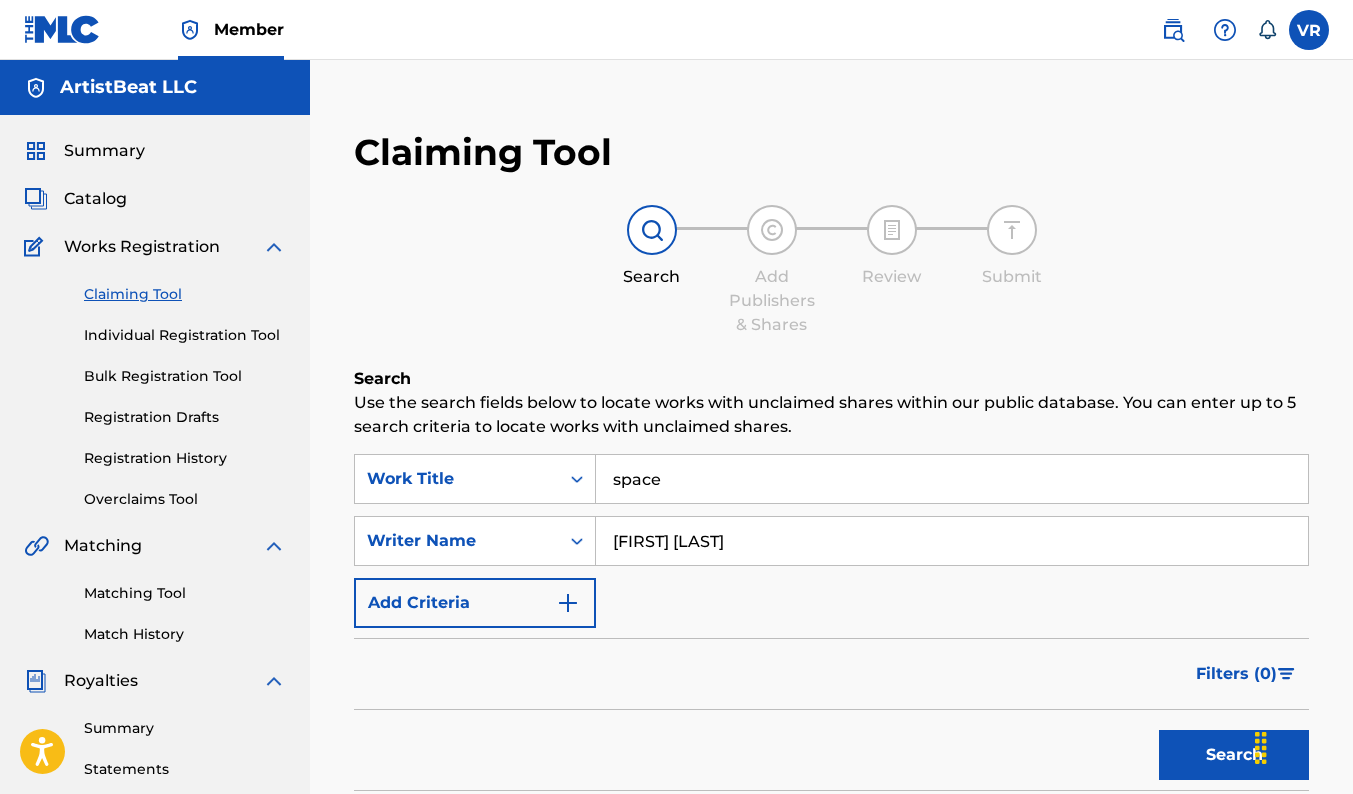 scroll, scrollTop: 400, scrollLeft: 0, axis: vertical 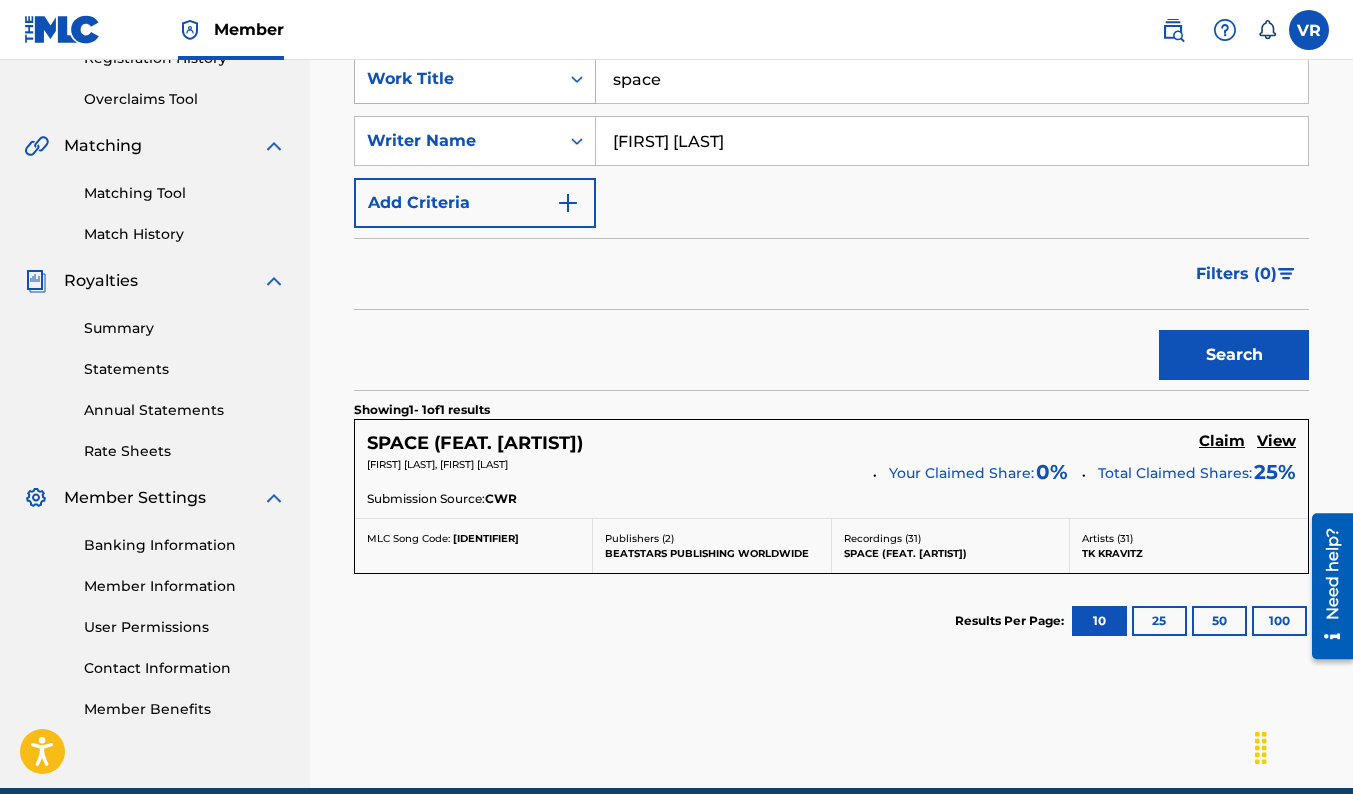drag, startPoint x: 569, startPoint y: 77, endPoint x: 456, endPoint y: 63, distance: 113.86395 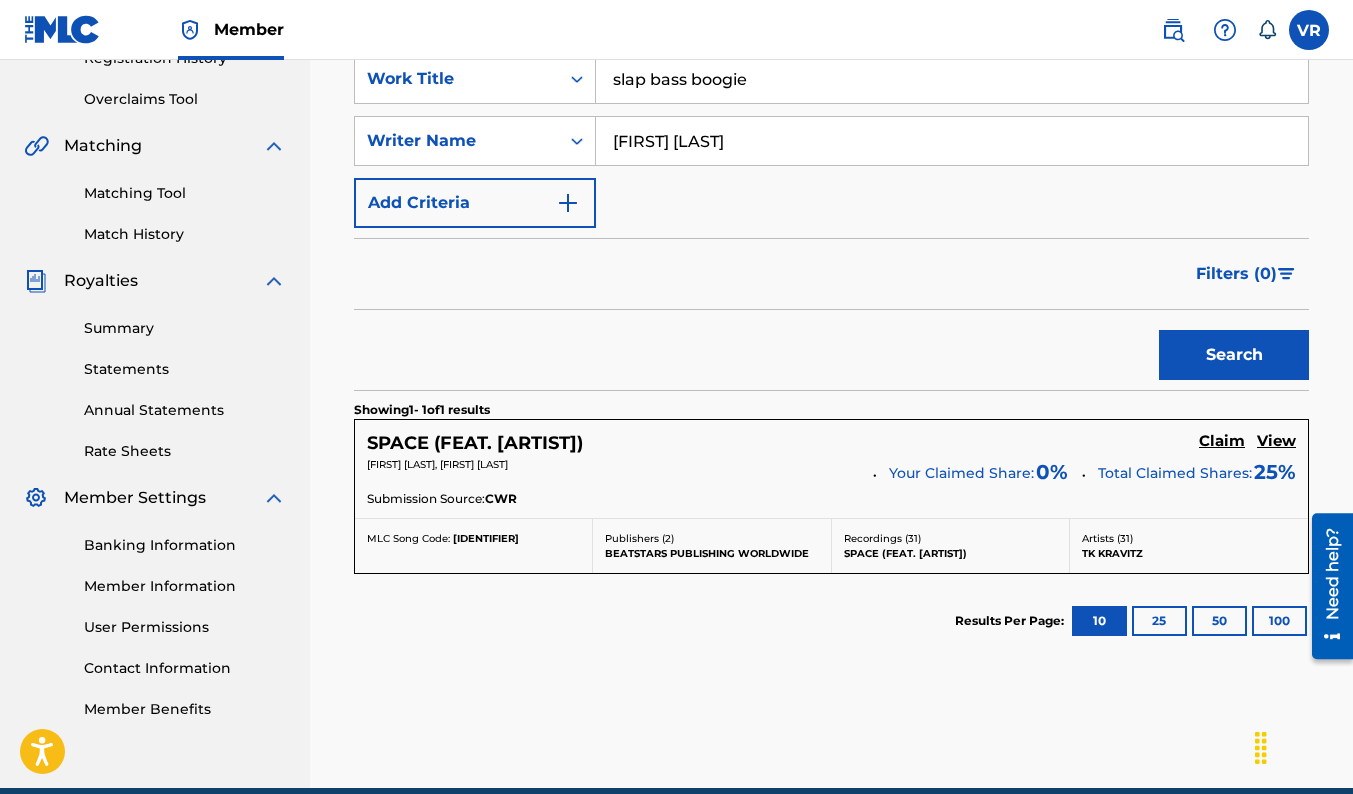 drag, startPoint x: 650, startPoint y: 76, endPoint x: 812, endPoint y: 81, distance: 162.07715 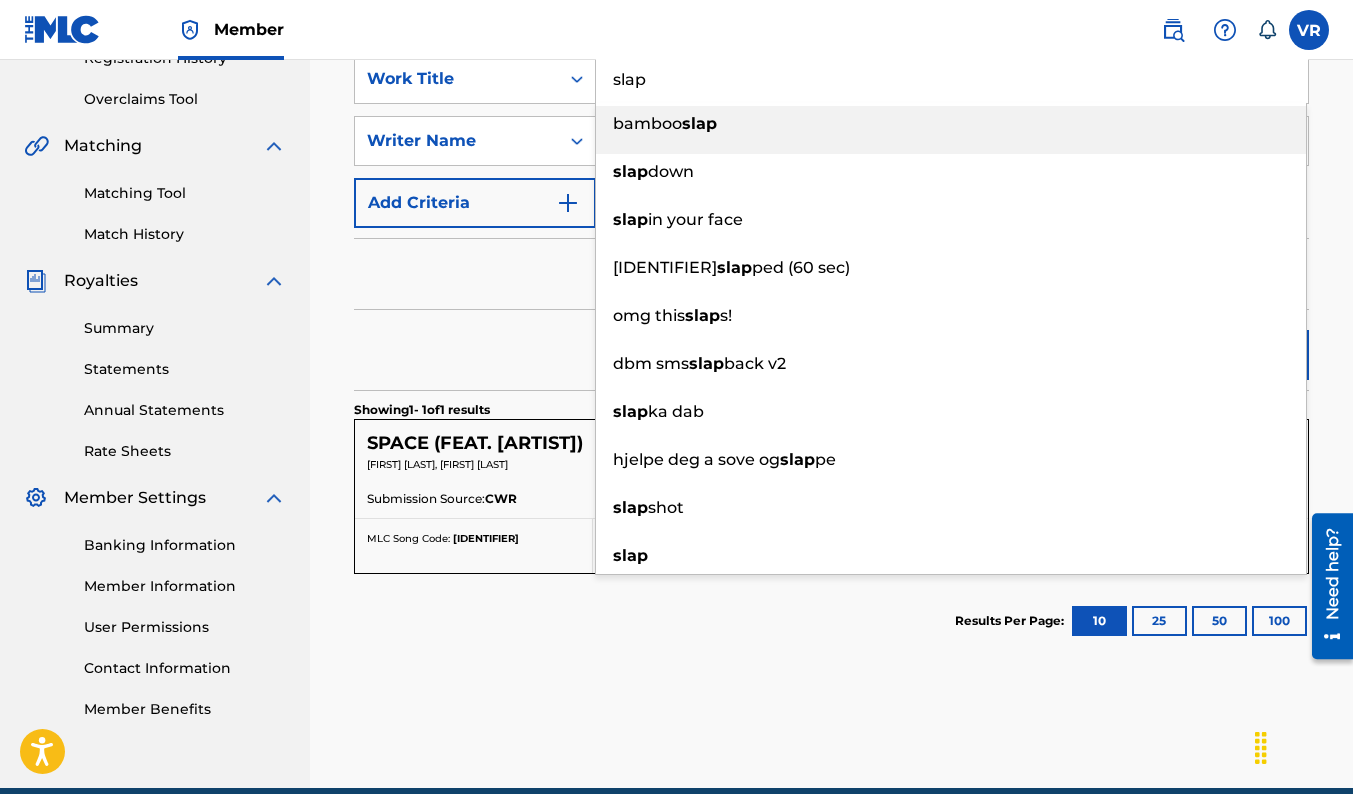 type on "slap" 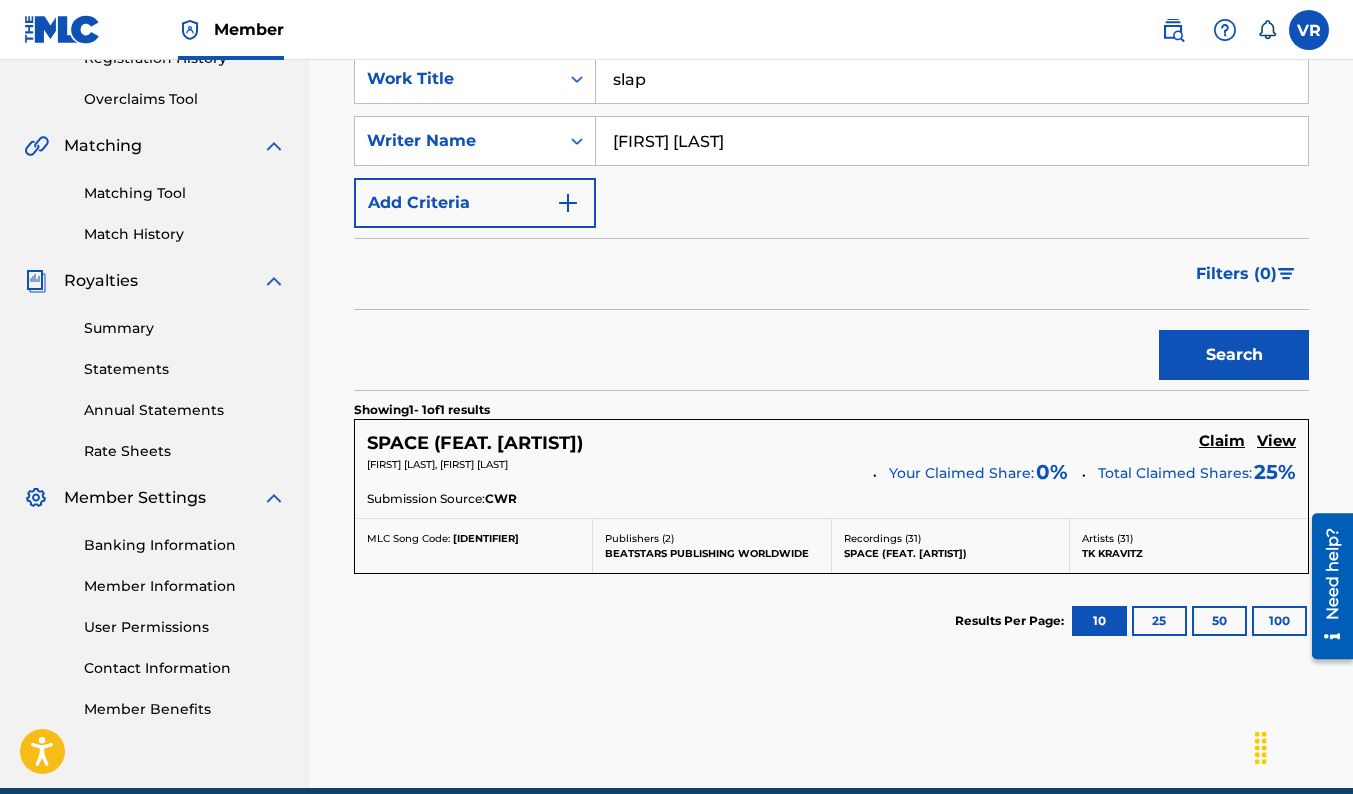 click on "Filters ( 0 )" at bounding box center [831, 274] 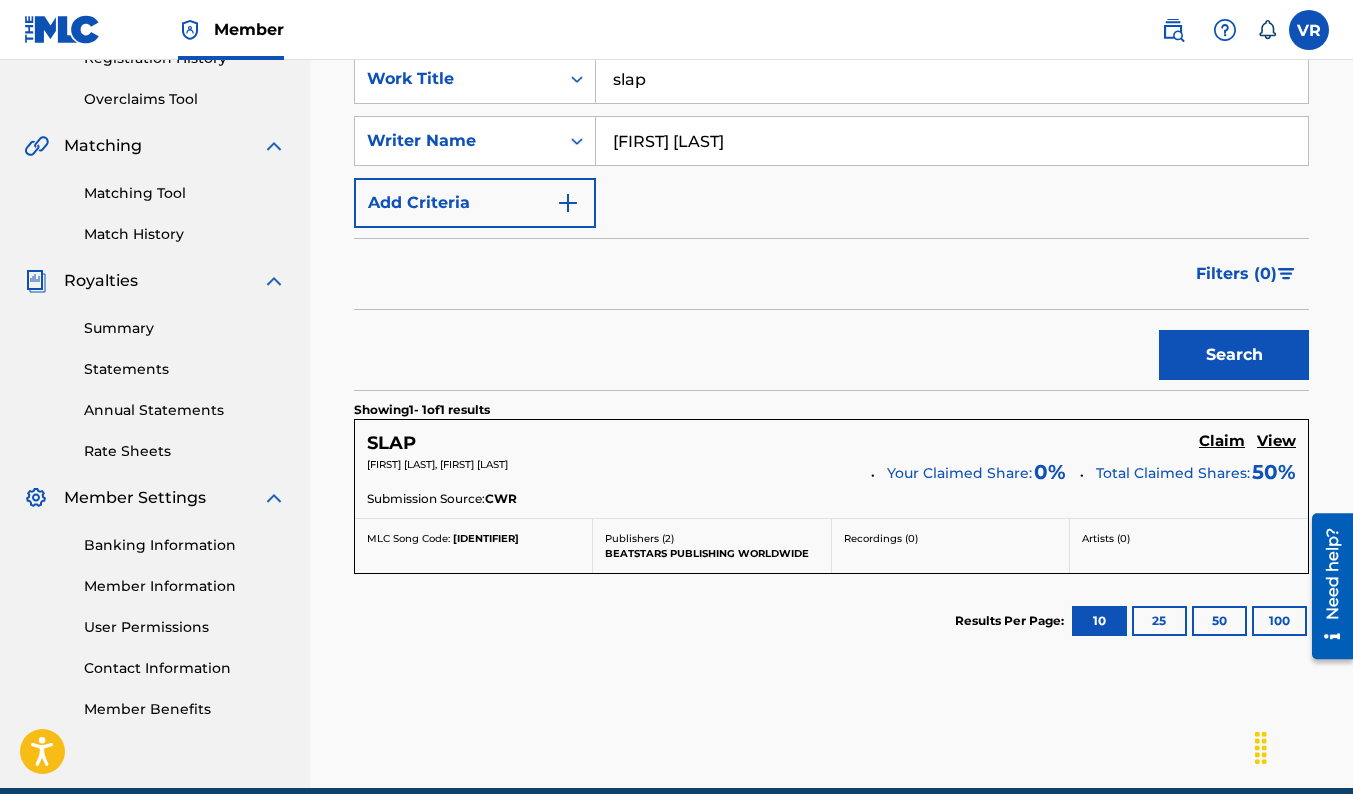 click on "View" at bounding box center [1276, 441] 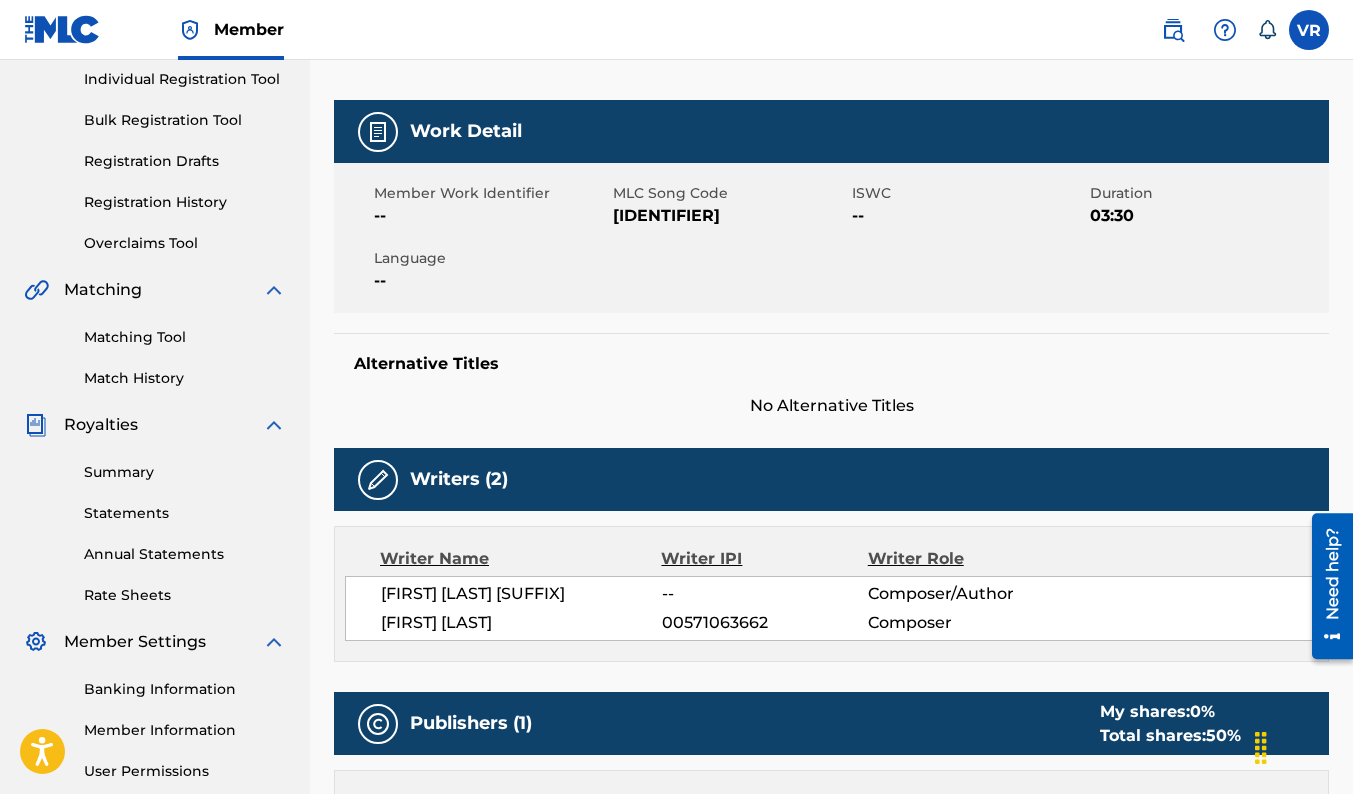 scroll, scrollTop: 0, scrollLeft: 0, axis: both 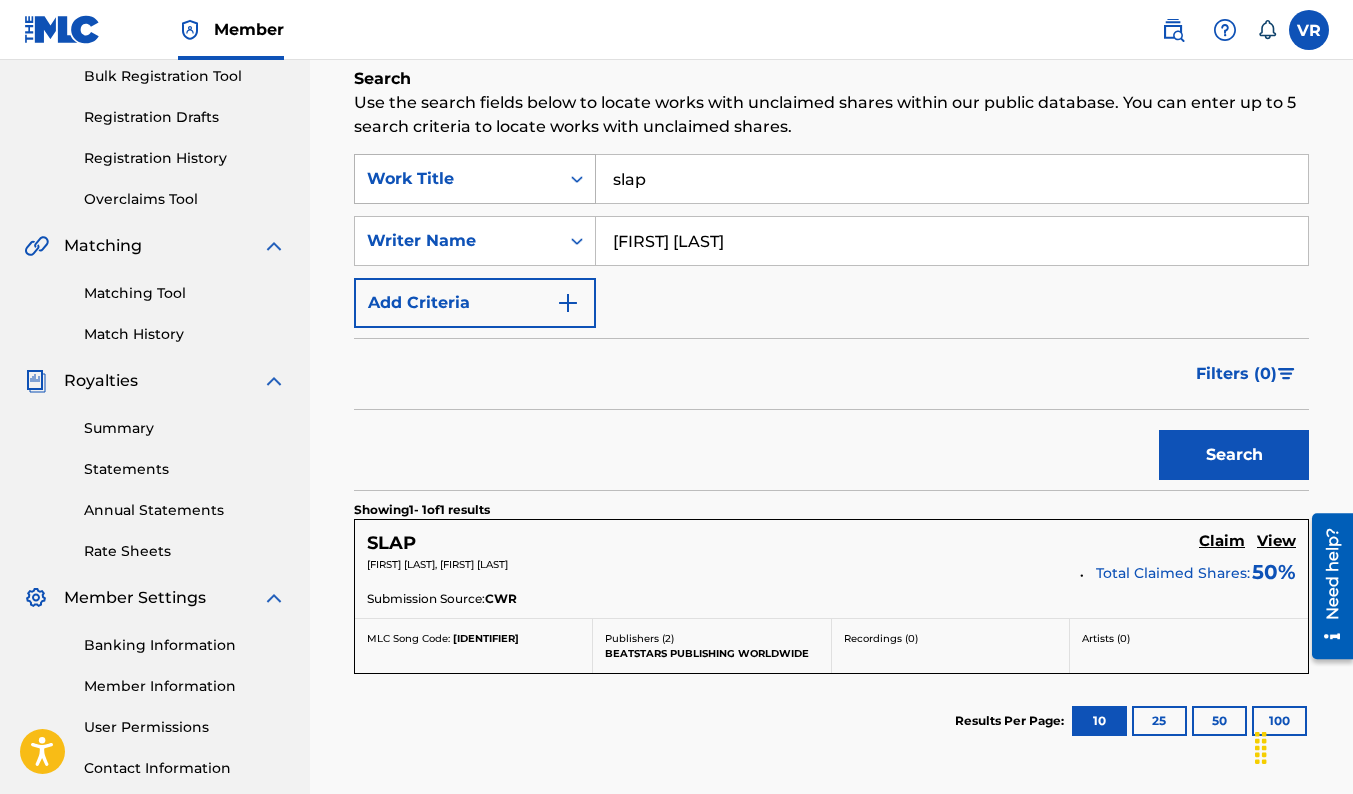 drag, startPoint x: 676, startPoint y: 195, endPoint x: 574, endPoint y: 179, distance: 103.24728 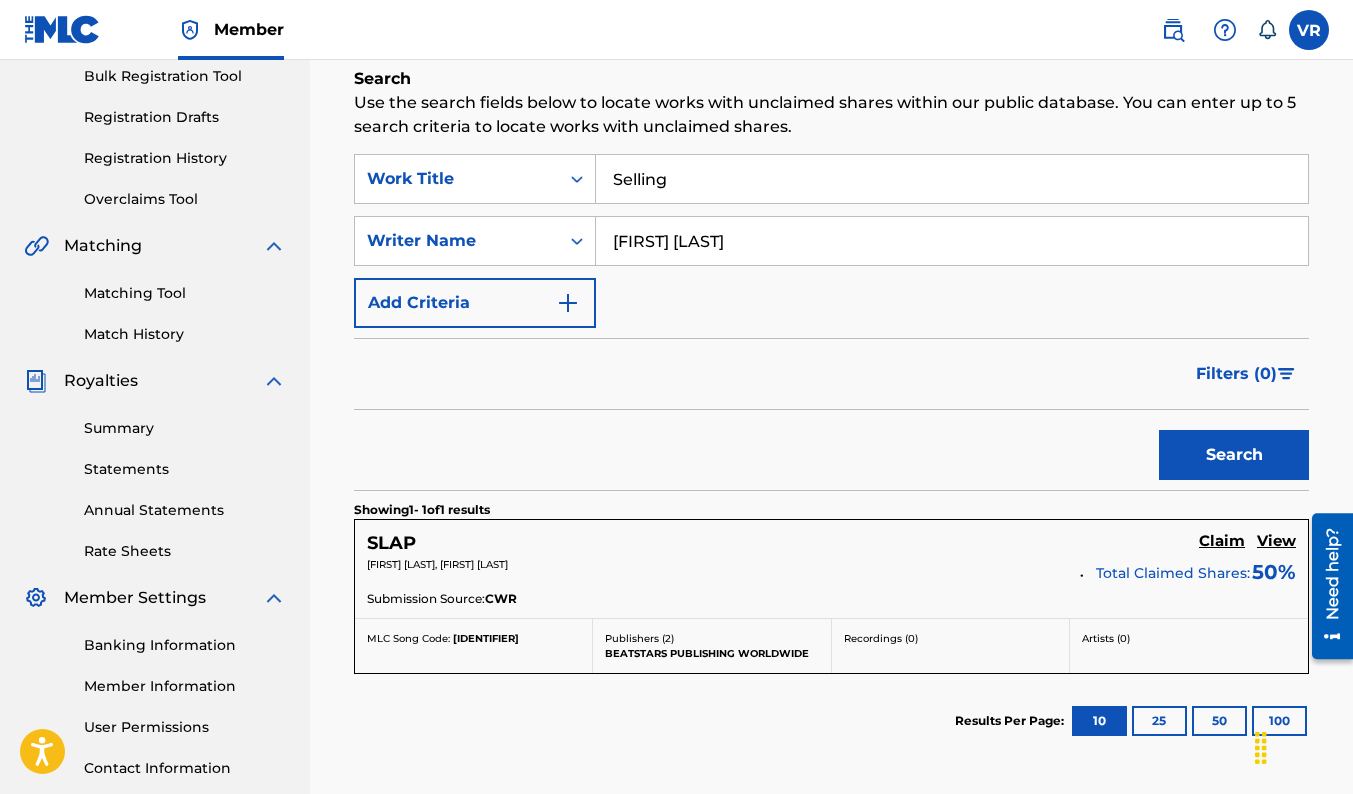 click on "Filters ( 0 )" at bounding box center (831, 374) 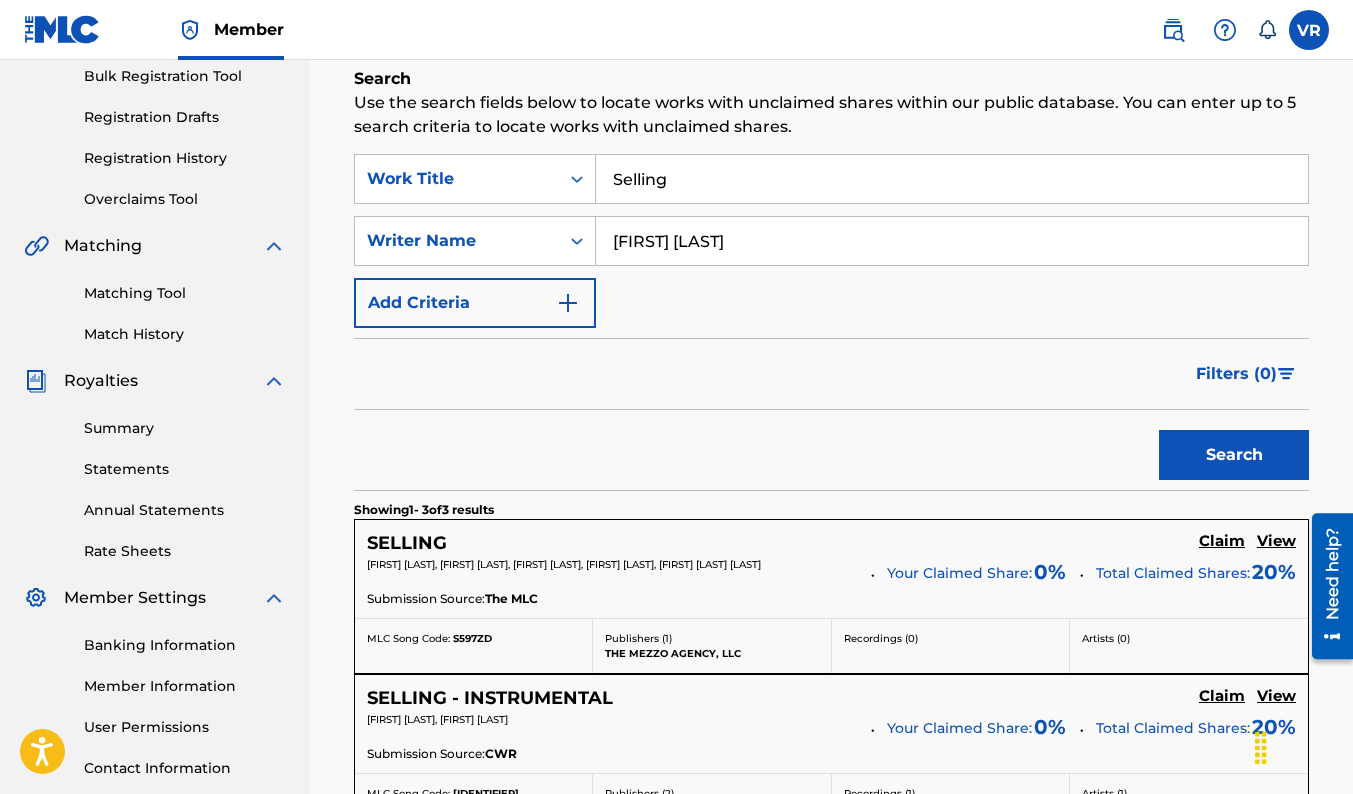scroll, scrollTop: 400, scrollLeft: 0, axis: vertical 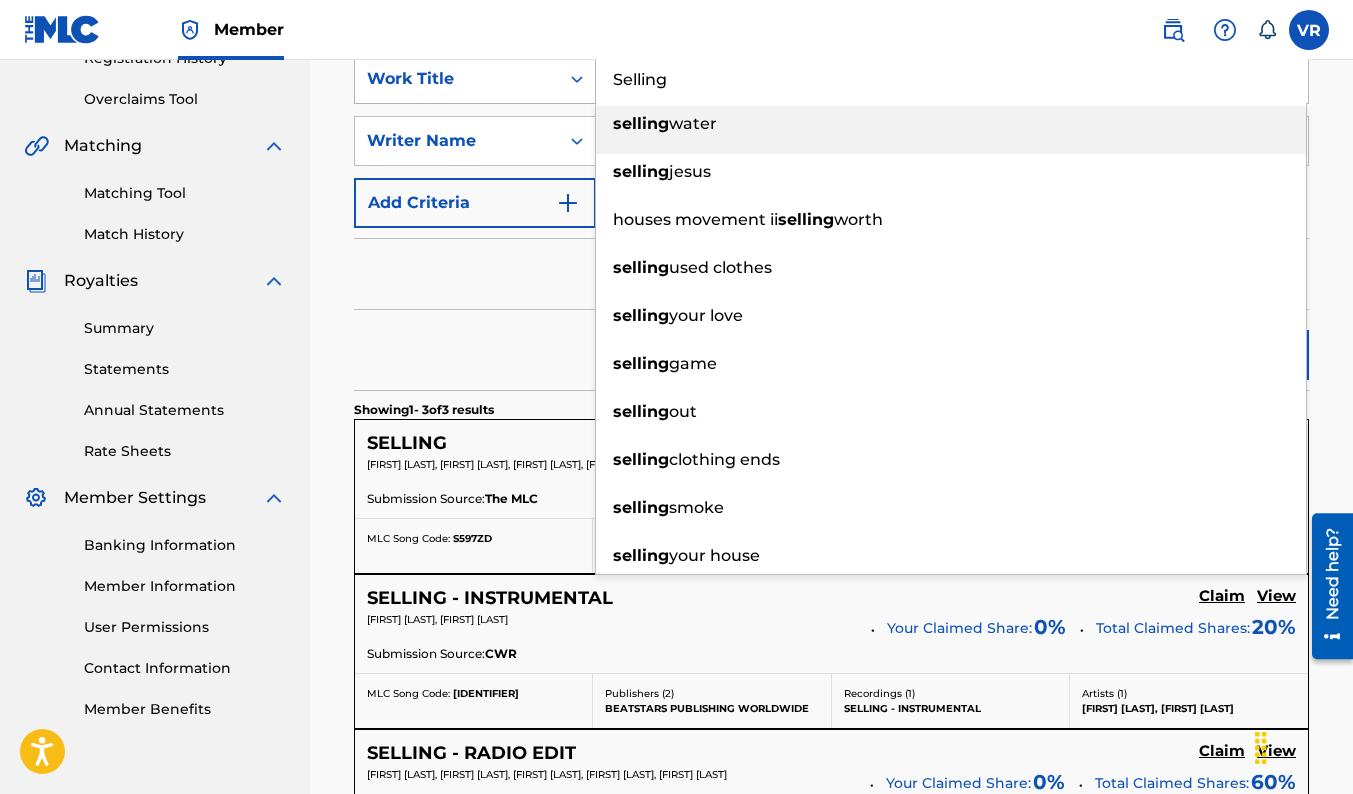 drag, startPoint x: 709, startPoint y: 75, endPoint x: 548, endPoint y: 74, distance: 161.00311 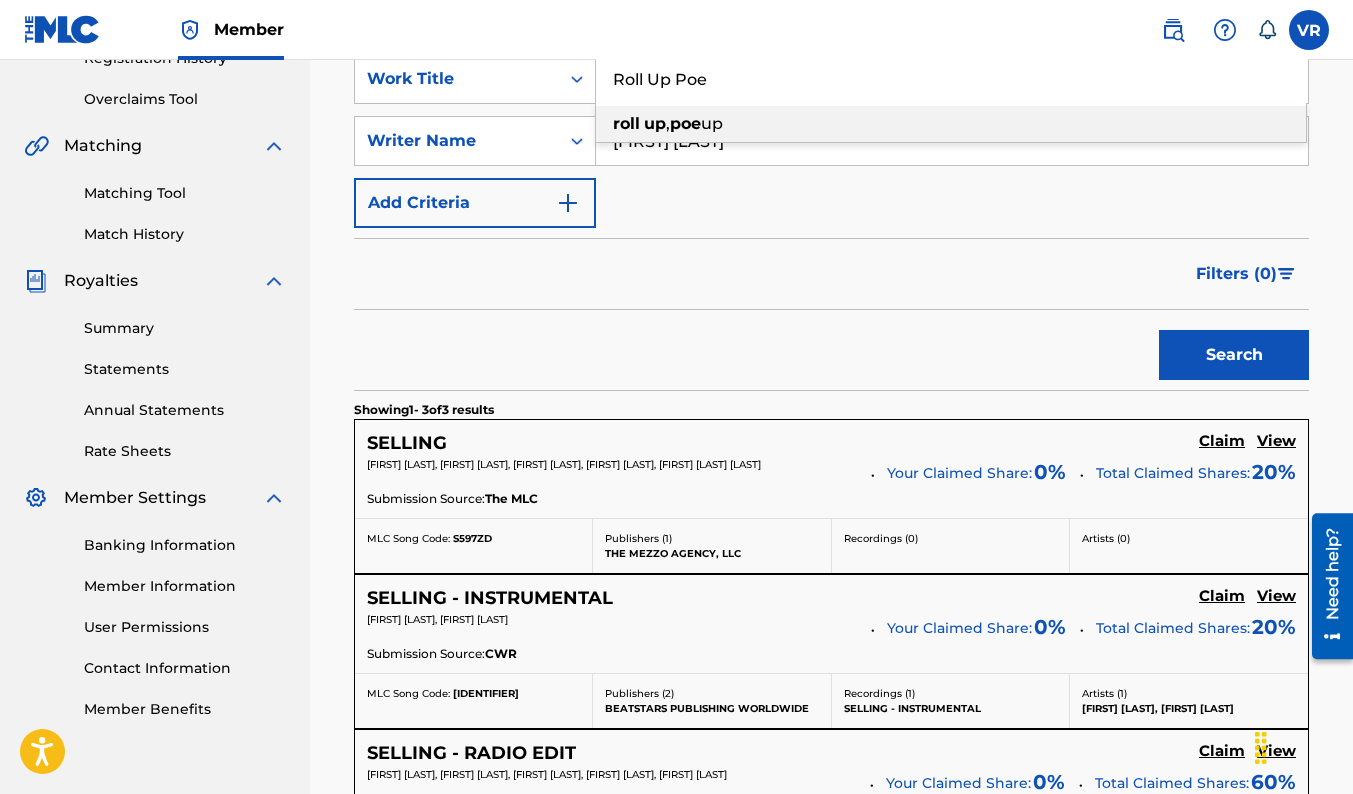 click on "," at bounding box center [668, 123] 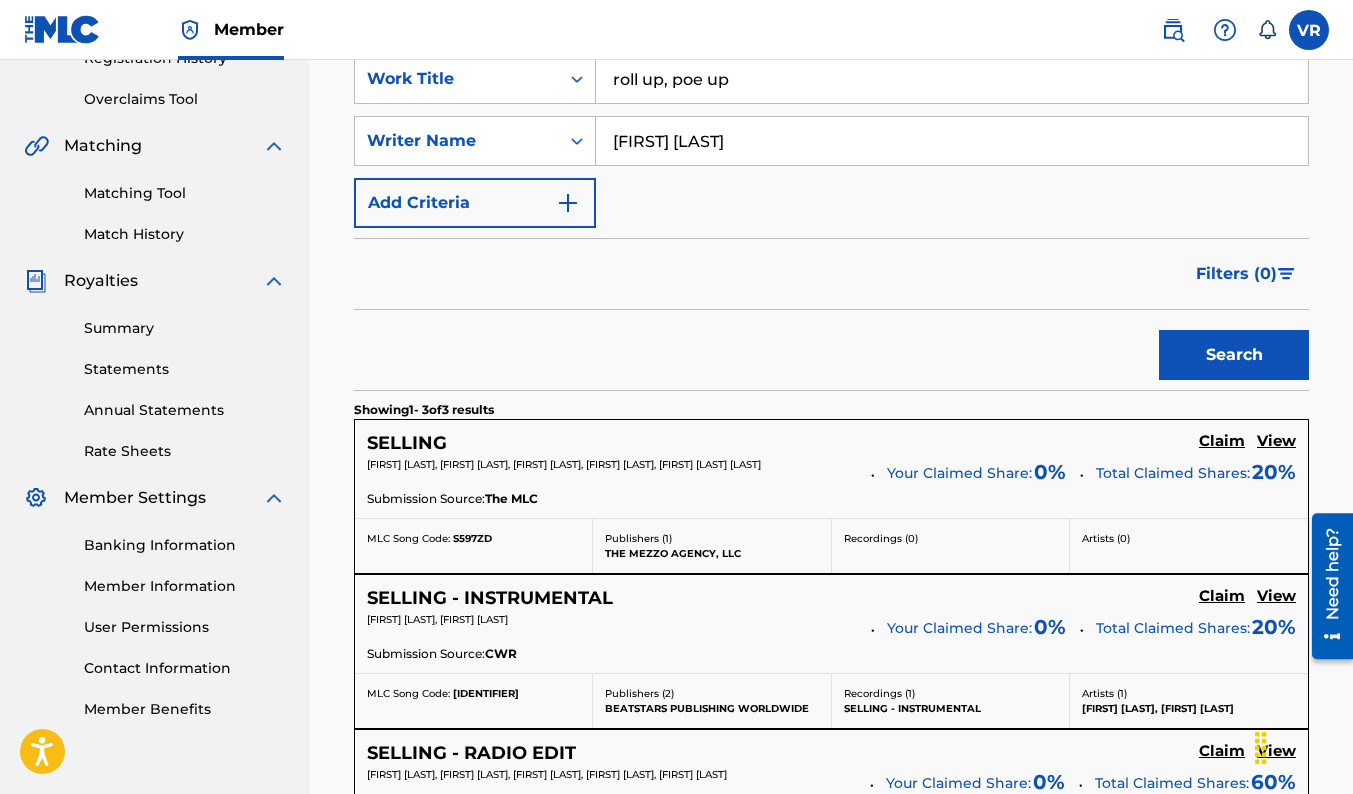 click on "Search" at bounding box center [1234, 355] 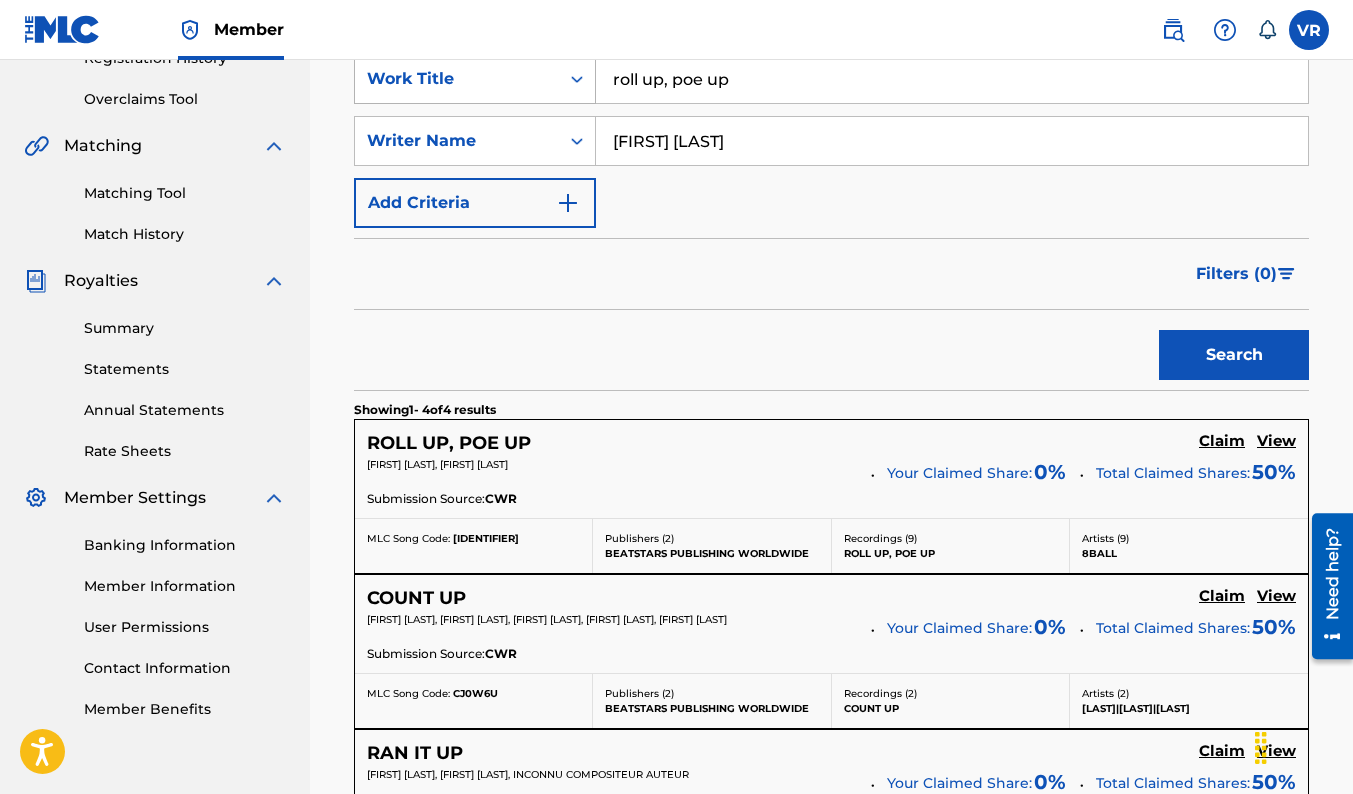 drag, startPoint x: 774, startPoint y: 78, endPoint x: 482, endPoint y: 86, distance: 292.10956 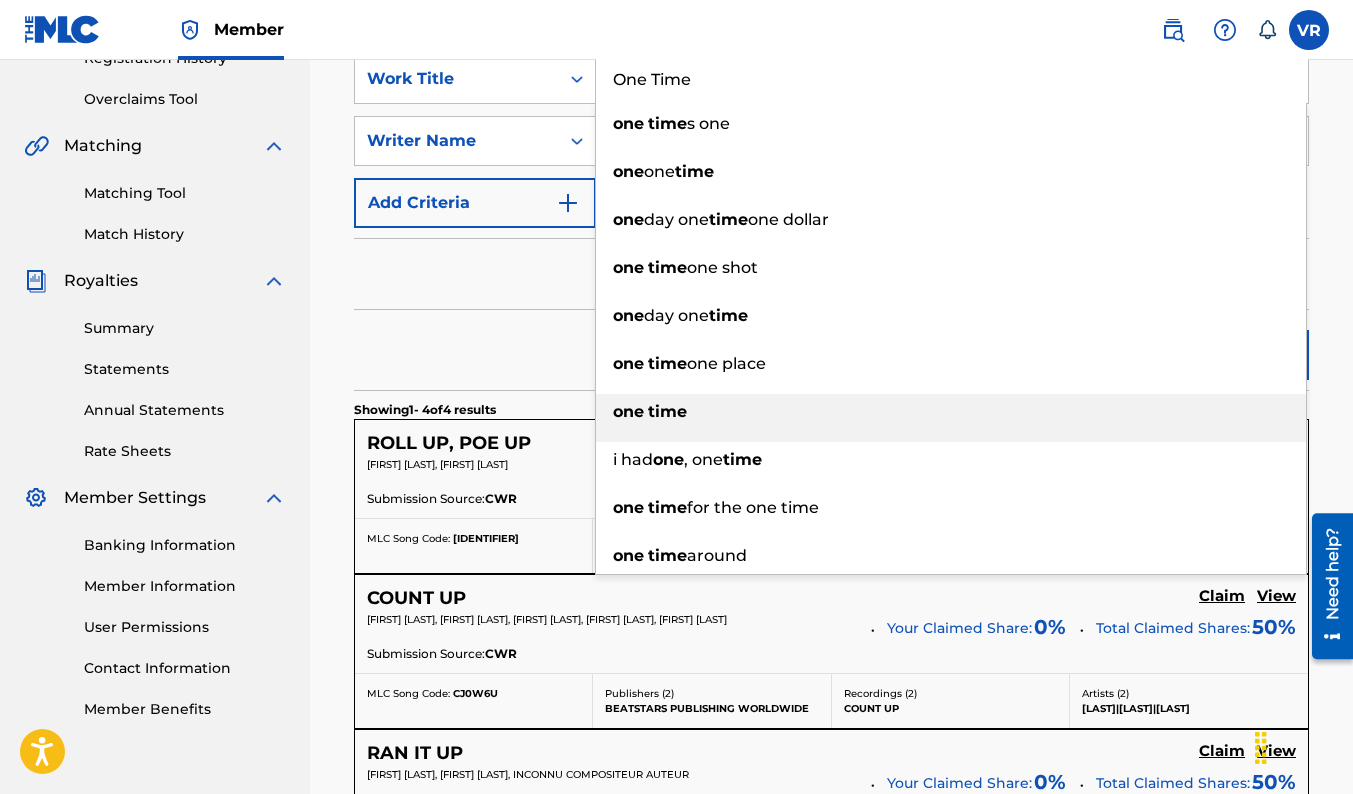click on "time" at bounding box center (667, 411) 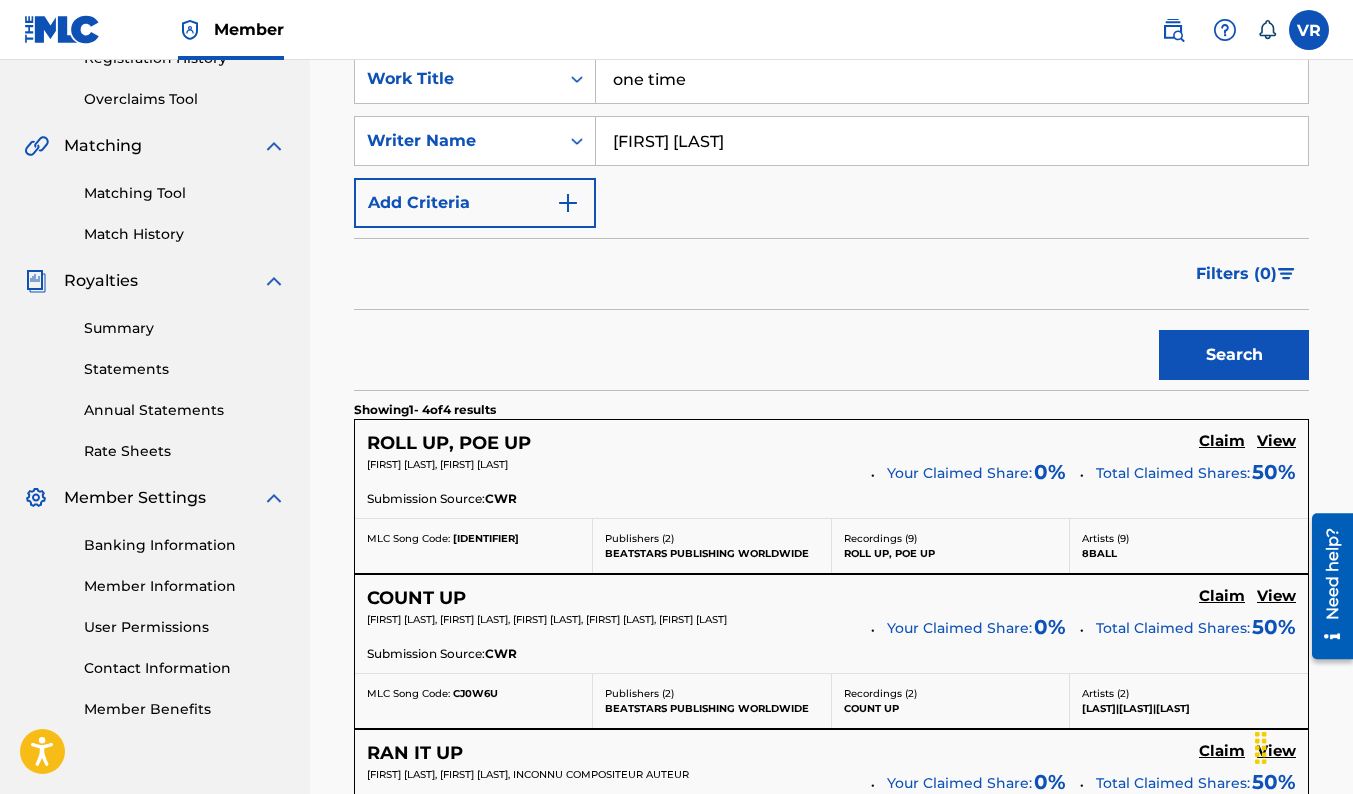 click on "Search" at bounding box center [1234, 355] 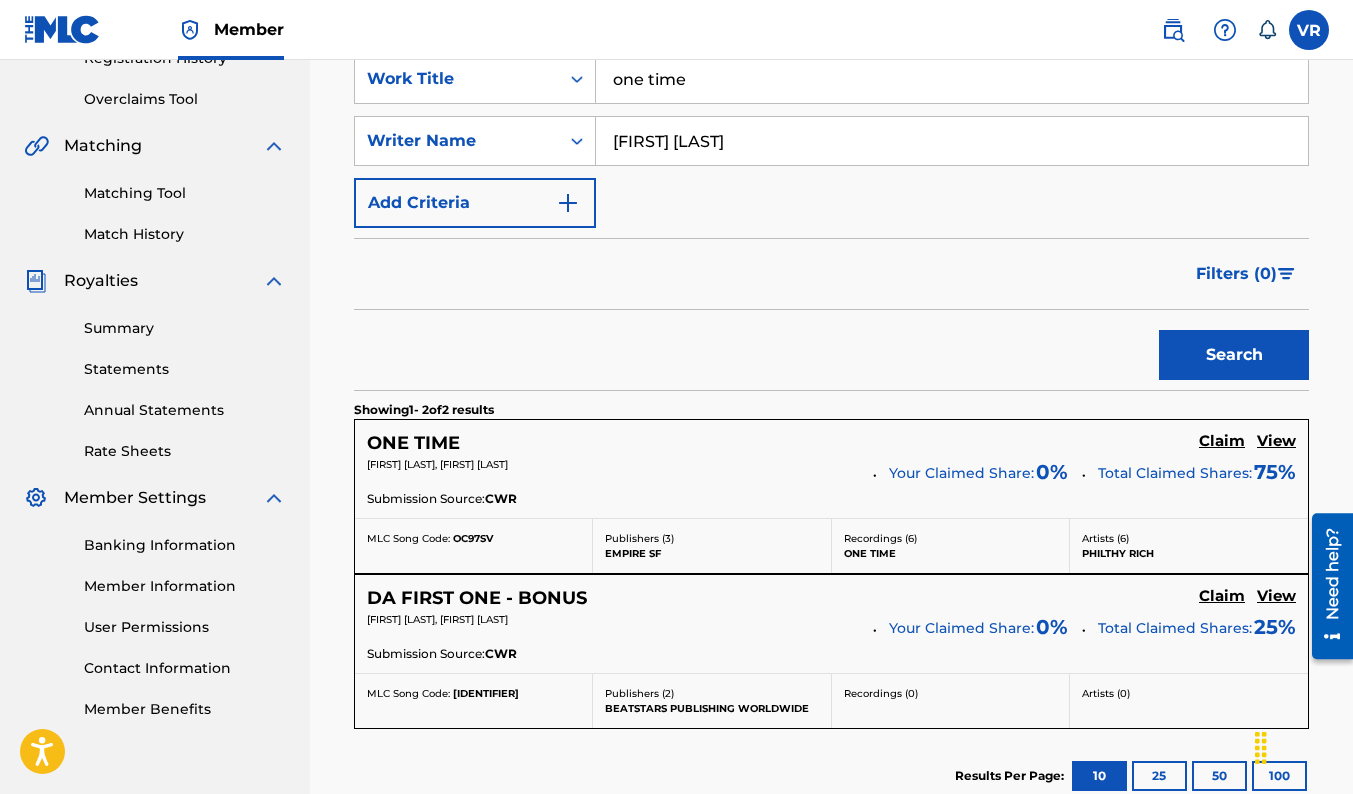 click on "View" at bounding box center (1276, 441) 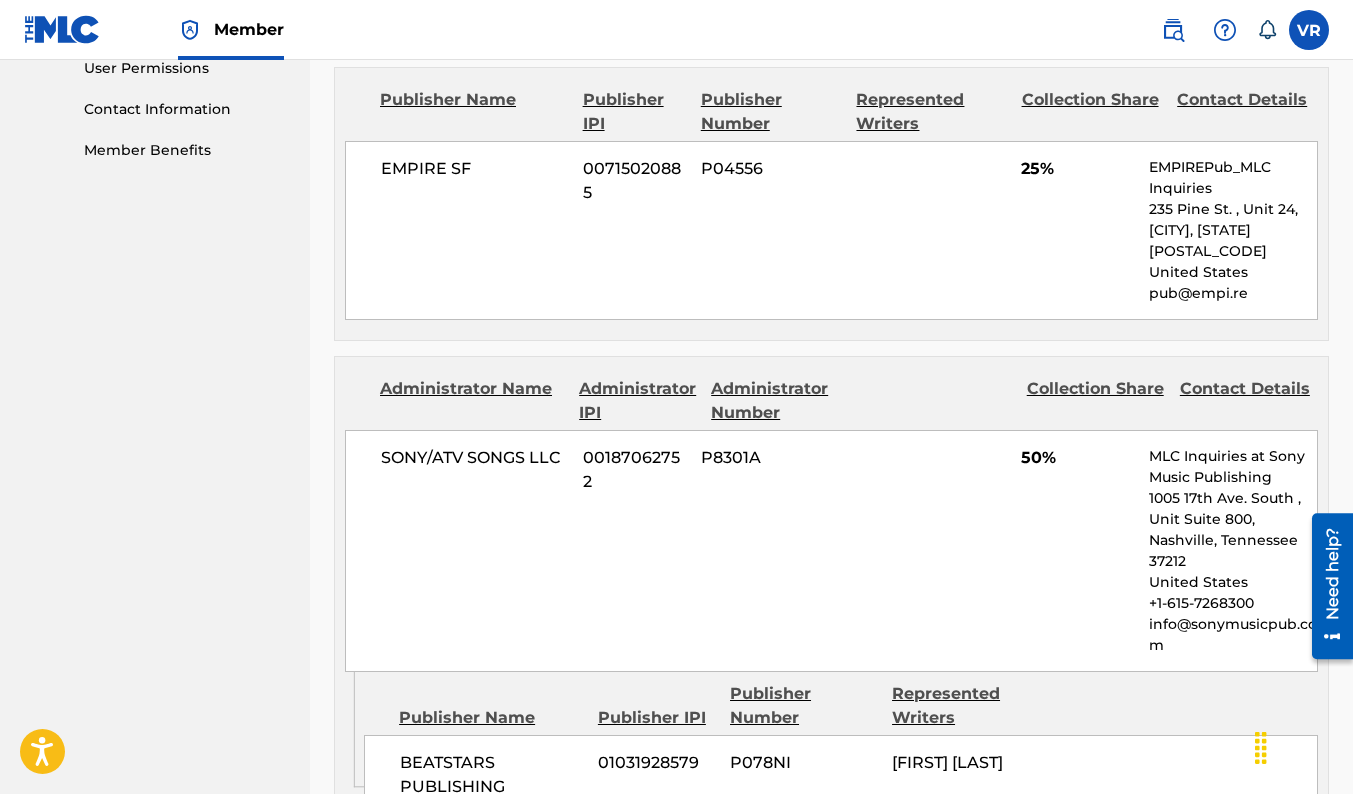 scroll, scrollTop: 259, scrollLeft: 0, axis: vertical 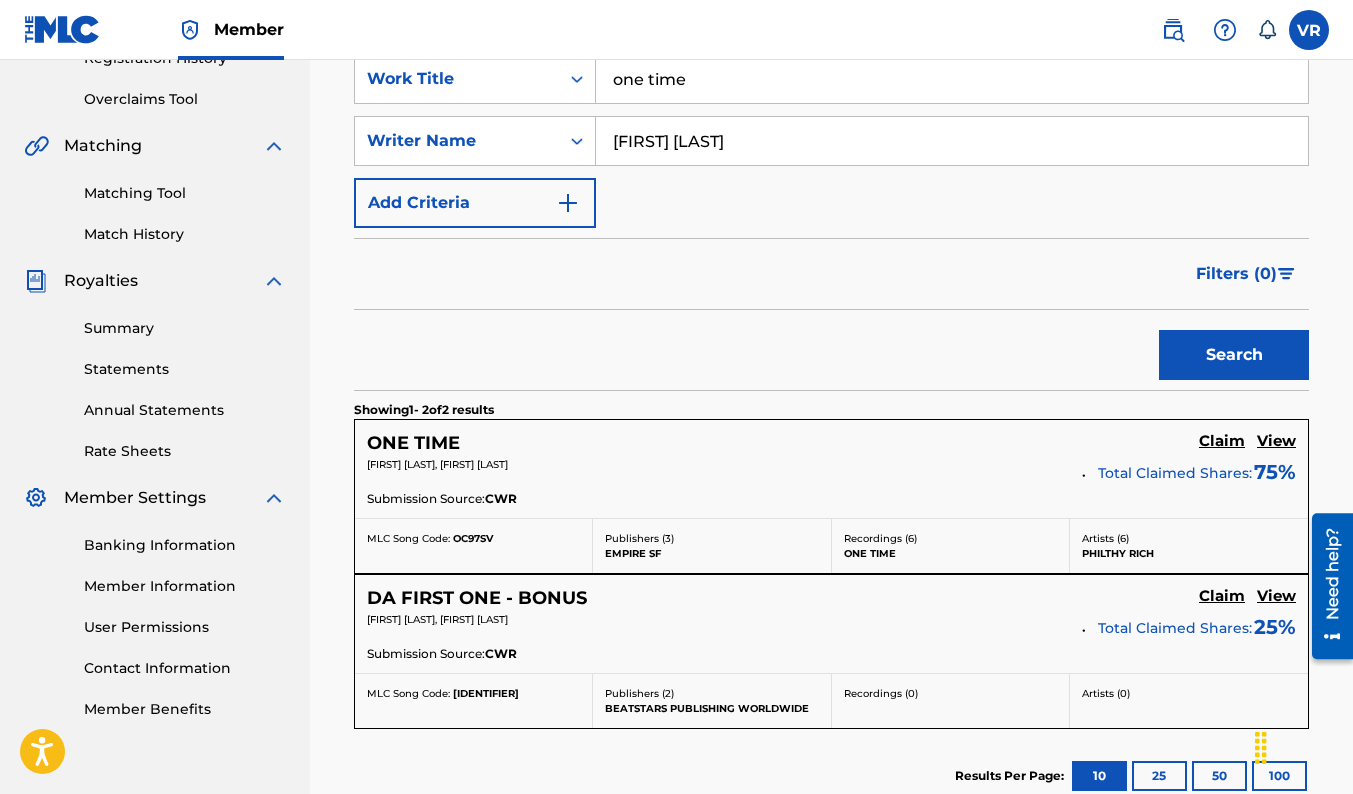 drag, startPoint x: 747, startPoint y: 72, endPoint x: 461, endPoint y: 36, distance: 288.25684 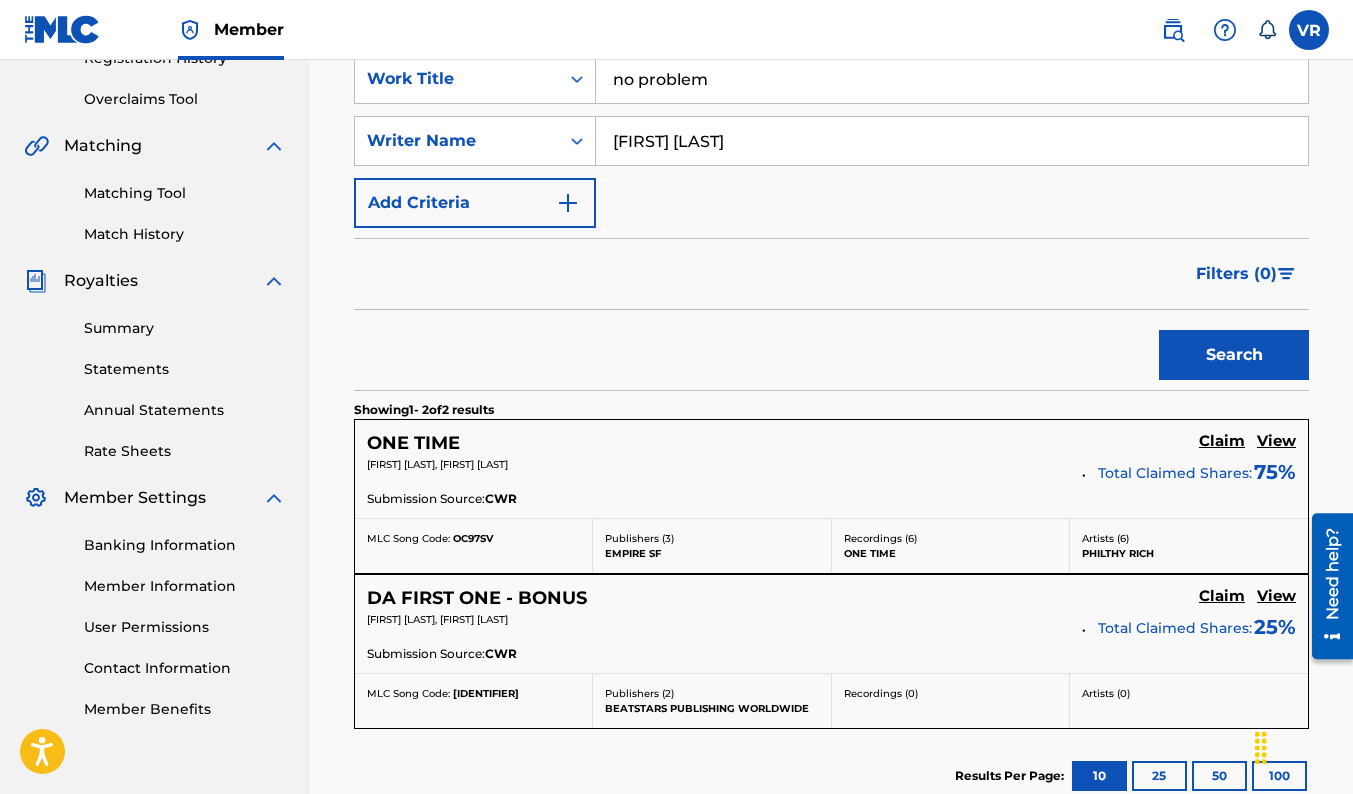 click on "Filters ( 0 )" at bounding box center (831, 274) 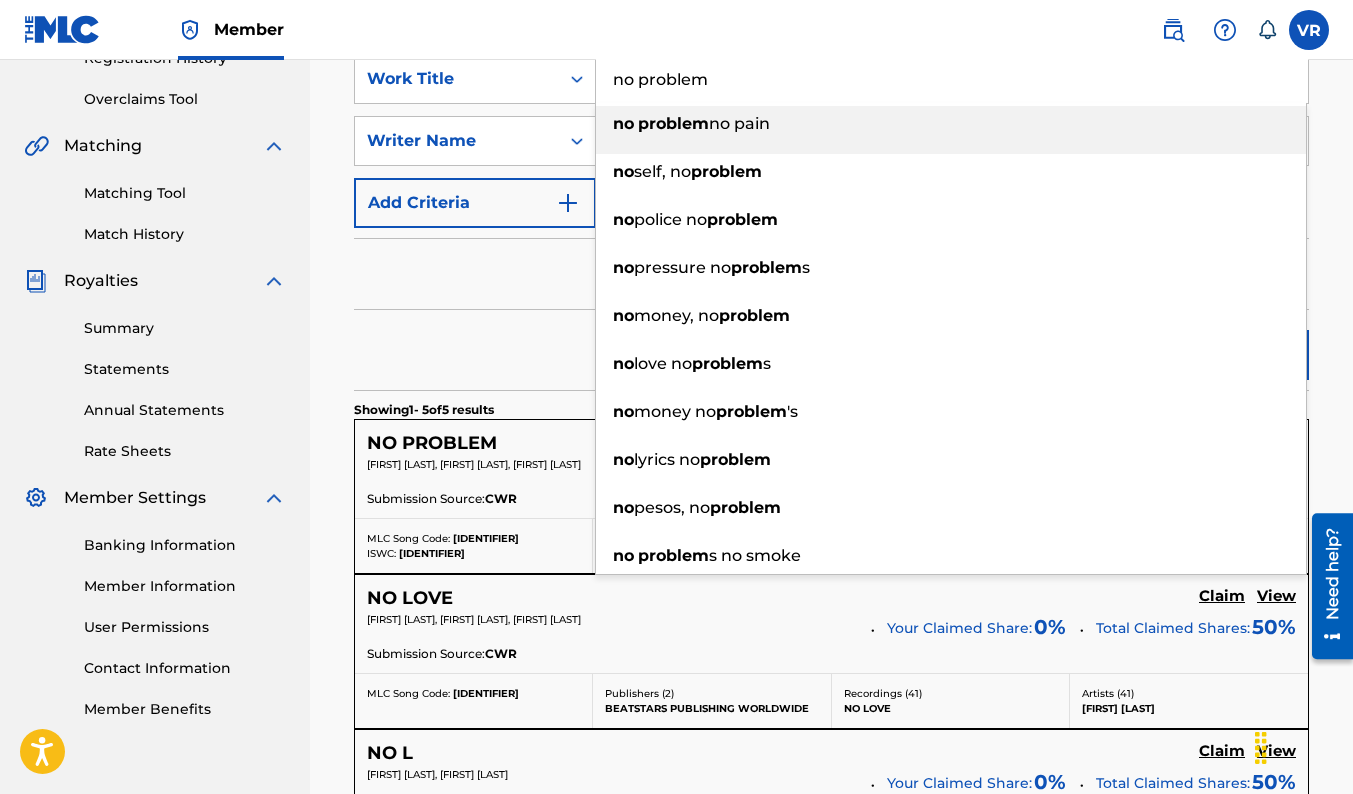 drag, startPoint x: 711, startPoint y: 81, endPoint x: 638, endPoint y: 86, distance: 73.171036 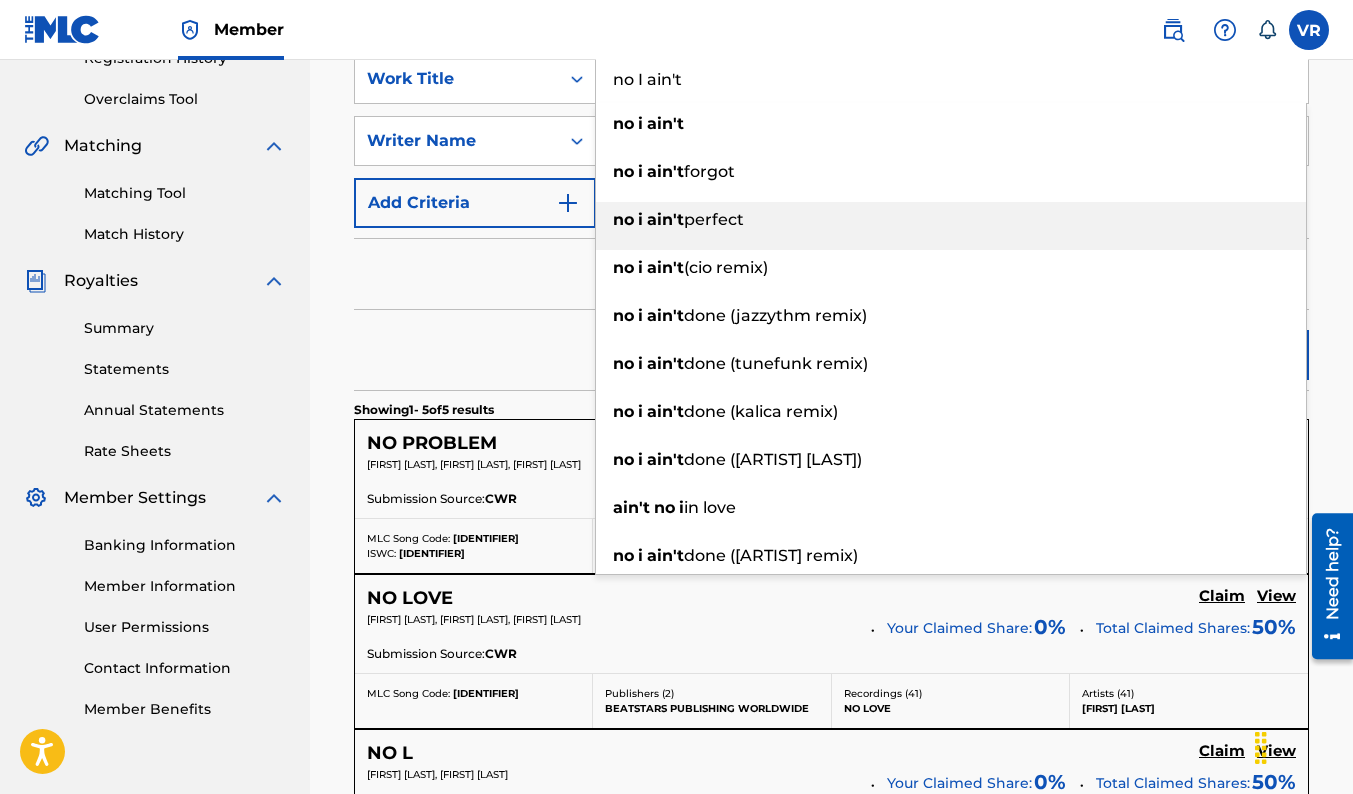 click on "perfect" at bounding box center [714, 219] 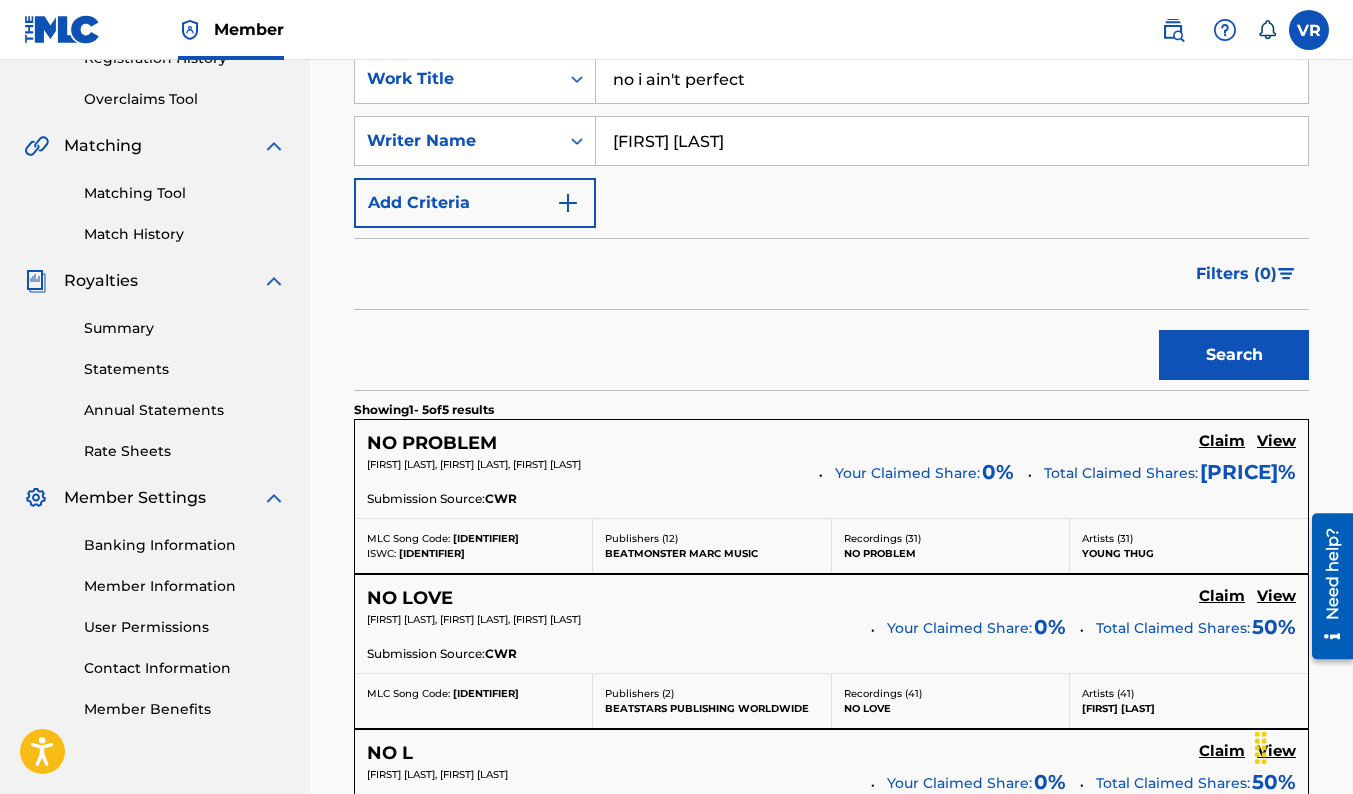 click on "Search" at bounding box center (1234, 355) 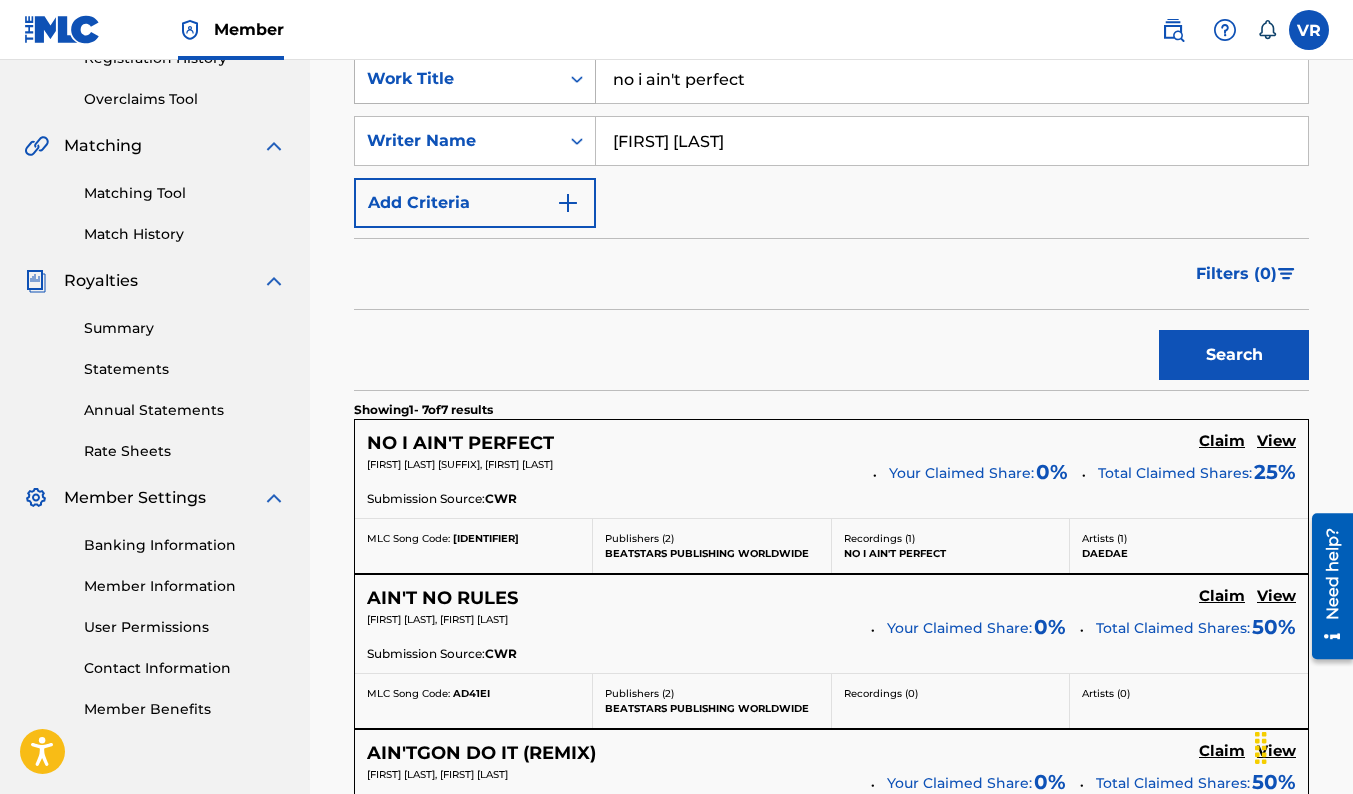 drag, startPoint x: 773, startPoint y: 77, endPoint x: 510, endPoint y: 65, distance: 263.27362 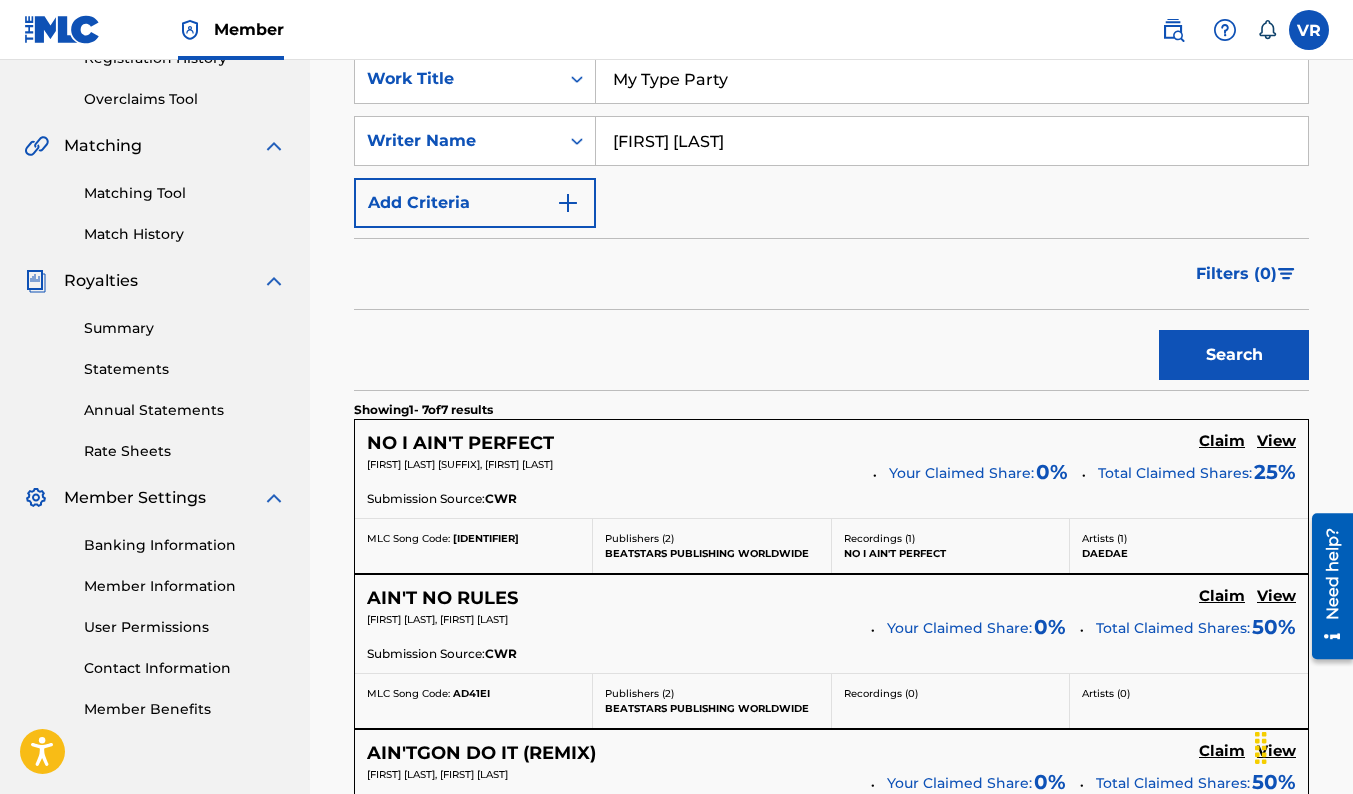 click on "Search" at bounding box center (831, 350) 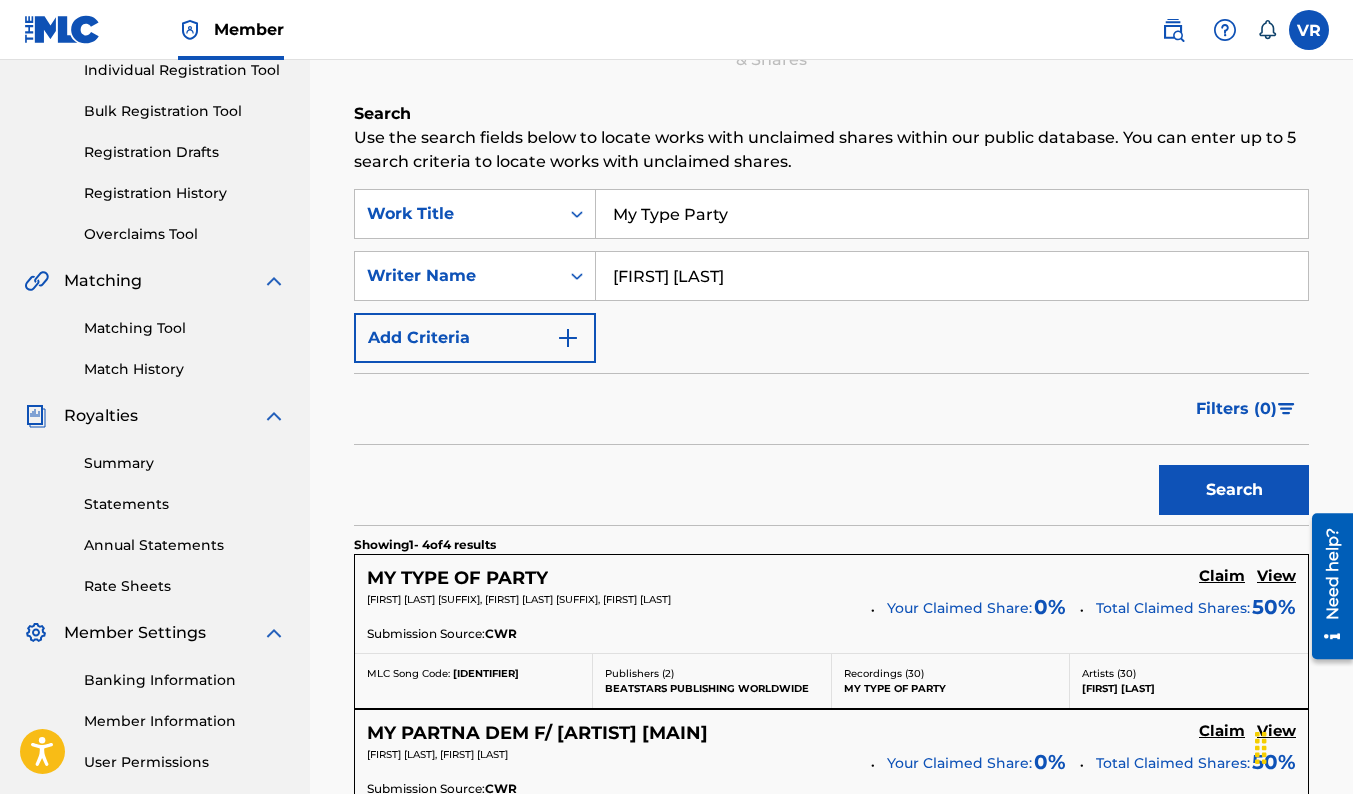 scroll, scrollTop: 0, scrollLeft: 0, axis: both 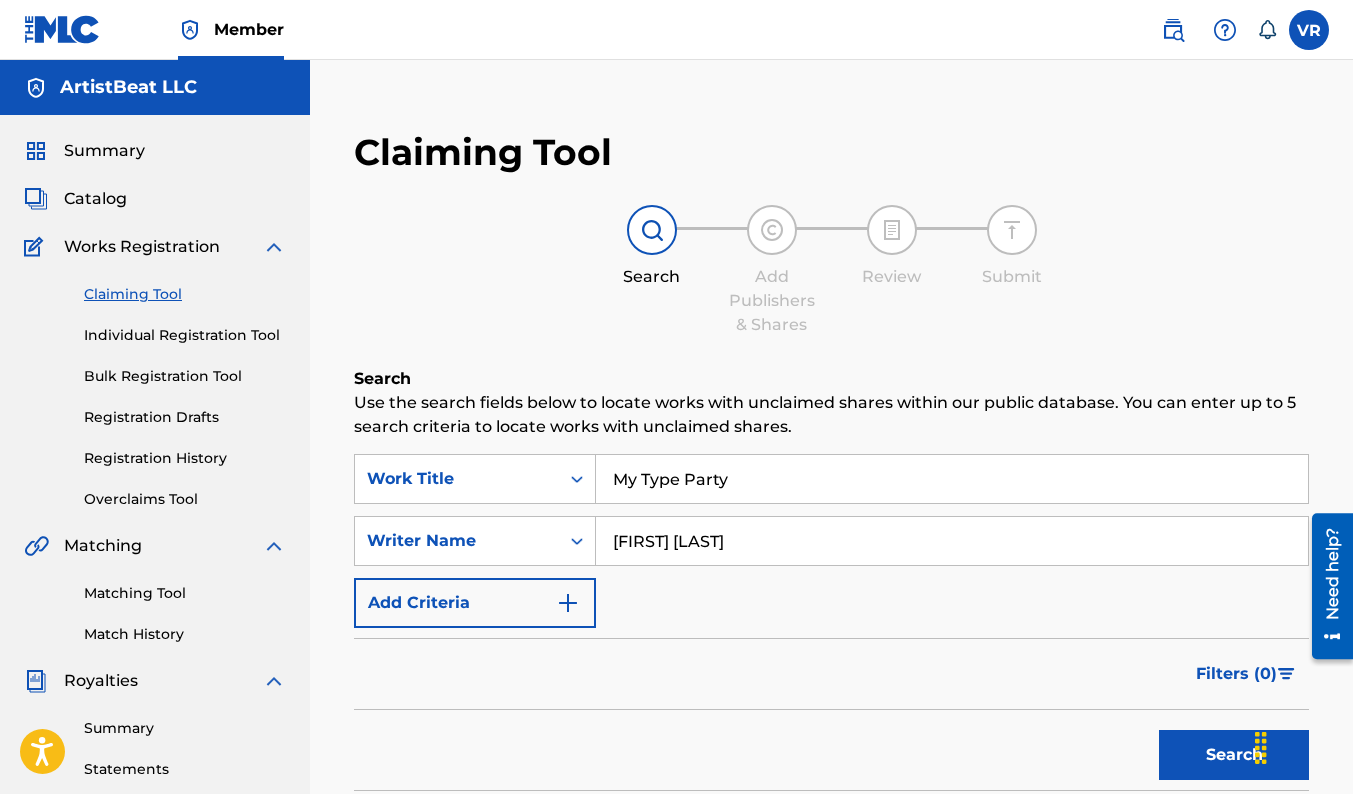 click on "My Type Party" at bounding box center (952, 479) 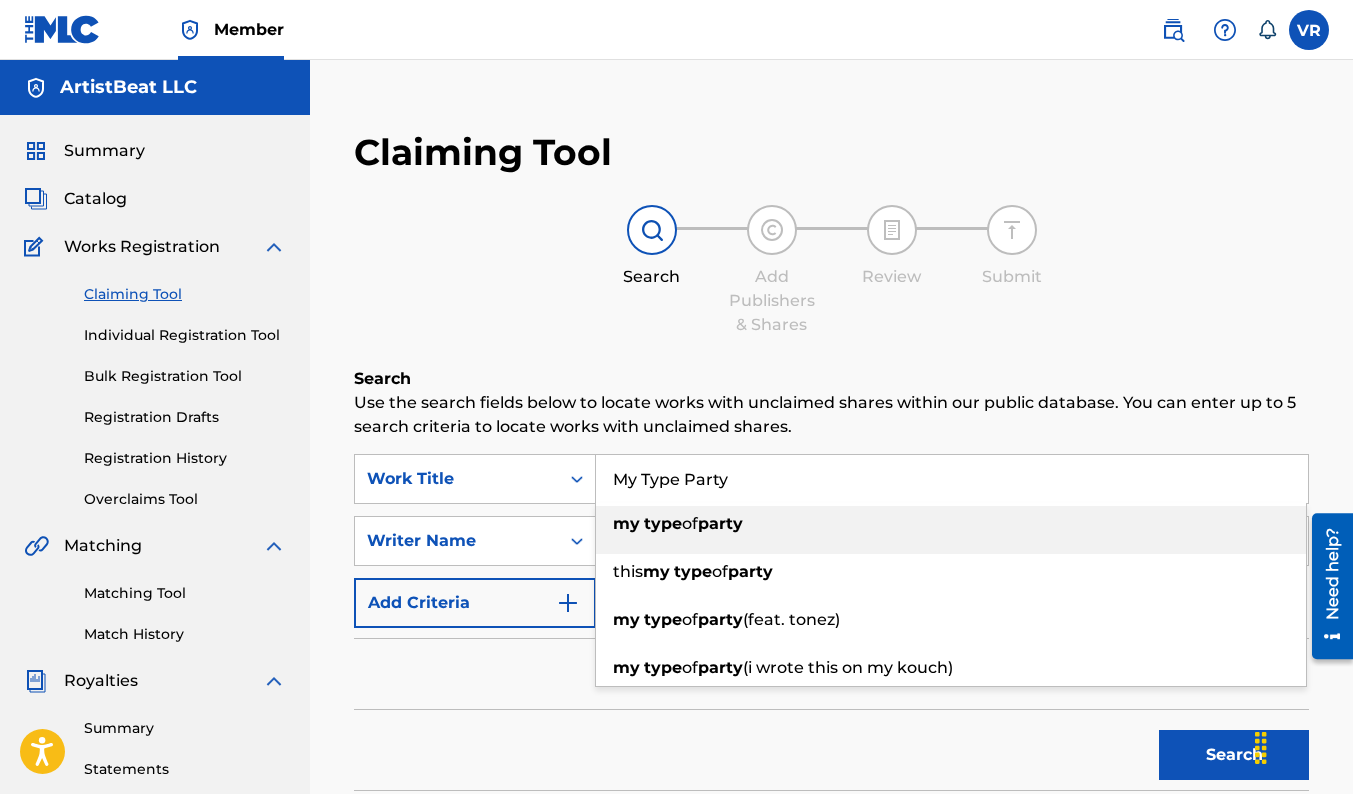 drag, startPoint x: 769, startPoint y: 475, endPoint x: 614, endPoint y: 477, distance: 155.01291 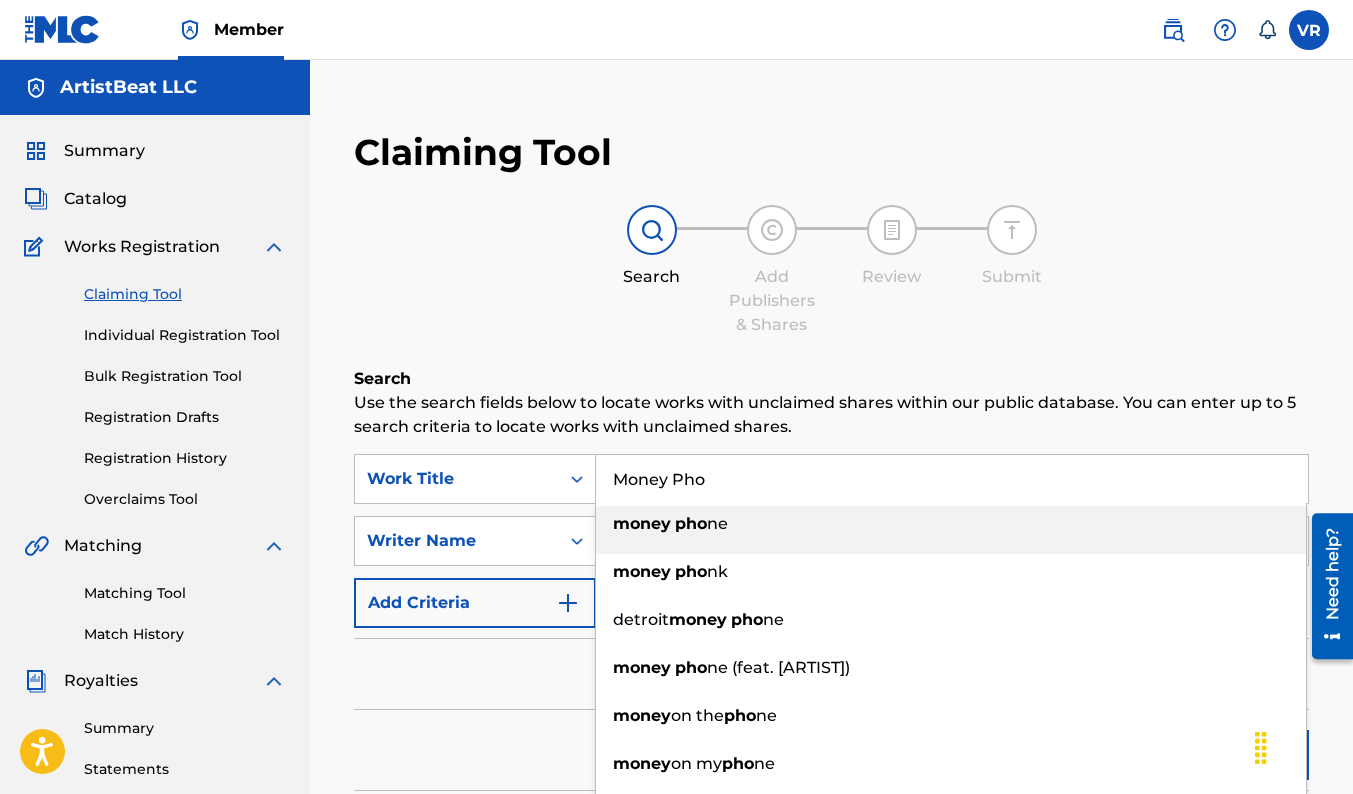 click on "money" at bounding box center (642, 523) 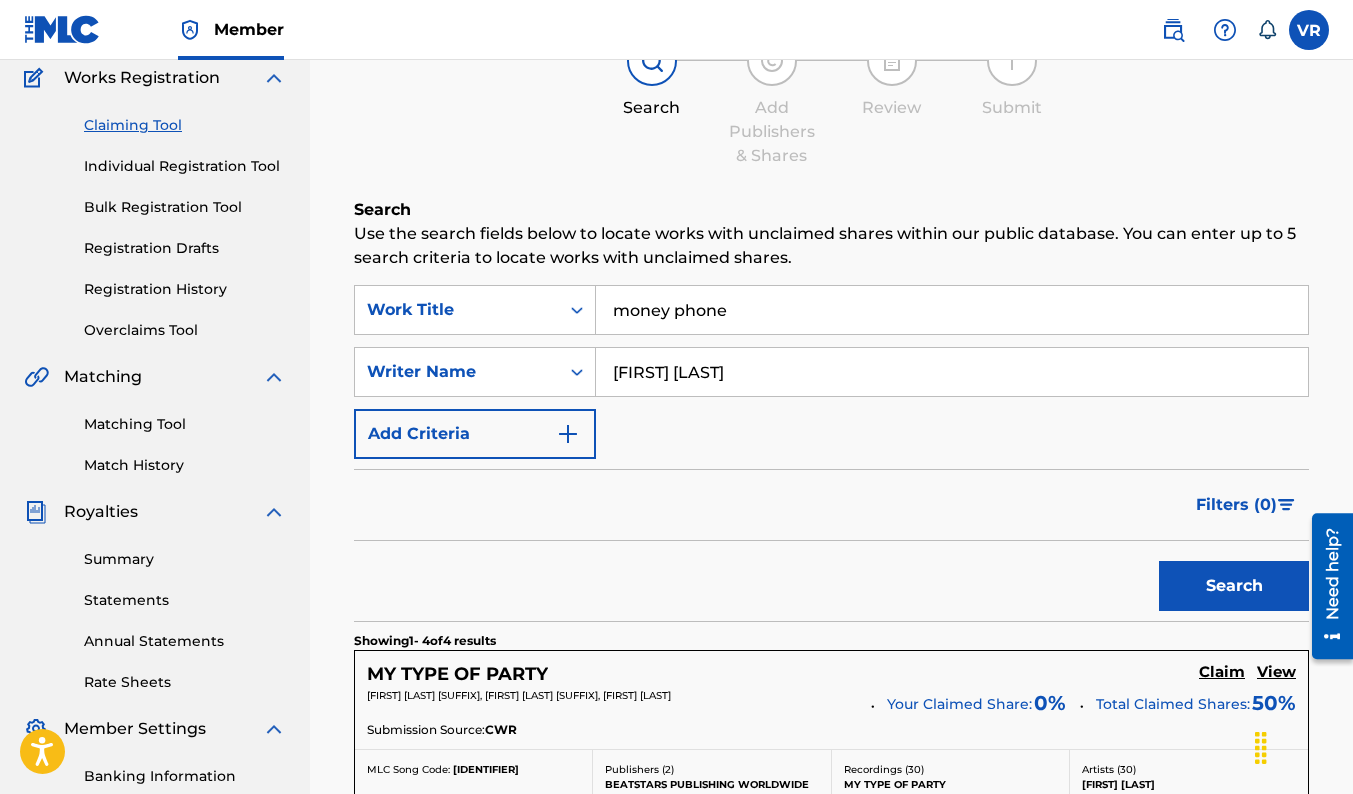 scroll, scrollTop: 200, scrollLeft: 0, axis: vertical 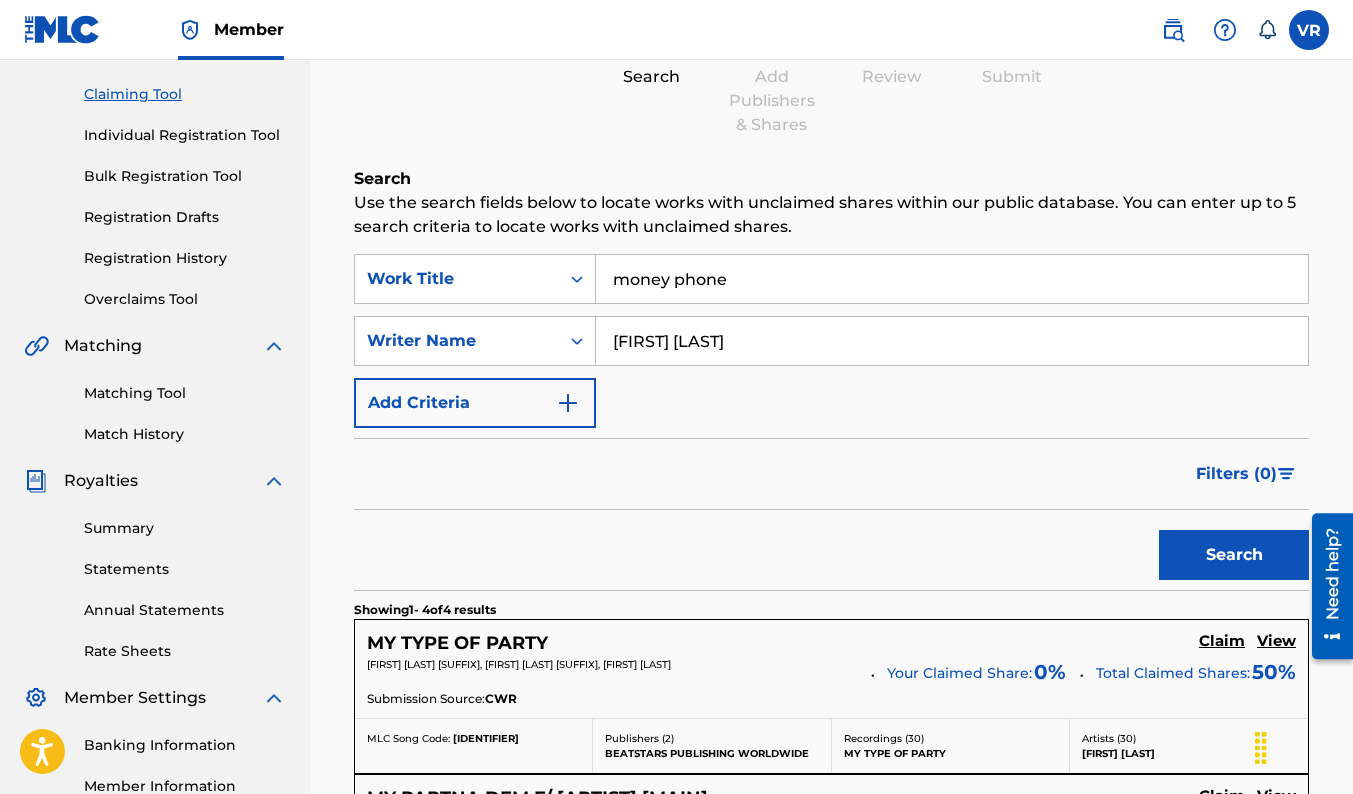 click on "Search" at bounding box center (1234, 555) 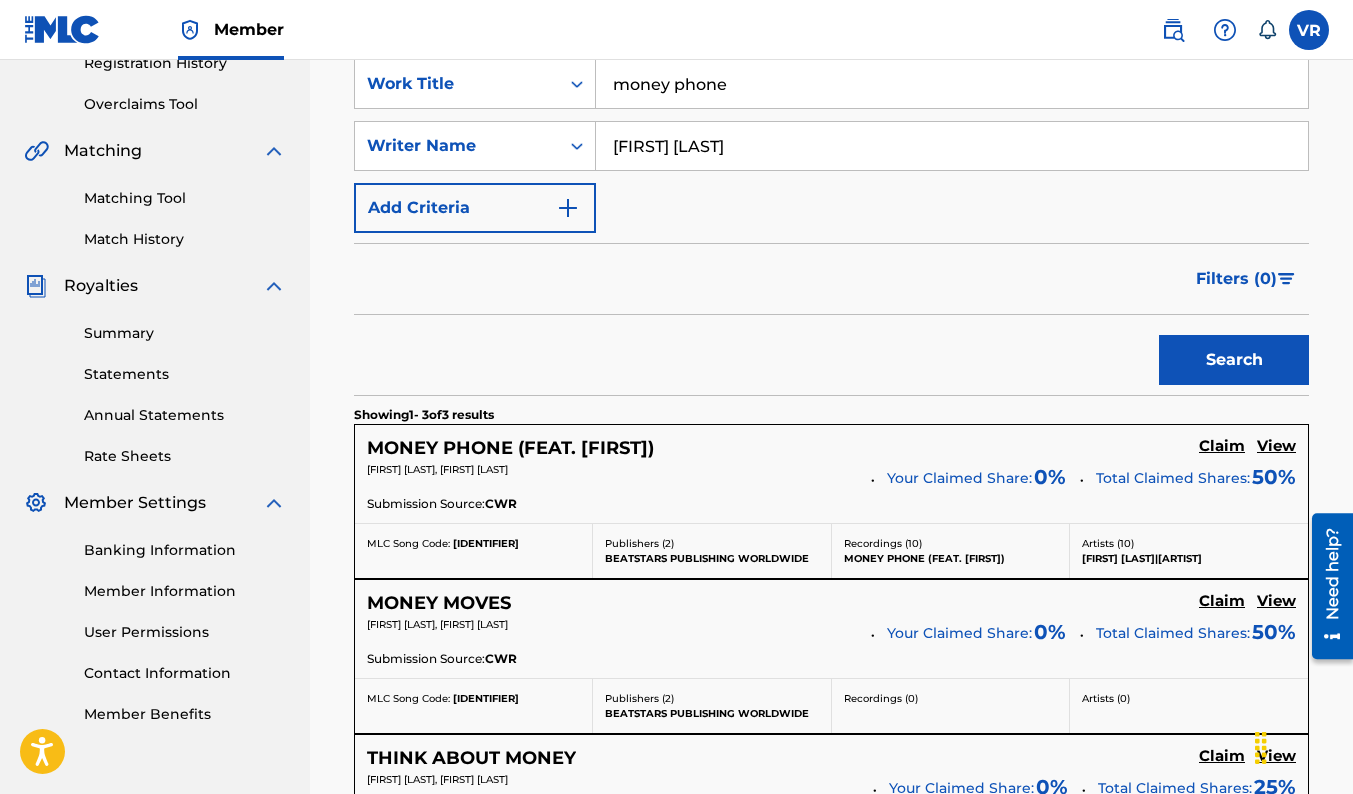 scroll, scrollTop: 400, scrollLeft: 0, axis: vertical 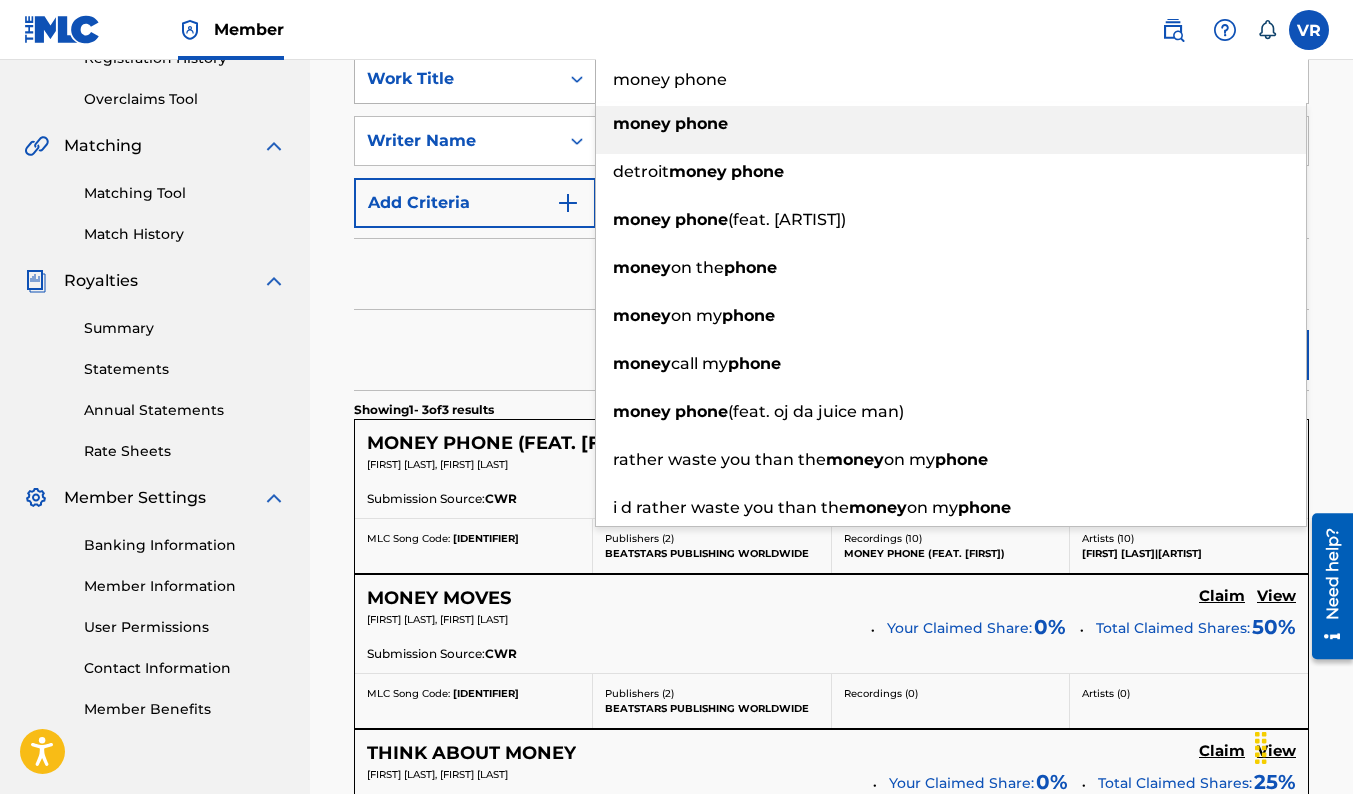 drag, startPoint x: 746, startPoint y: 75, endPoint x: 557, endPoint y: 60, distance: 189.5943 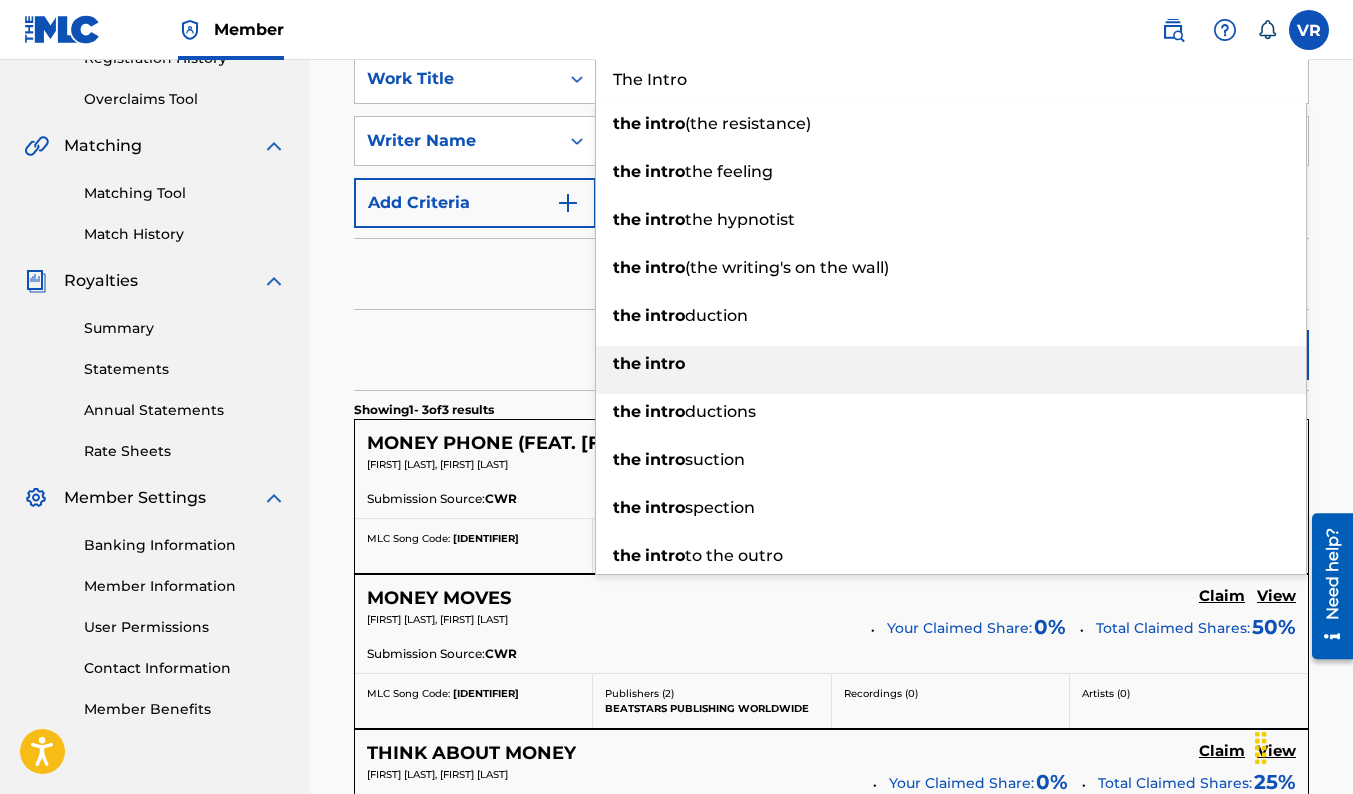 click on "the   intro" at bounding box center (951, 364) 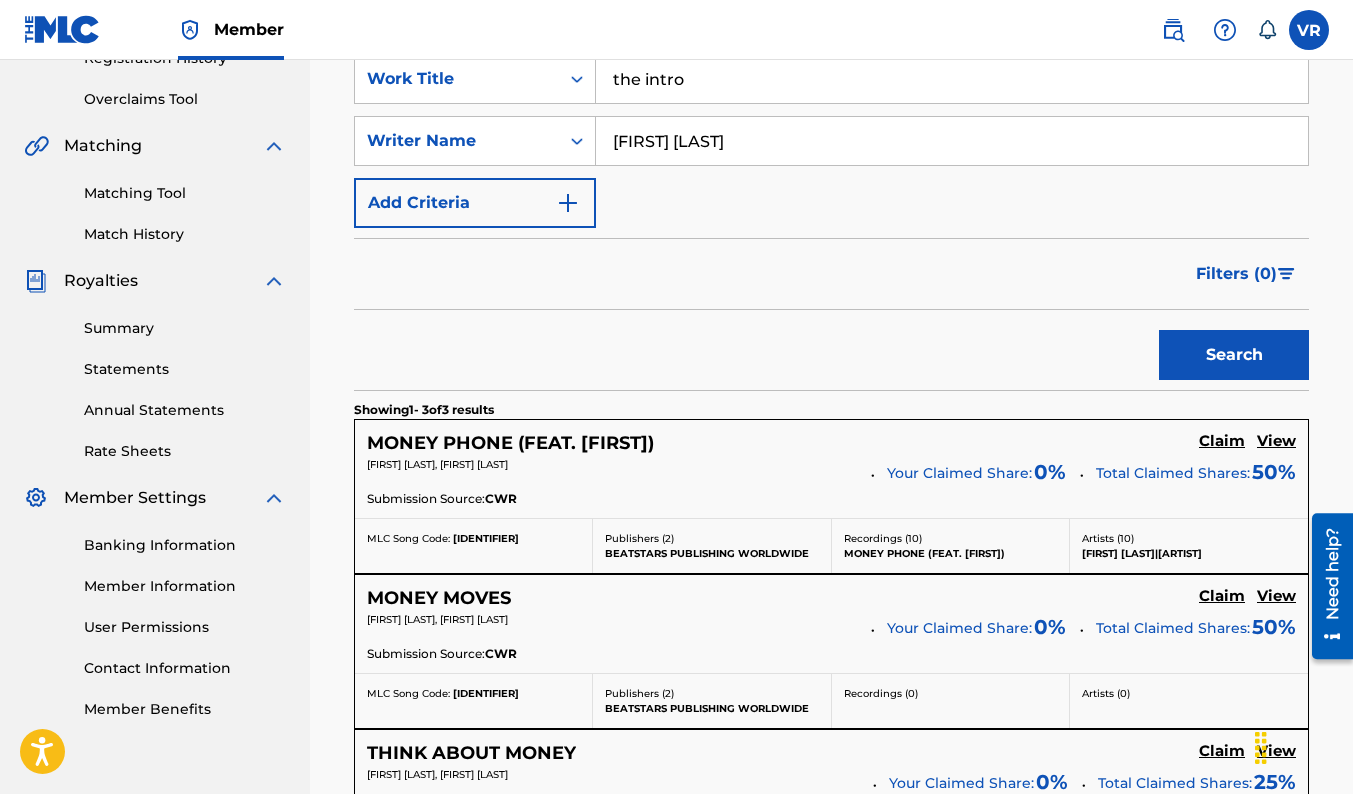 click on "Search" at bounding box center (1234, 355) 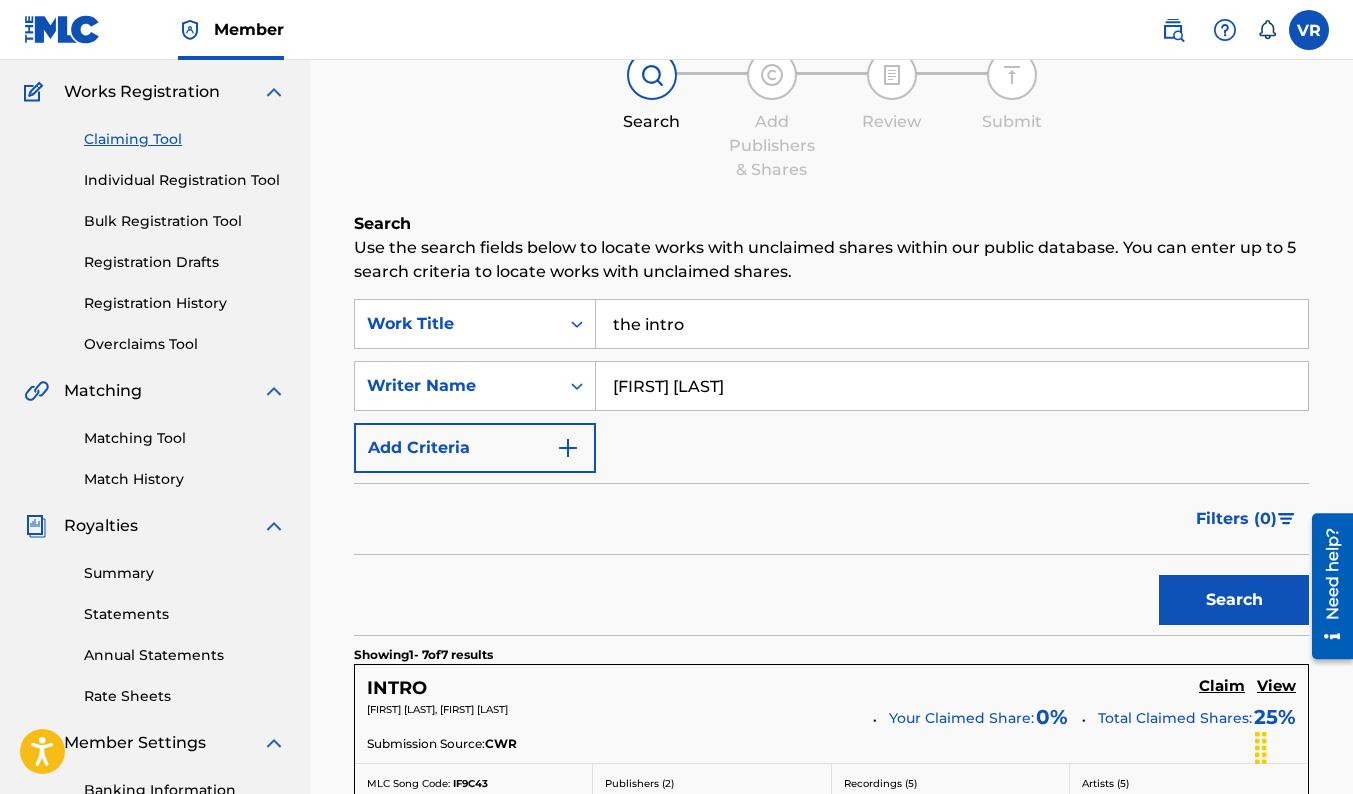 scroll, scrollTop: 100, scrollLeft: 0, axis: vertical 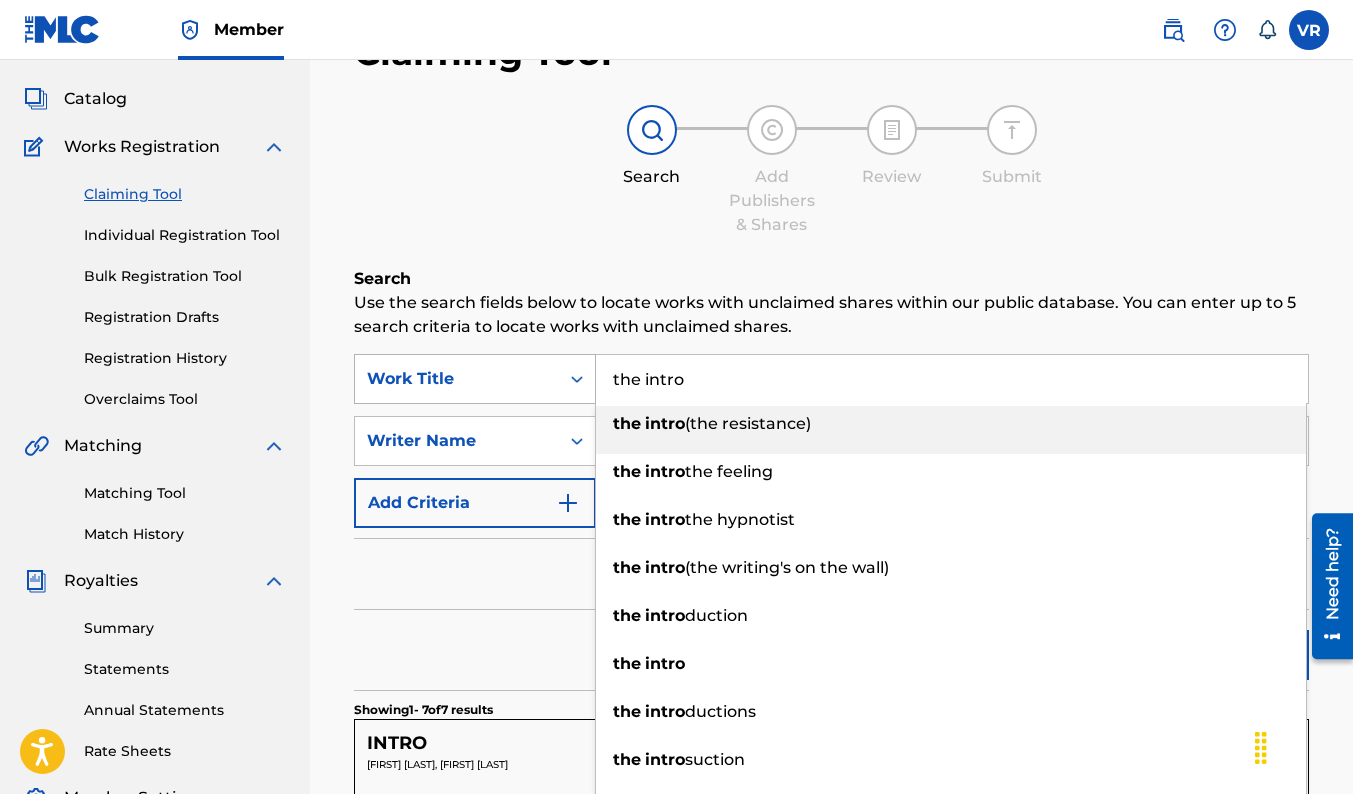 drag, startPoint x: 705, startPoint y: 384, endPoint x: 587, endPoint y: 382, distance: 118.016945 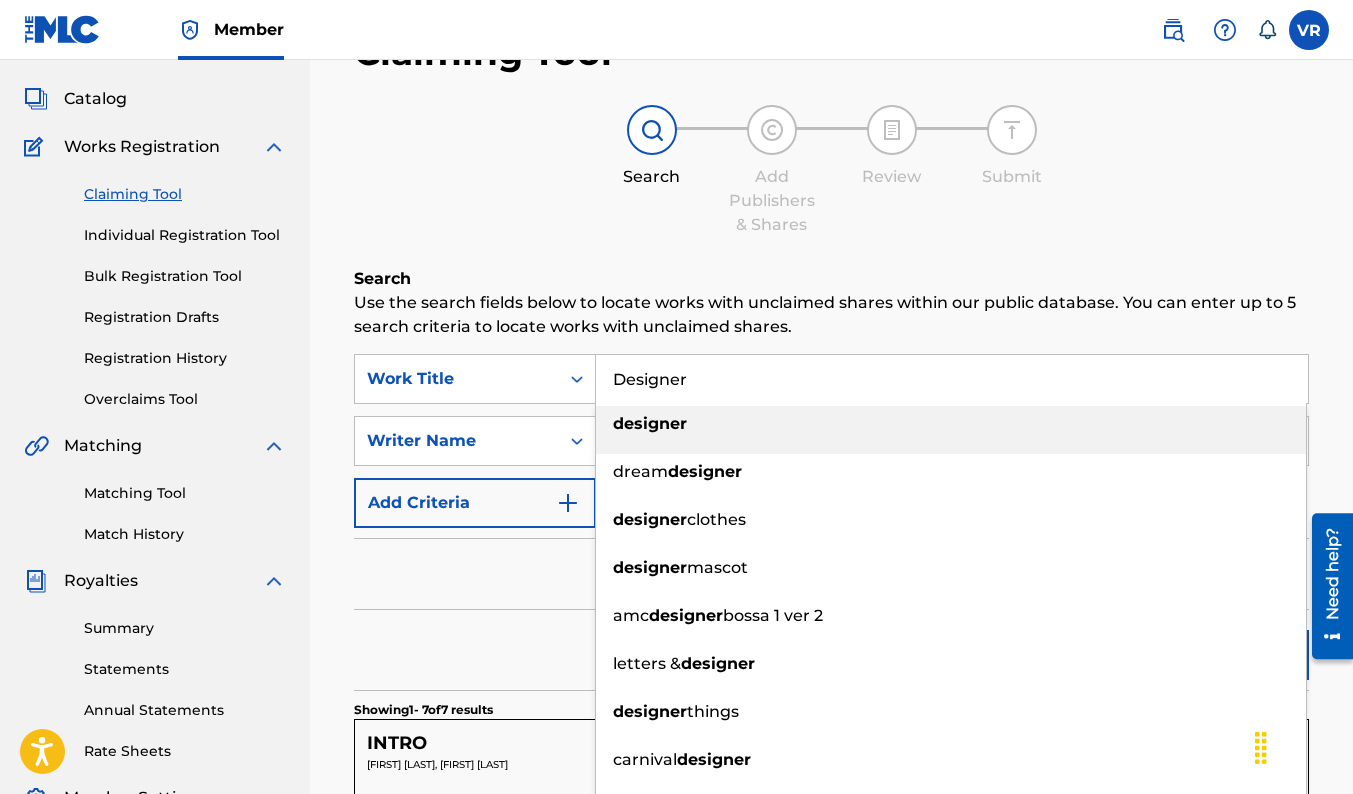 click on "designer" at bounding box center [650, 423] 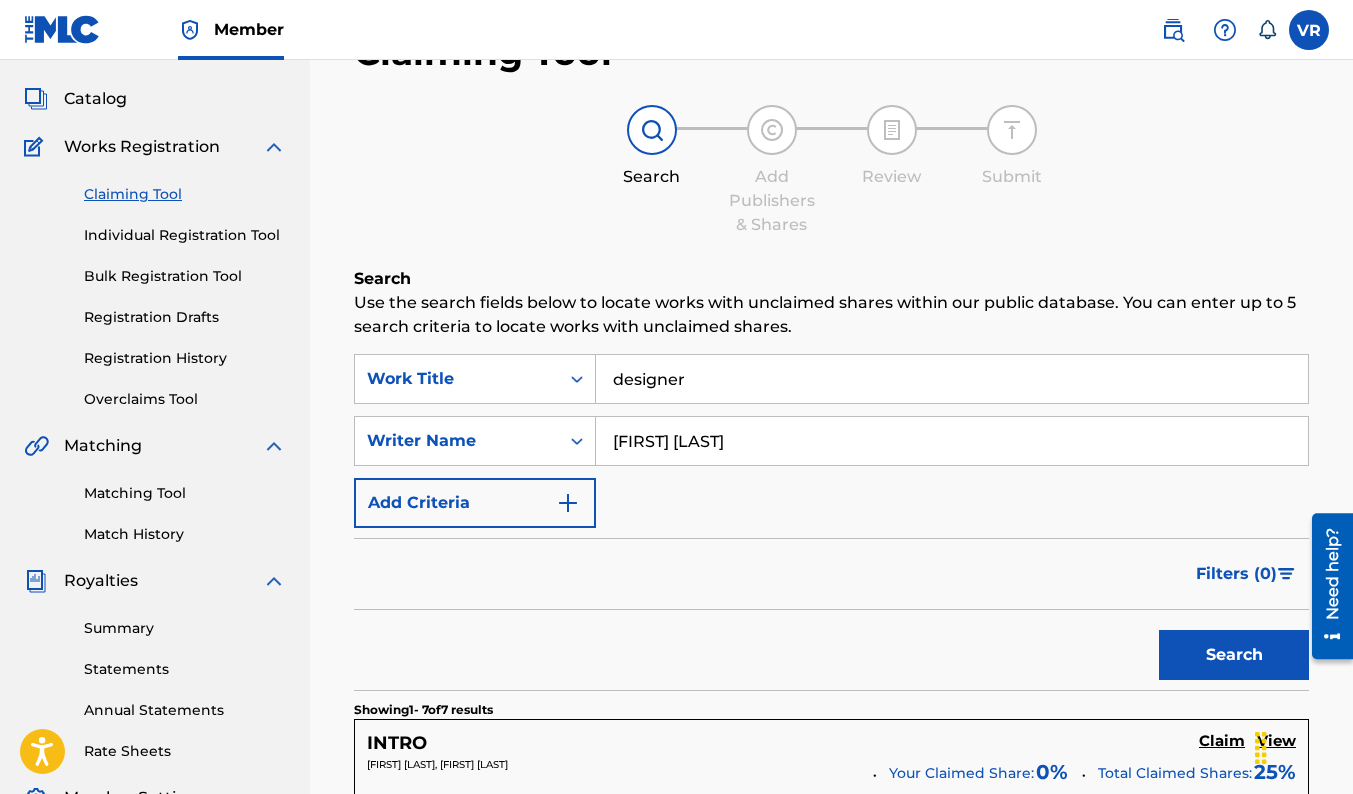 click on "Search" at bounding box center [1234, 655] 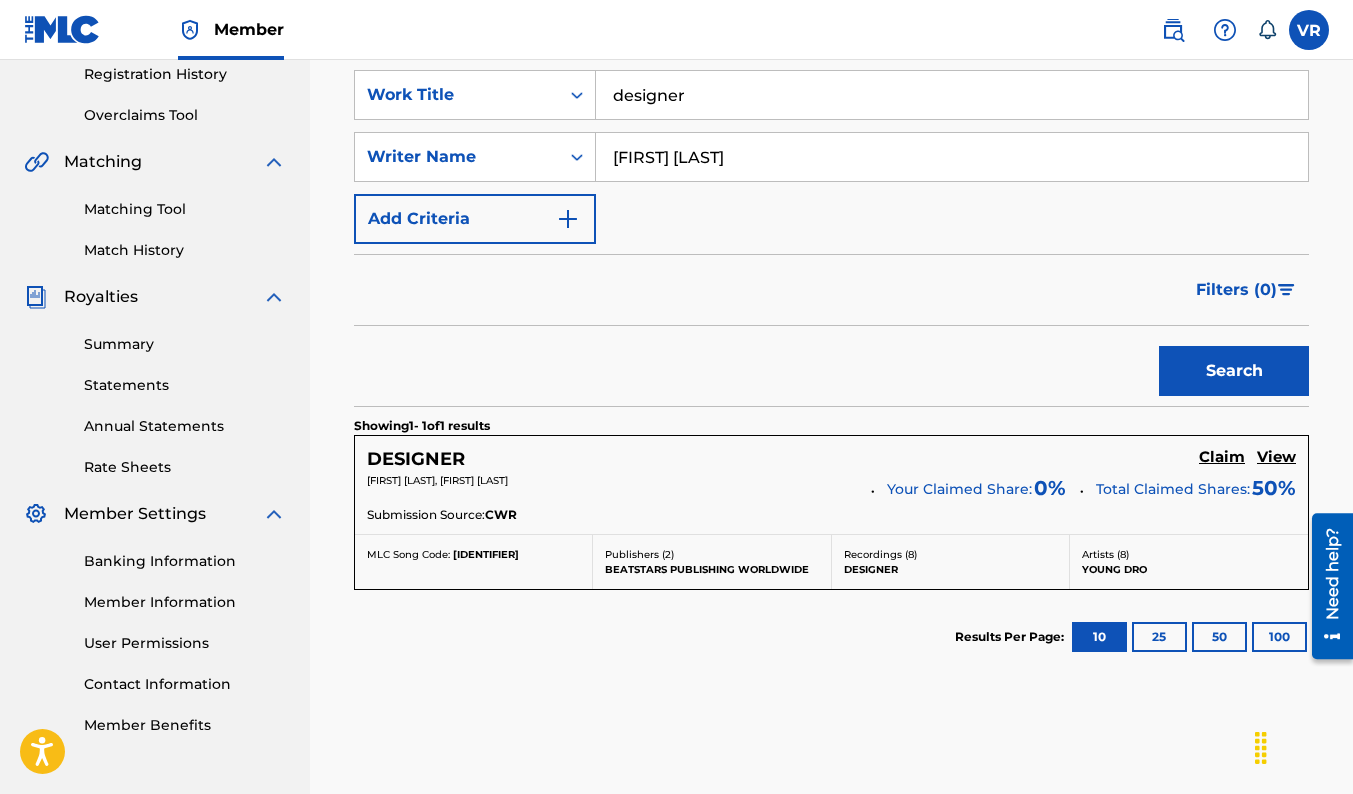 scroll, scrollTop: 400, scrollLeft: 0, axis: vertical 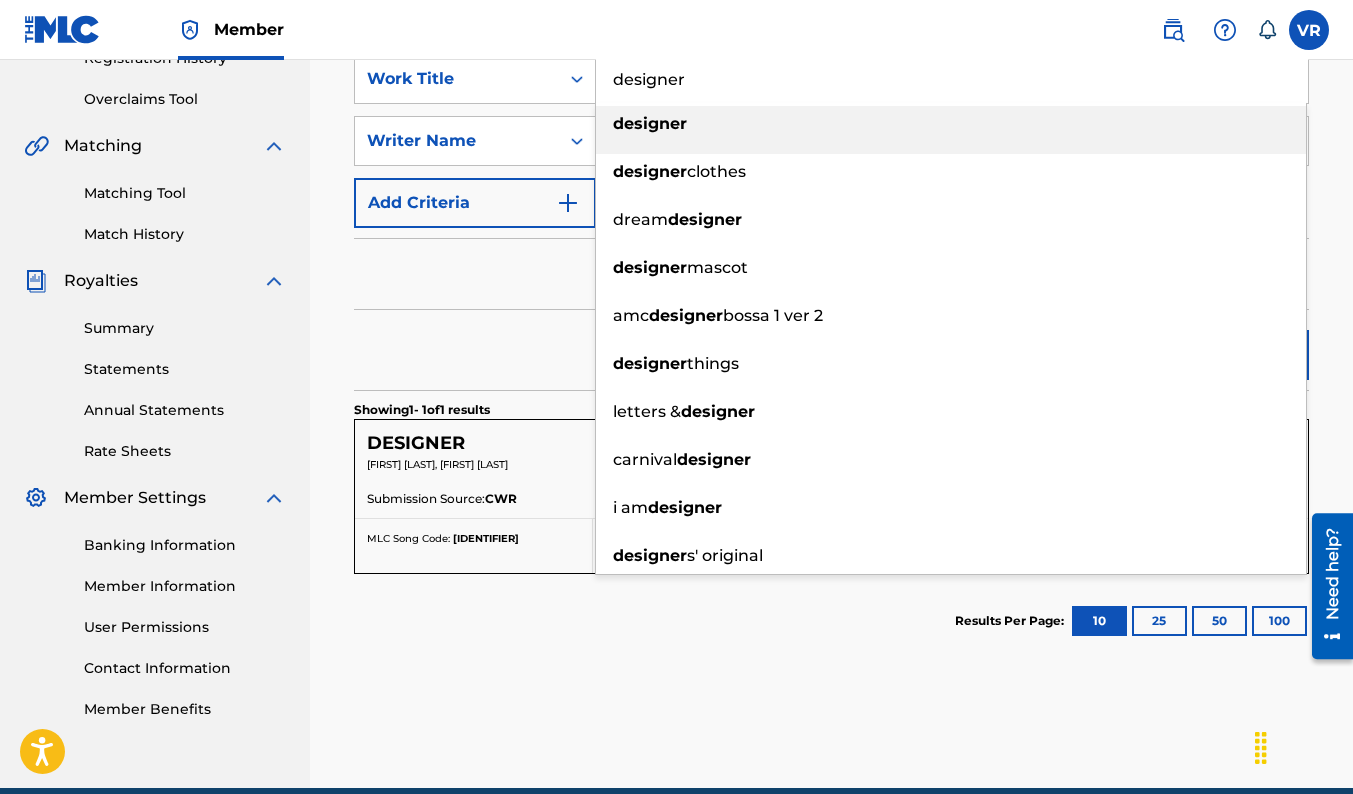 drag, startPoint x: 710, startPoint y: 86, endPoint x: 526, endPoint y: 59, distance: 185.97043 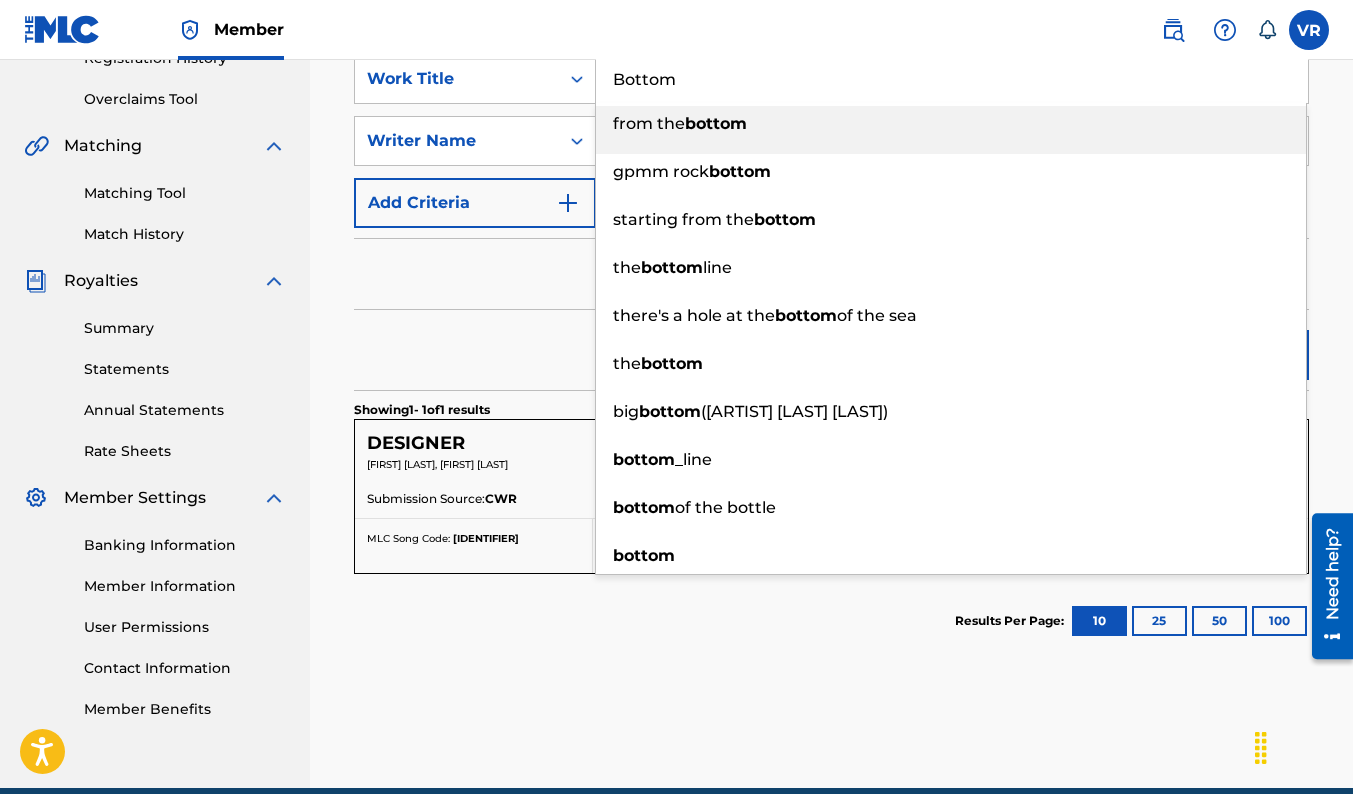 type on "Bottom" 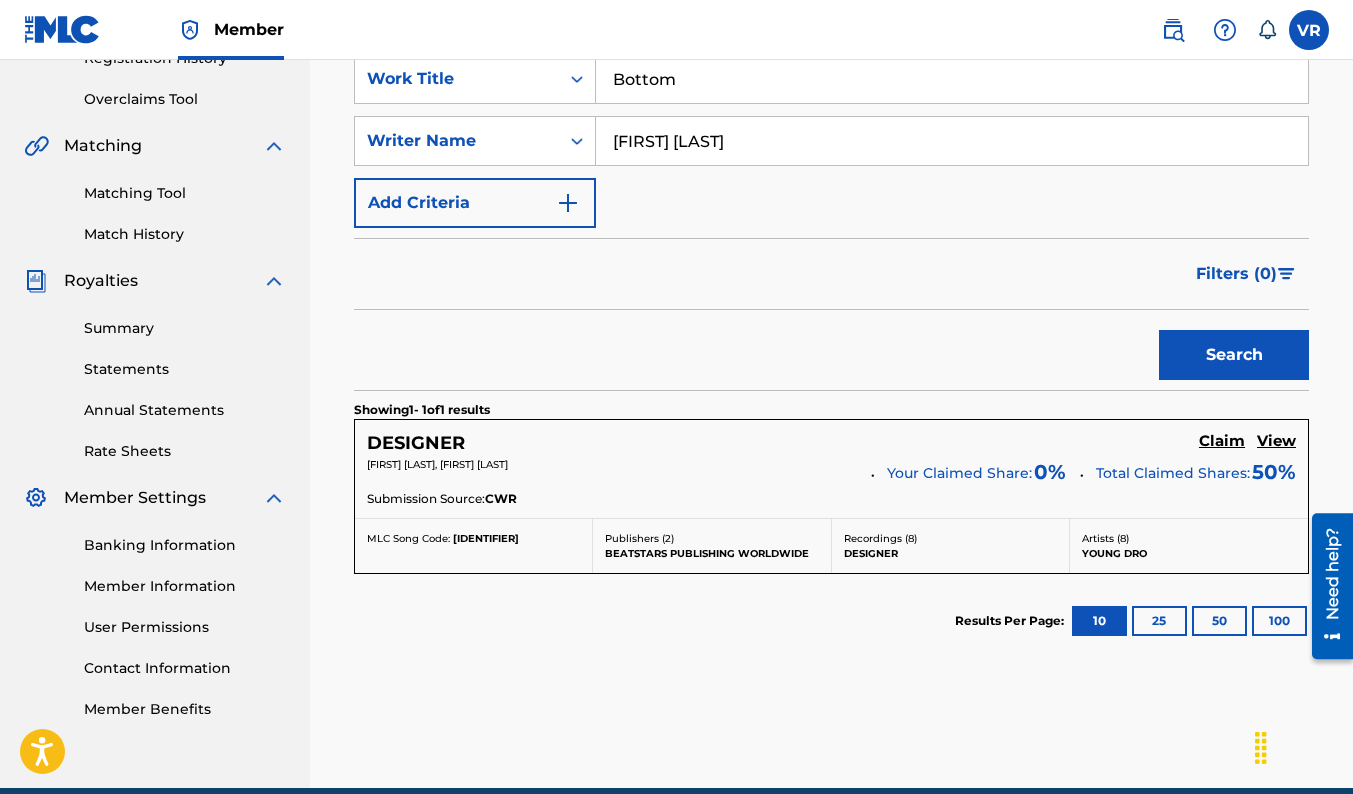 click on "Search" at bounding box center (1234, 355) 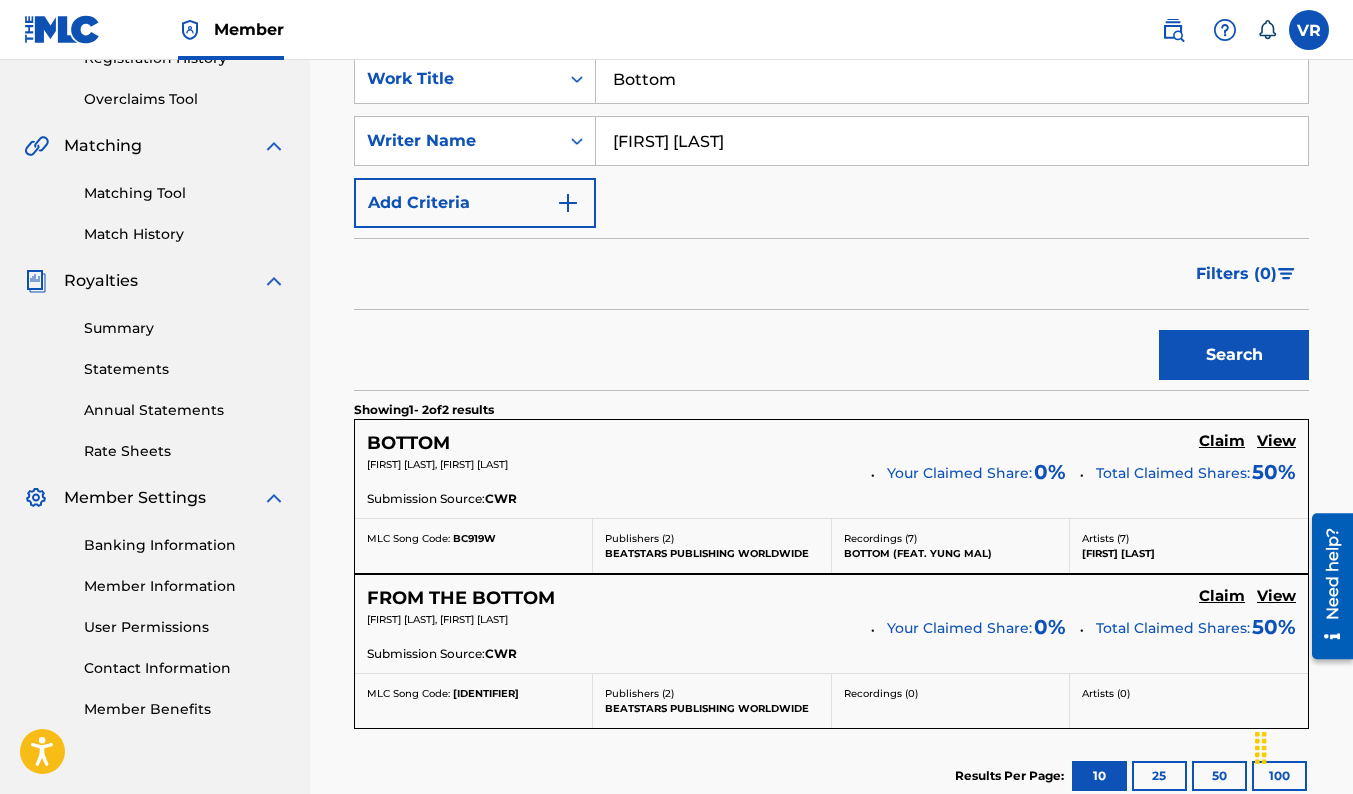 click on "View" at bounding box center [1276, 441] 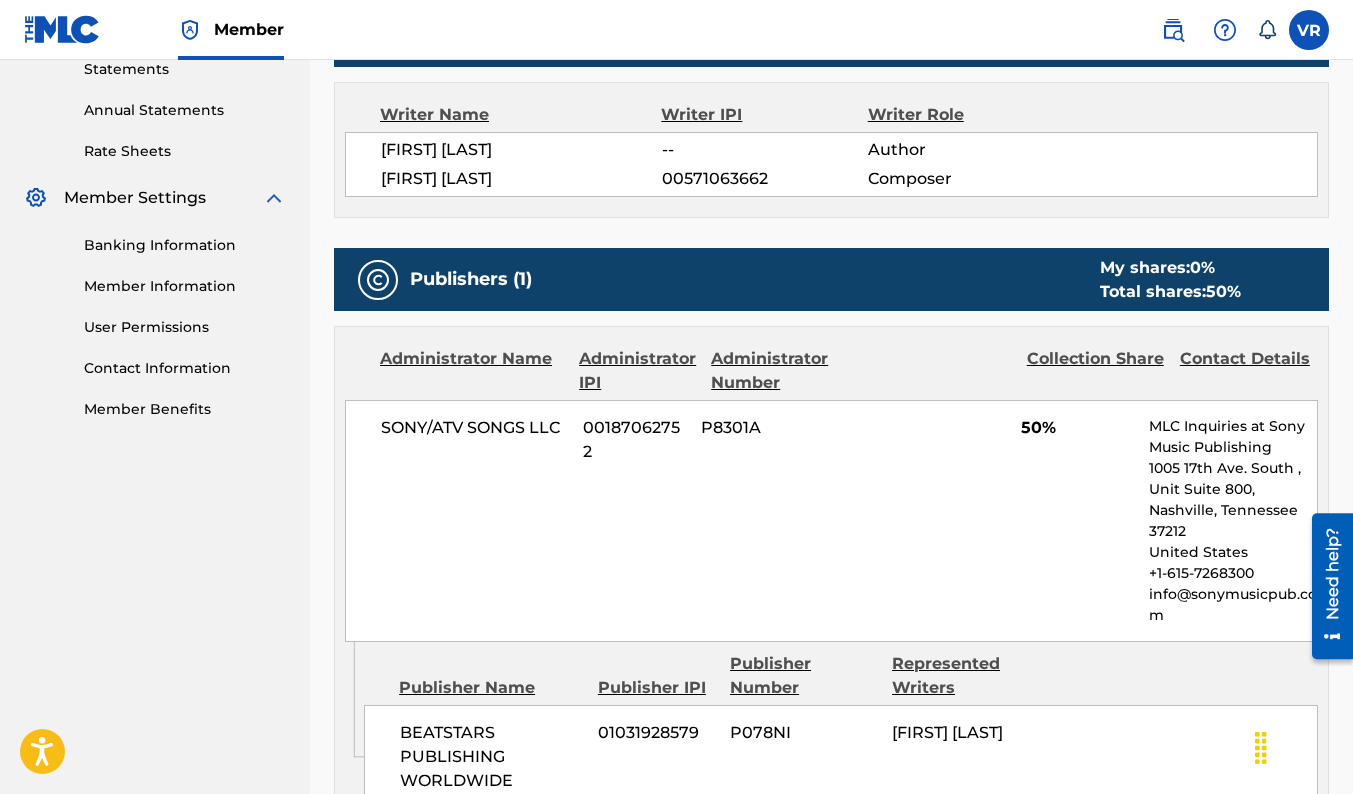 scroll, scrollTop: 0, scrollLeft: 0, axis: both 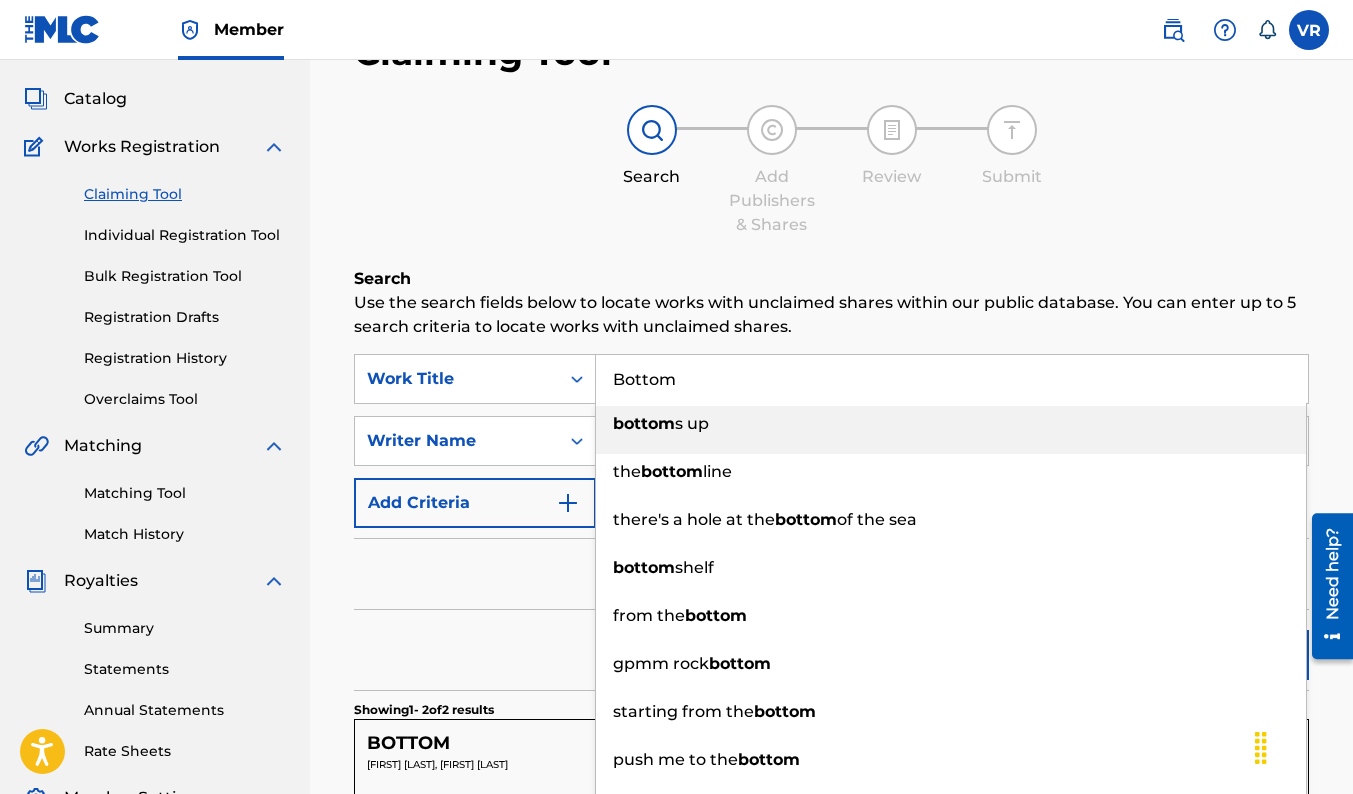 drag, startPoint x: 719, startPoint y: 389, endPoint x: 623, endPoint y: 379, distance: 96.519424 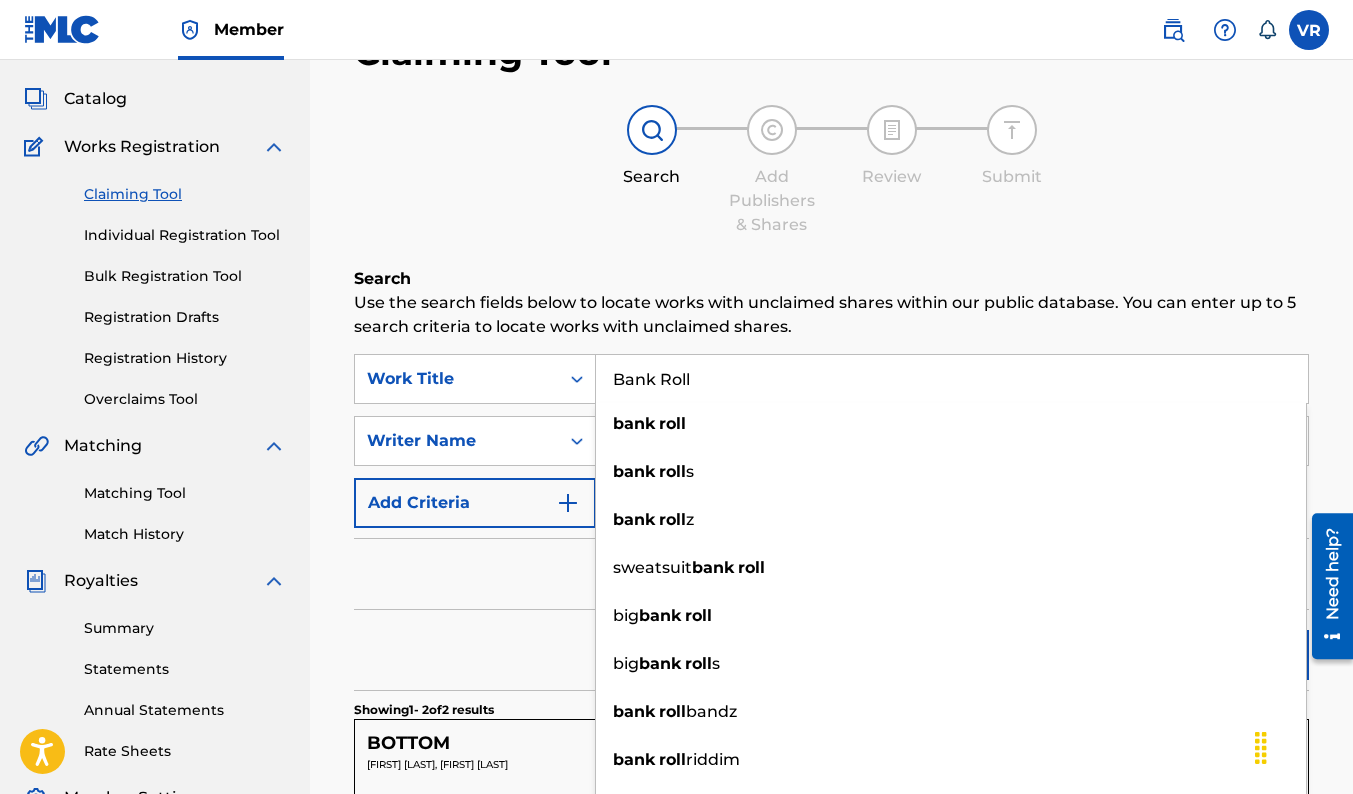 type on "Bank Roll" 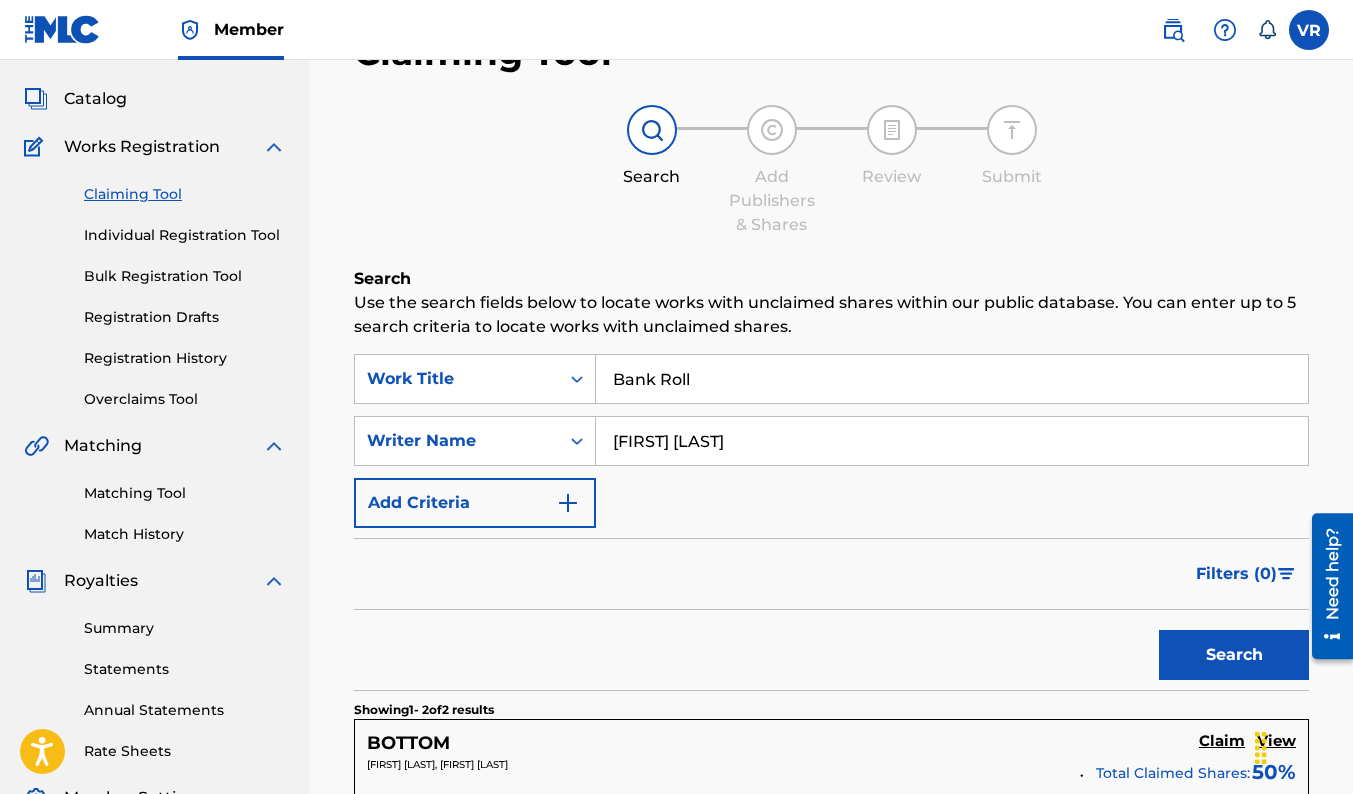 click on "Search" at bounding box center (831, 650) 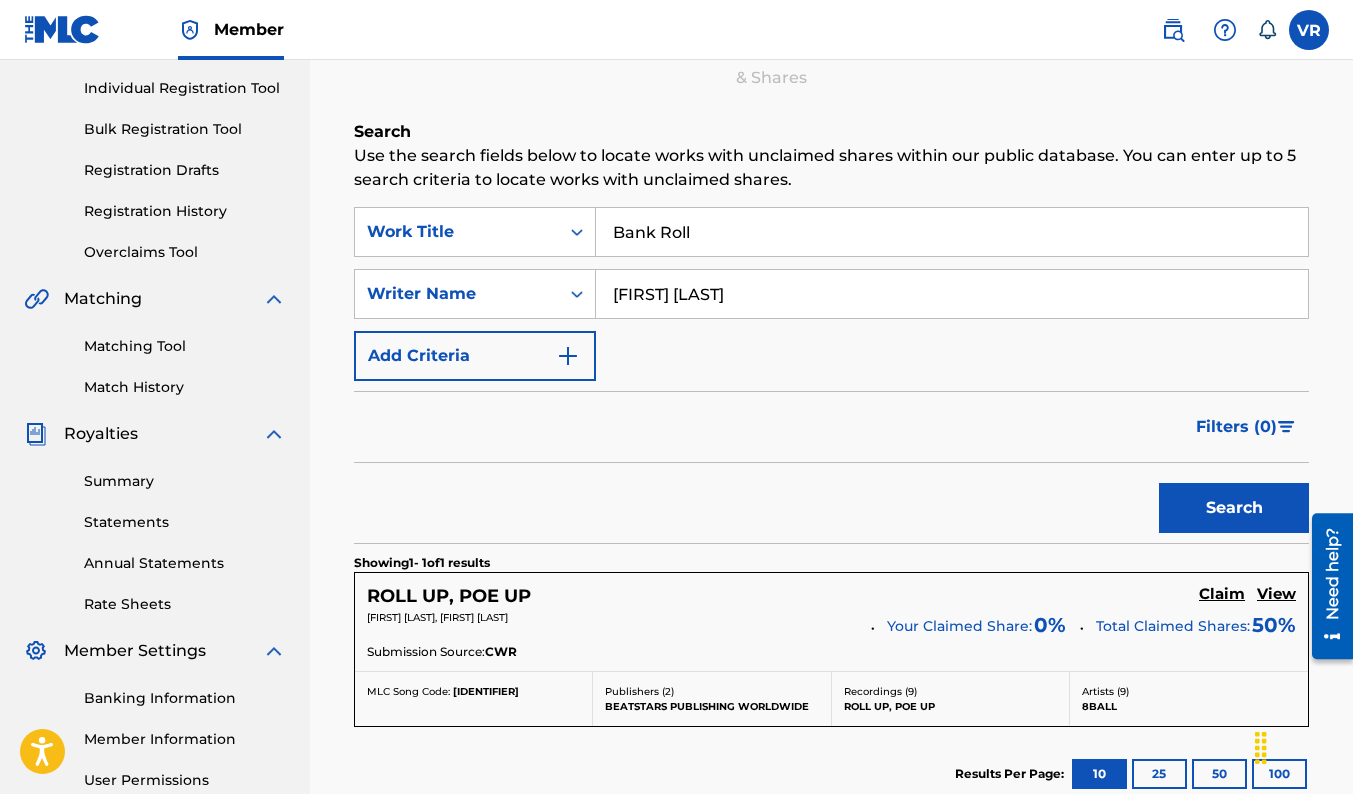 scroll, scrollTop: 200, scrollLeft: 0, axis: vertical 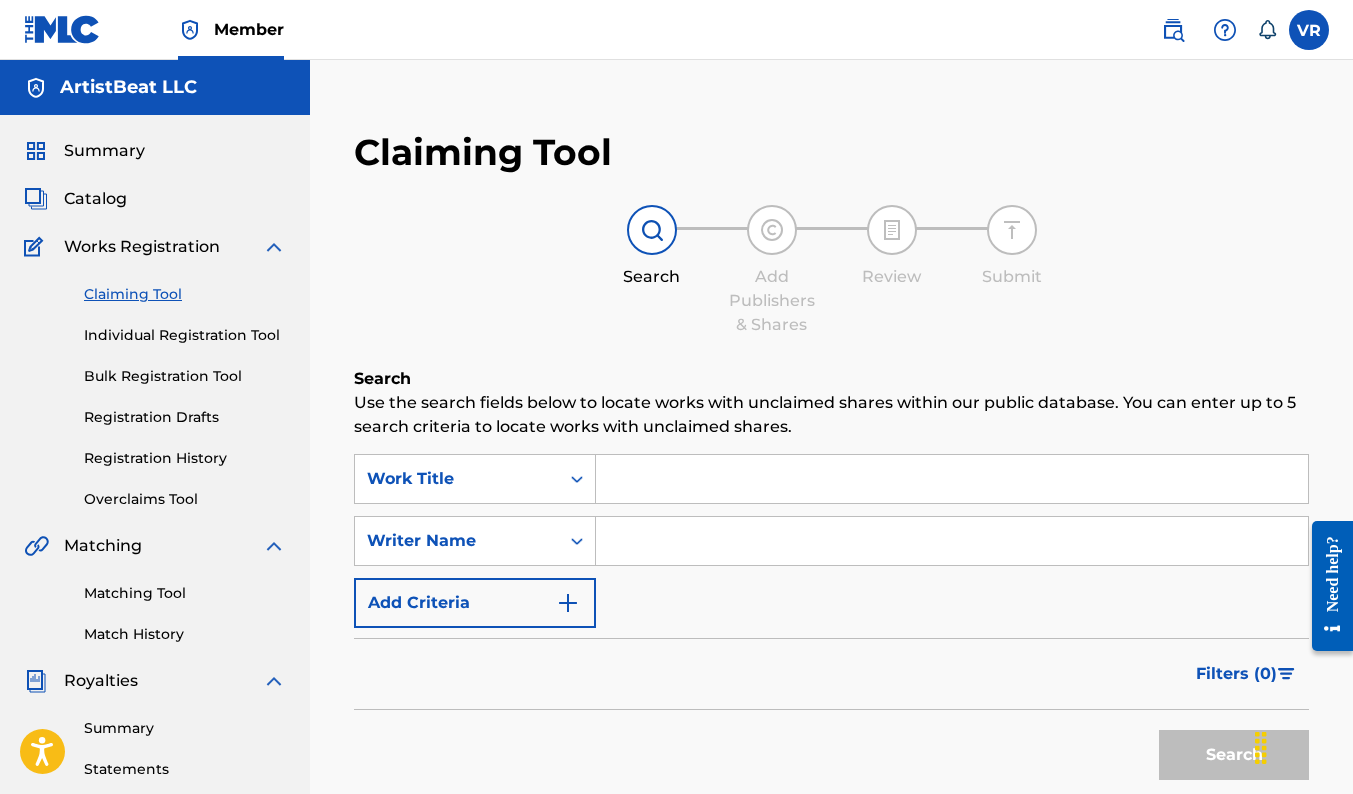 click at bounding box center [952, 541] 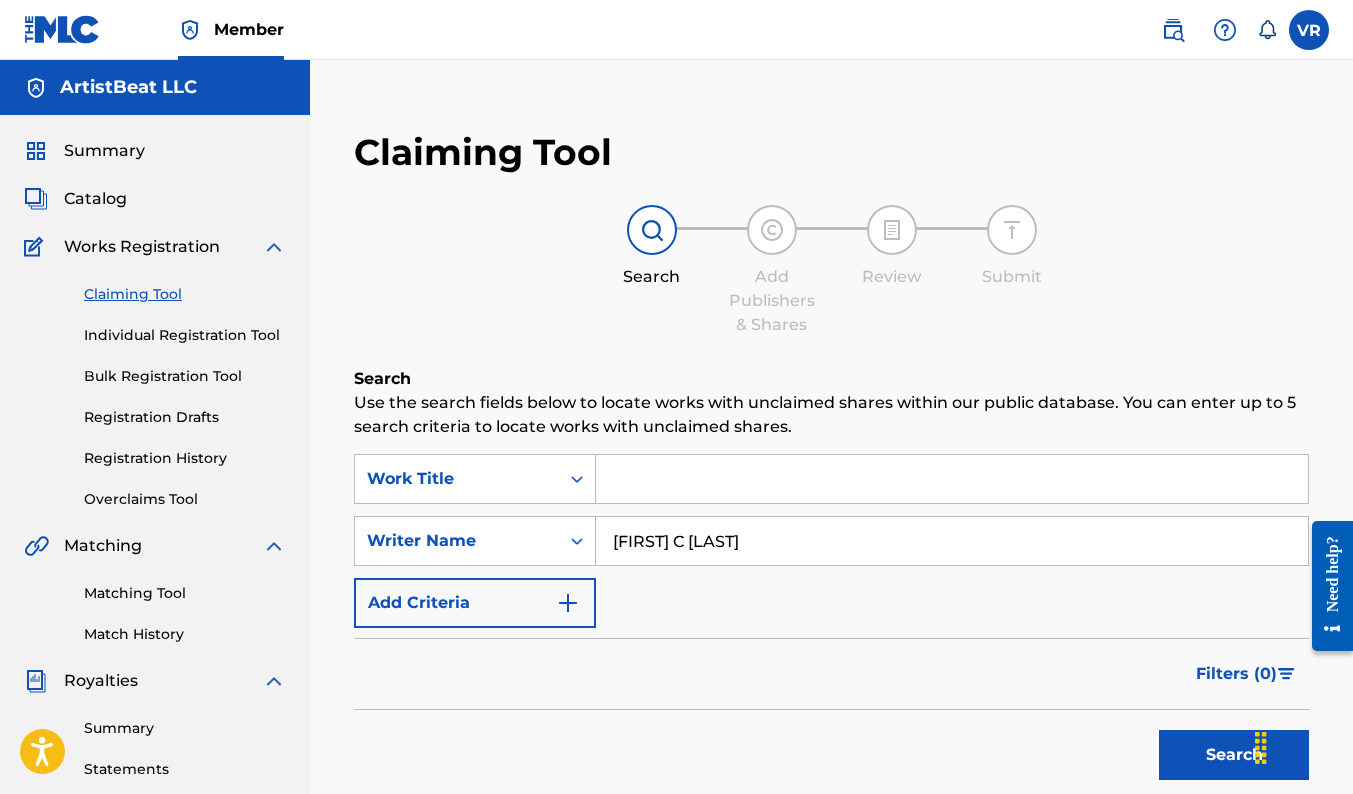 click at bounding box center [952, 479] 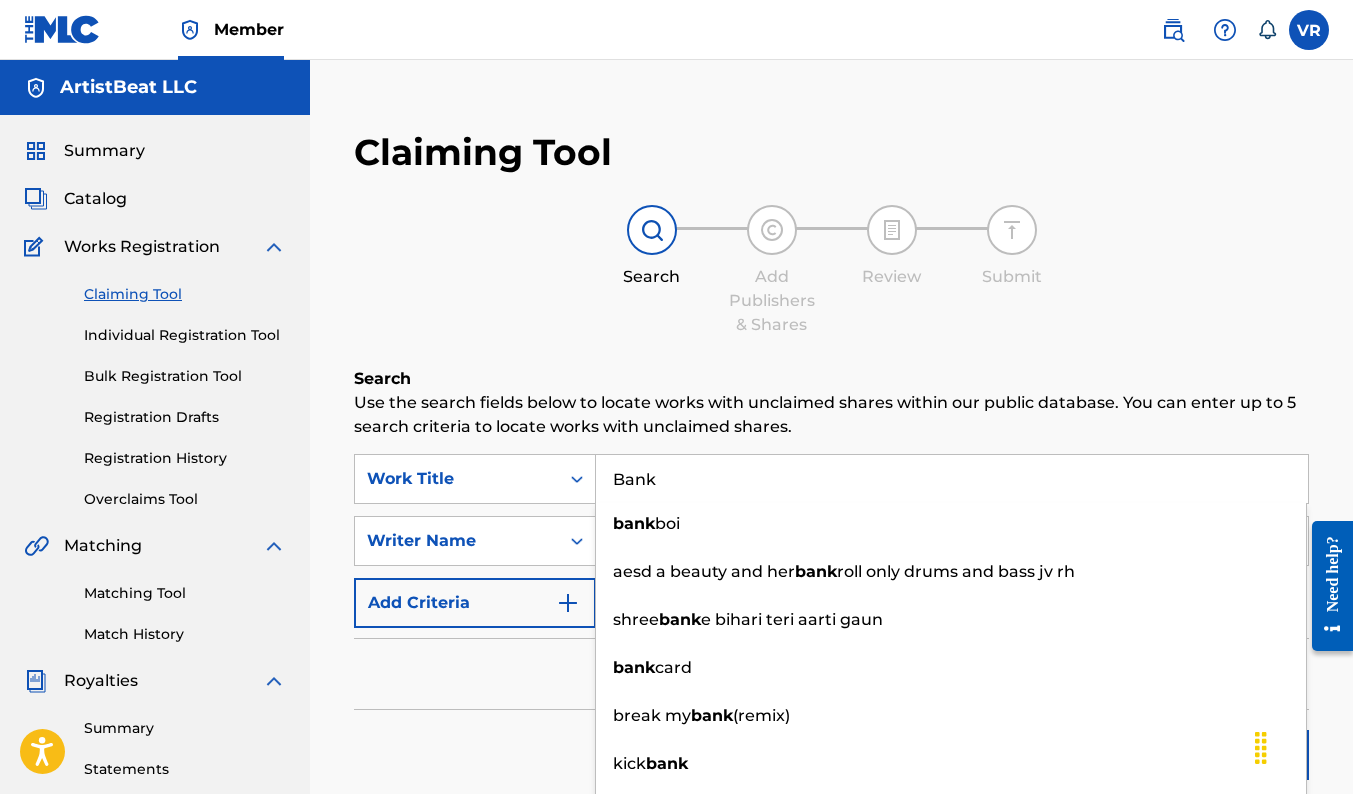 click on "Filters ( 0 )" at bounding box center [831, 674] 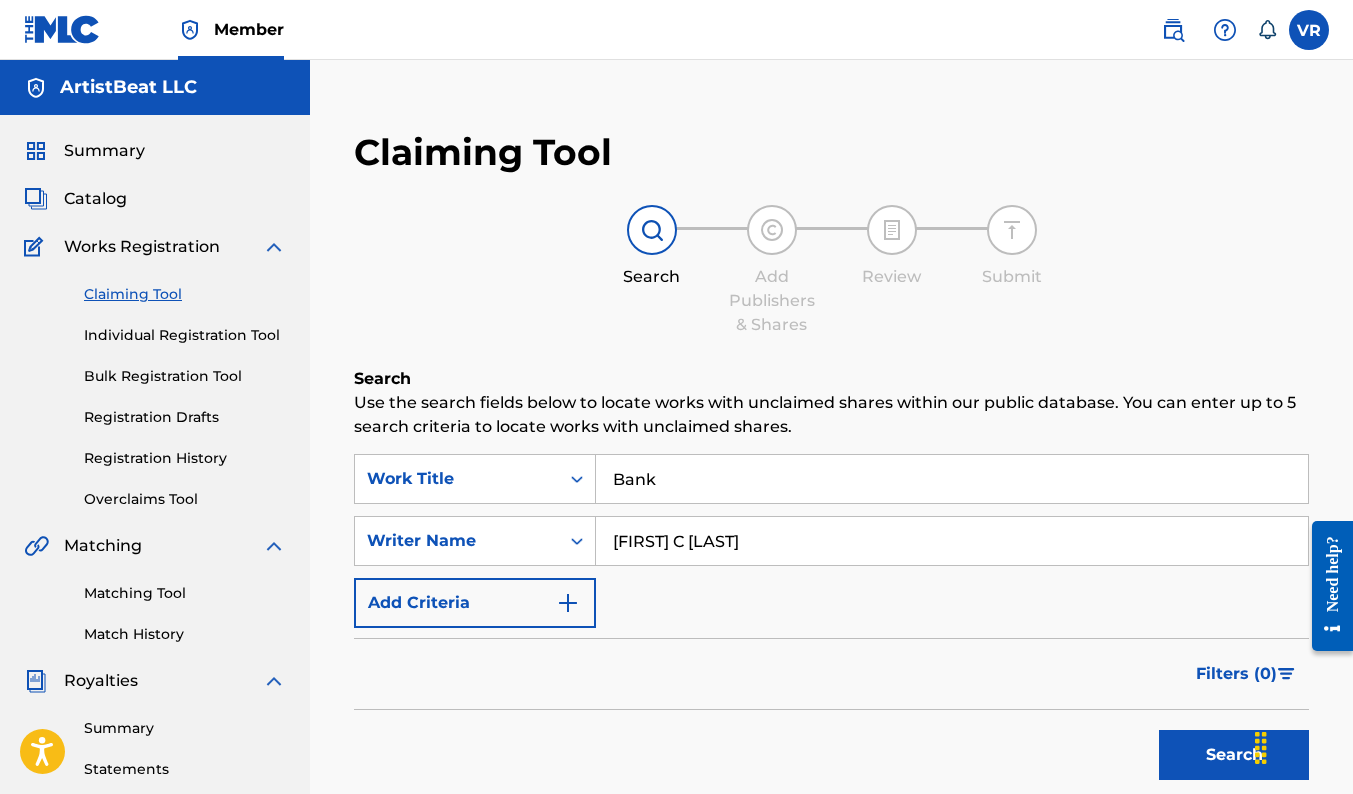 click on "Search" at bounding box center (1234, 755) 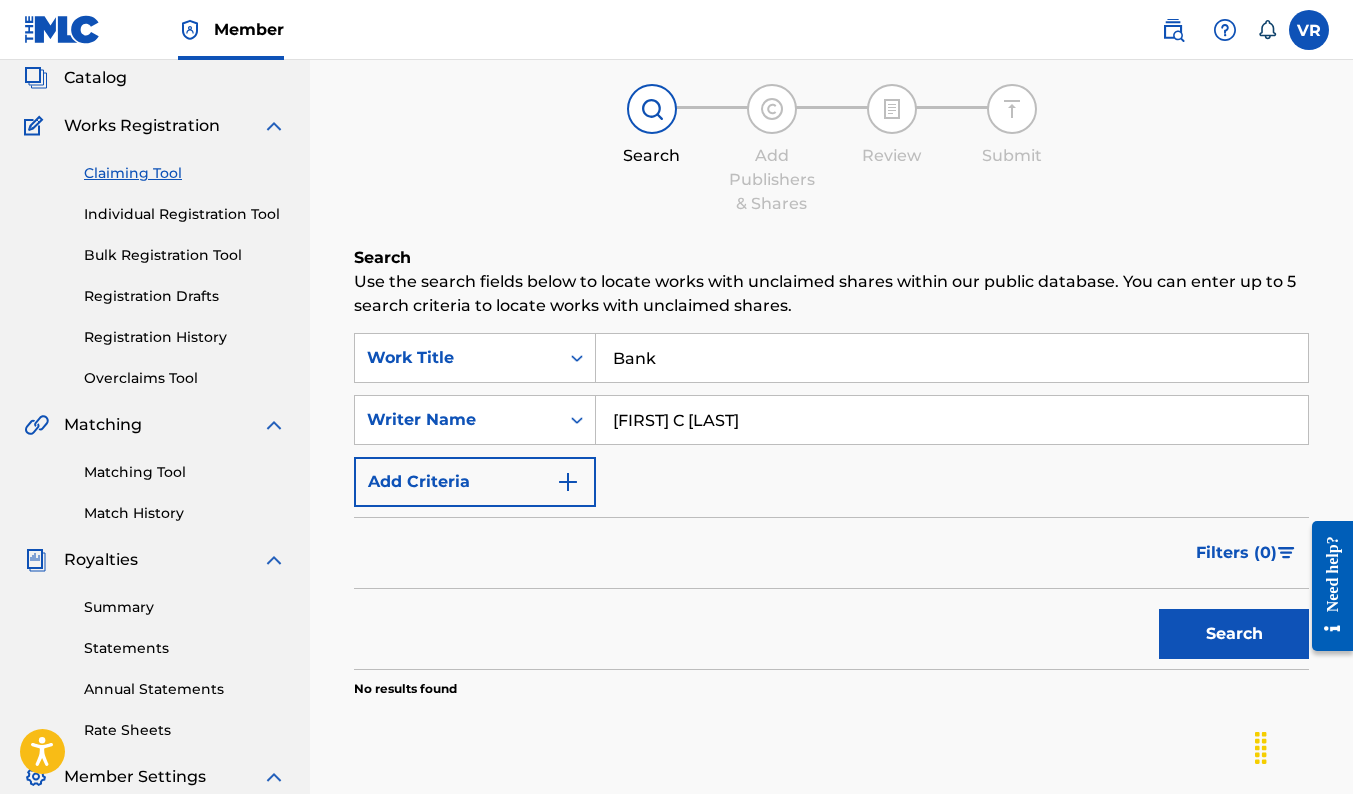 scroll, scrollTop: 200, scrollLeft: 0, axis: vertical 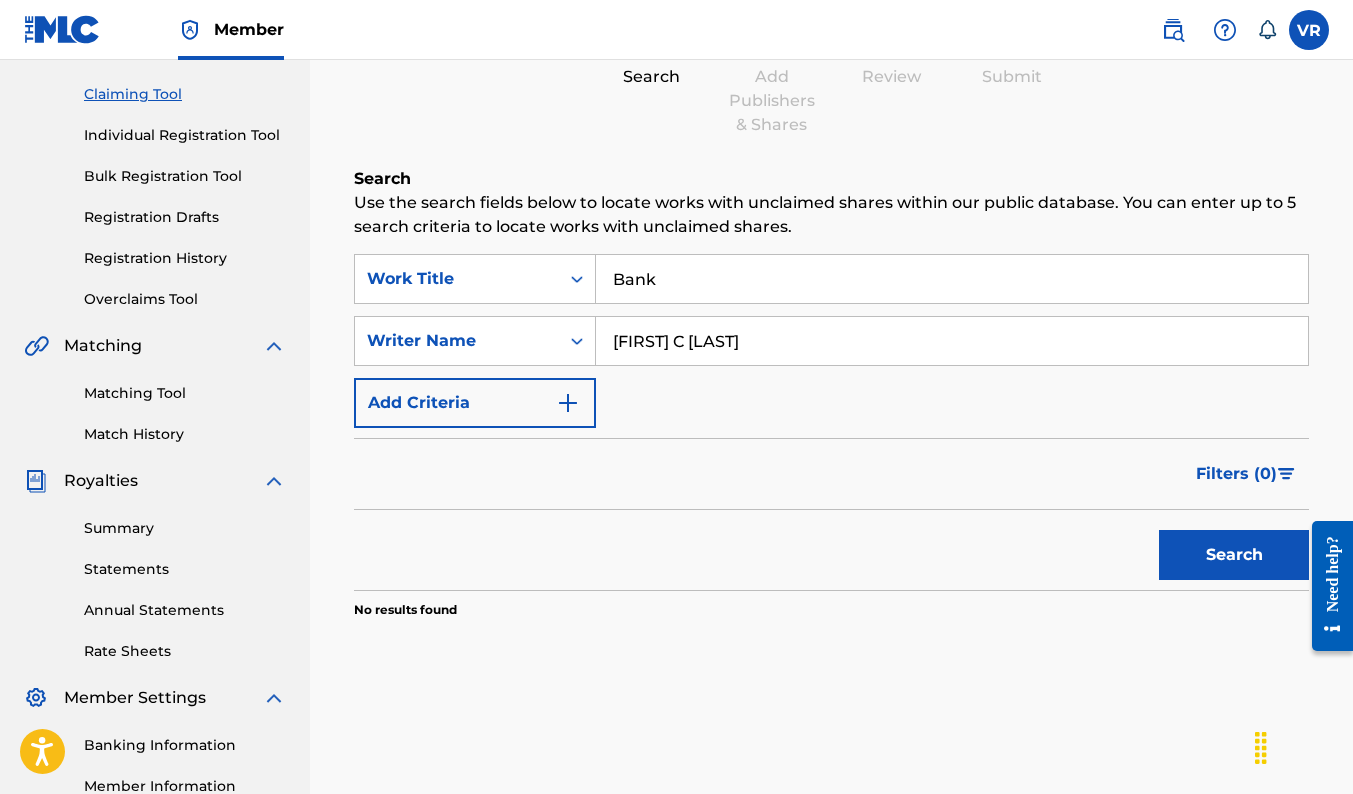 click on "Search" at bounding box center [1234, 555] 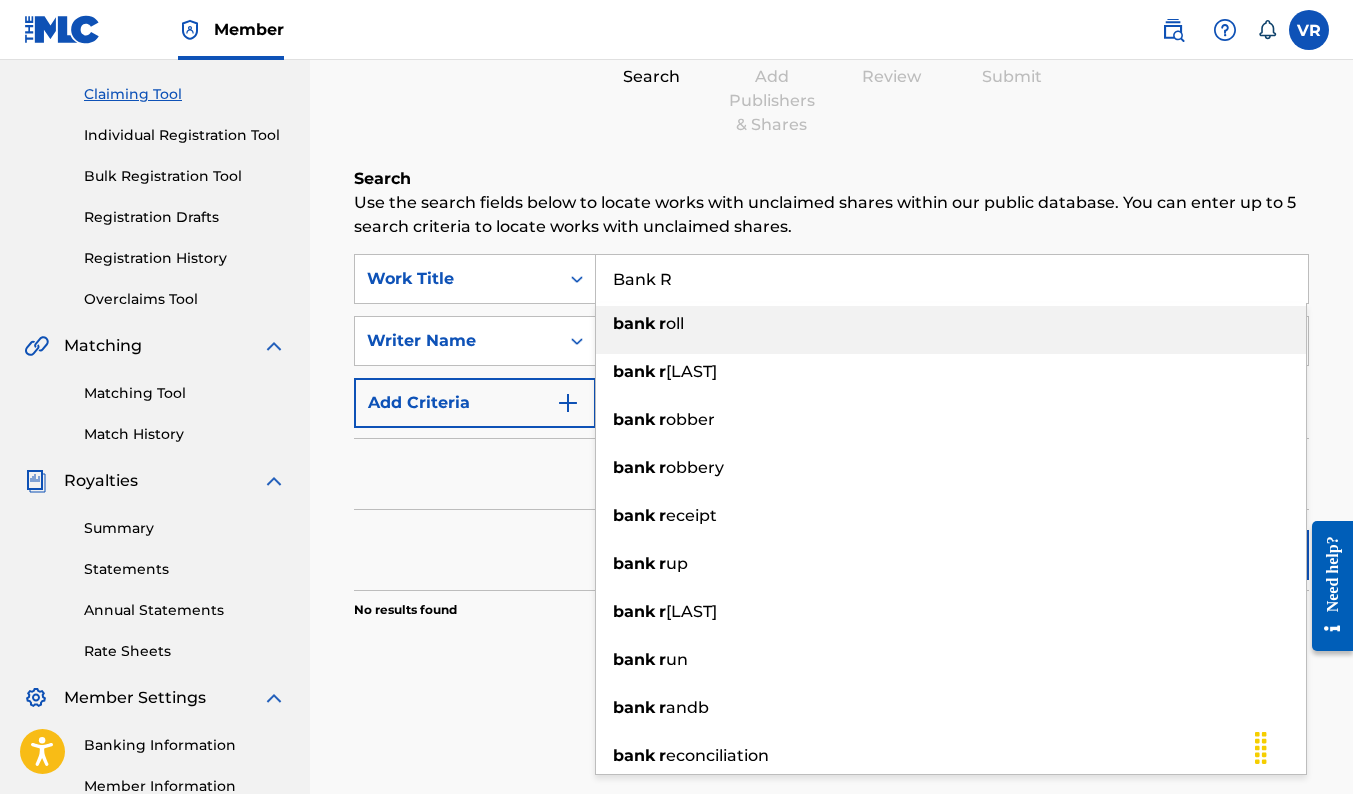 click on "bank r oll" at bounding box center [951, 324] 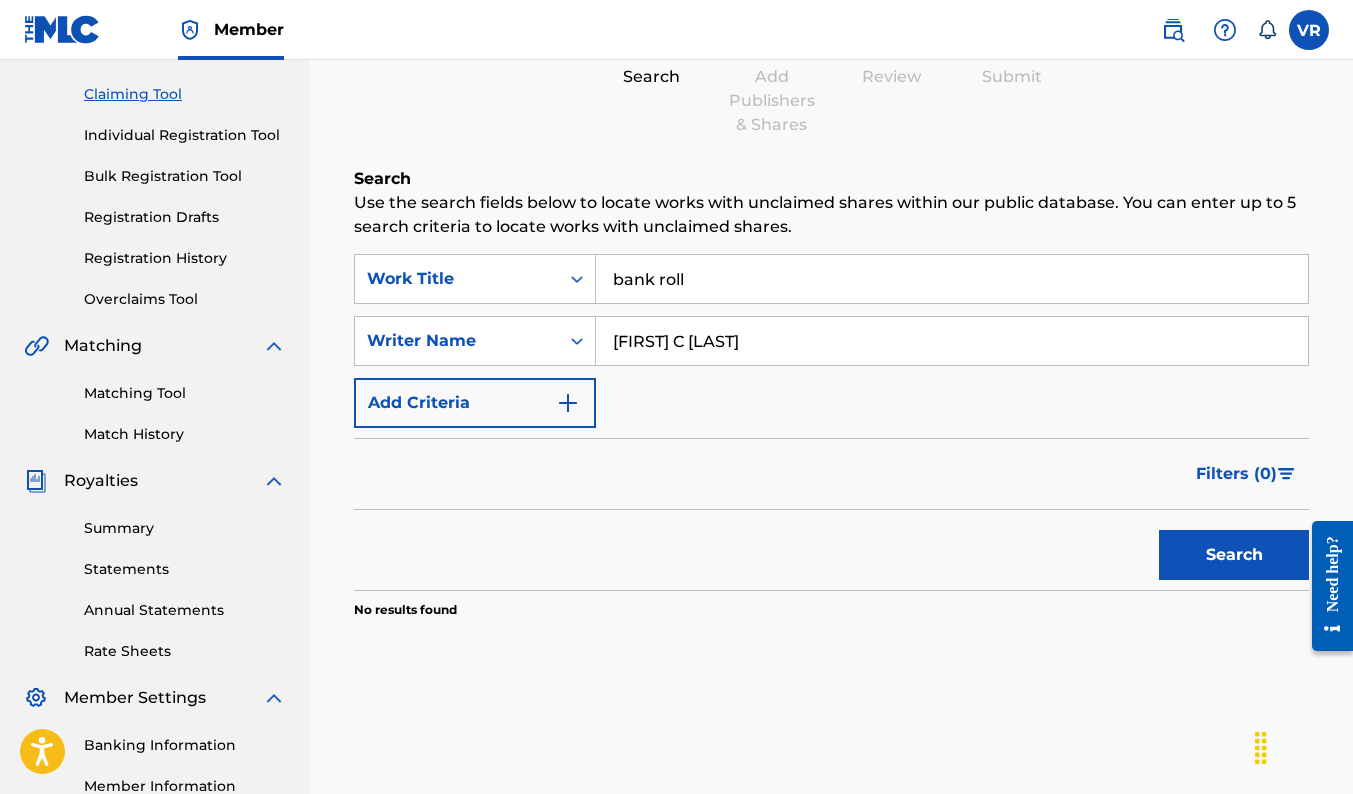 click on "Search" at bounding box center [1234, 555] 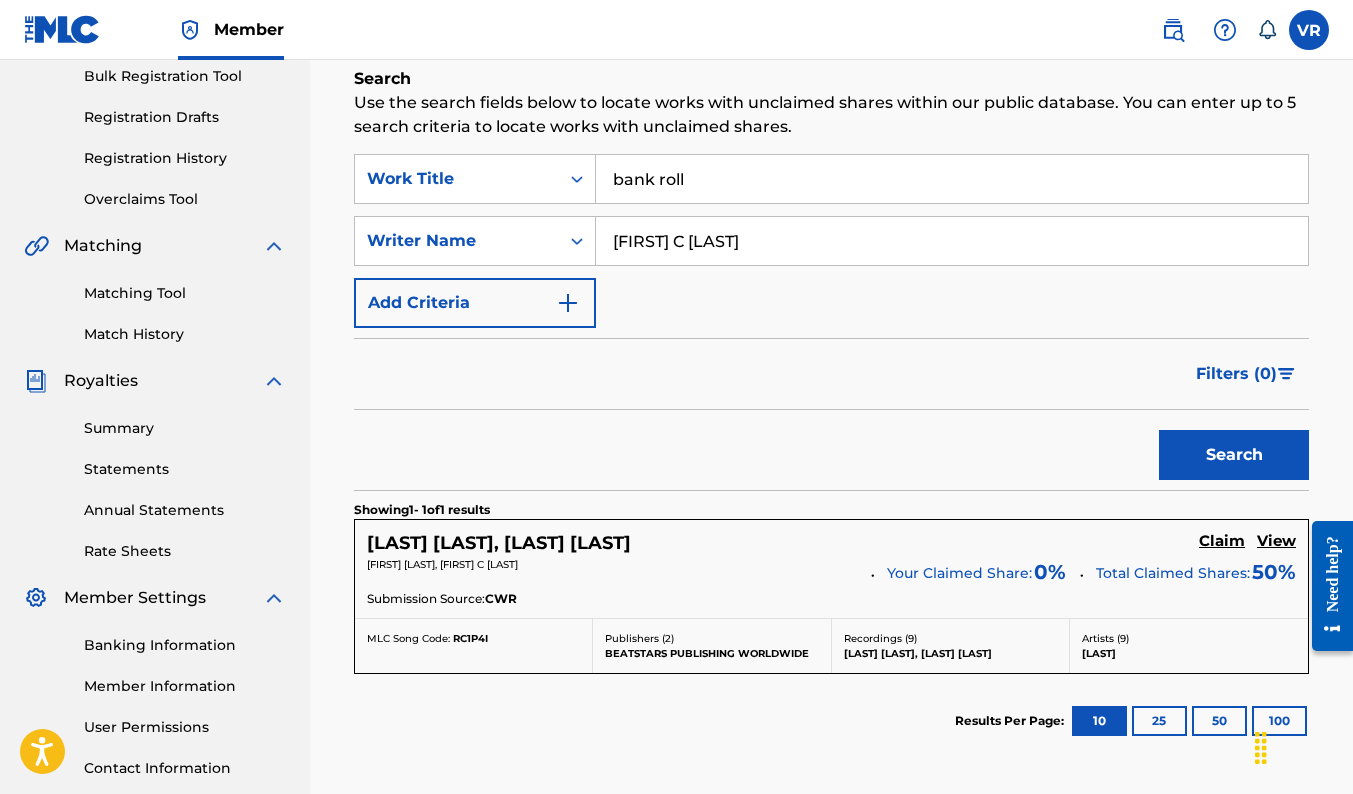 scroll, scrollTop: 400, scrollLeft: 0, axis: vertical 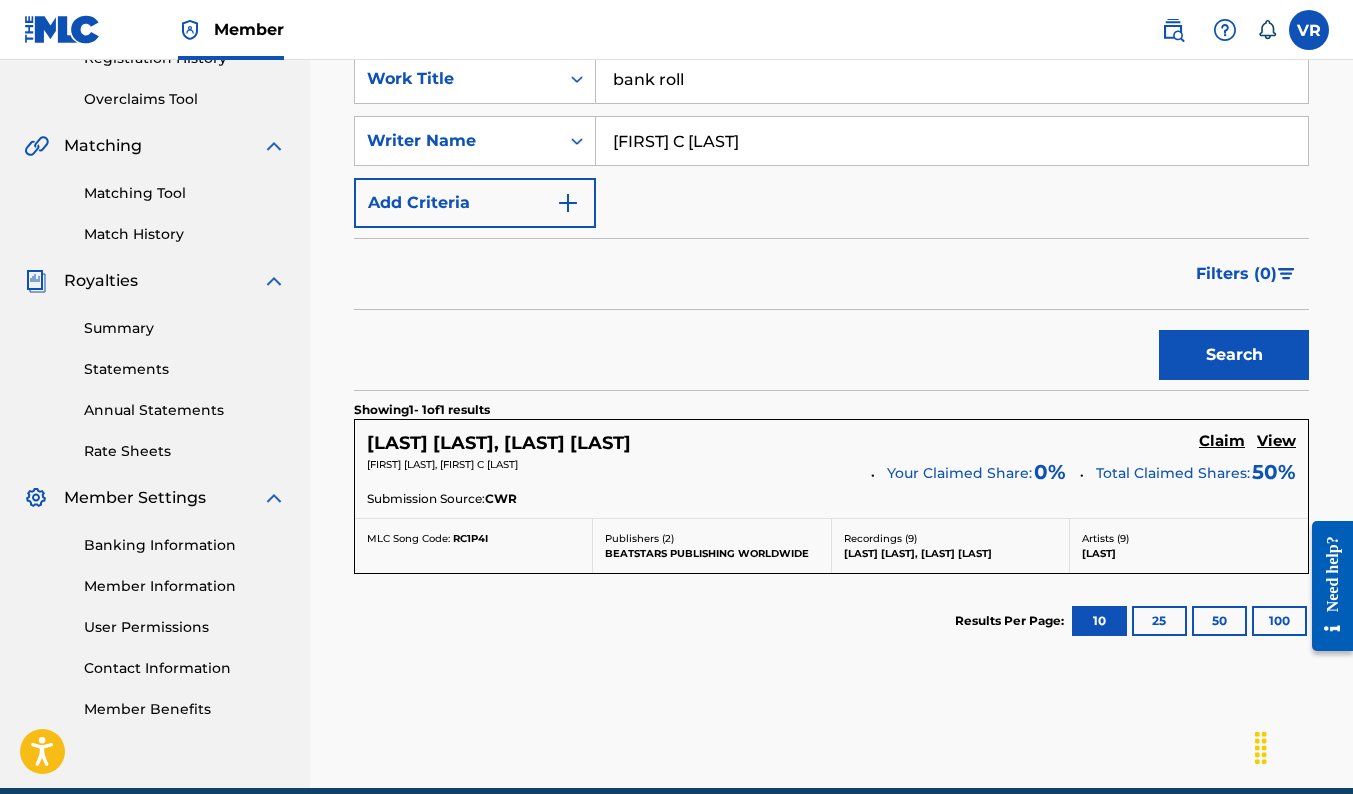 click on "25" at bounding box center [1159, 621] 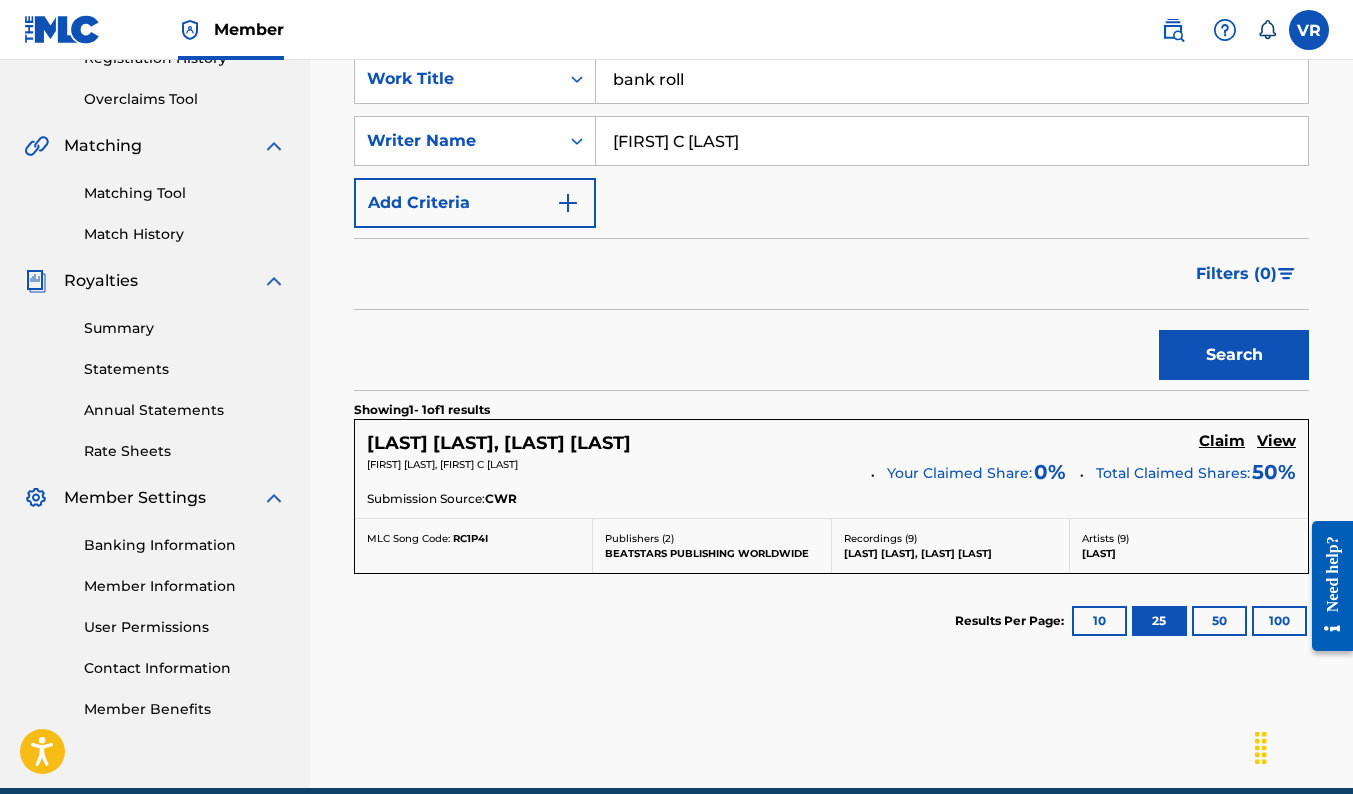 click on "bank roll" at bounding box center (952, 79) 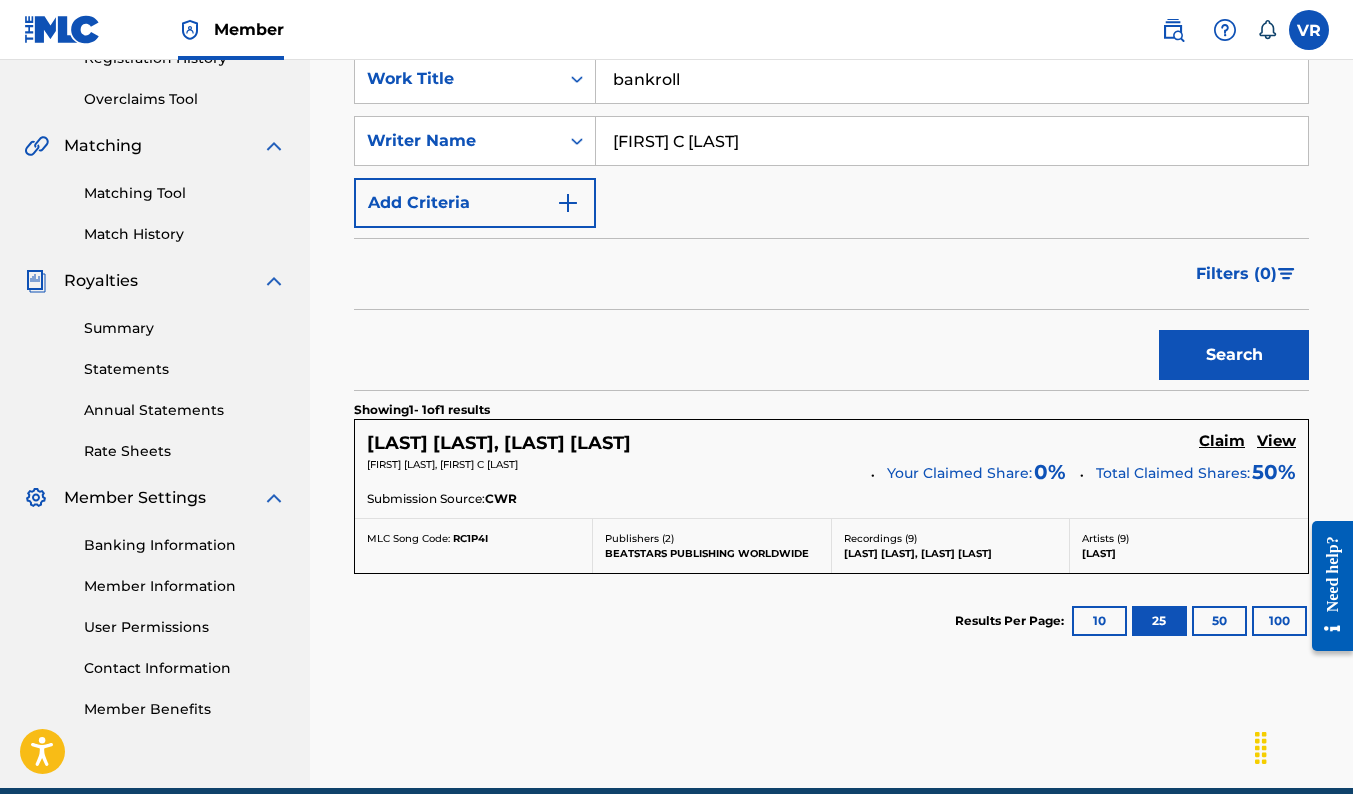 click on "Filters ( 0 )" at bounding box center [831, 274] 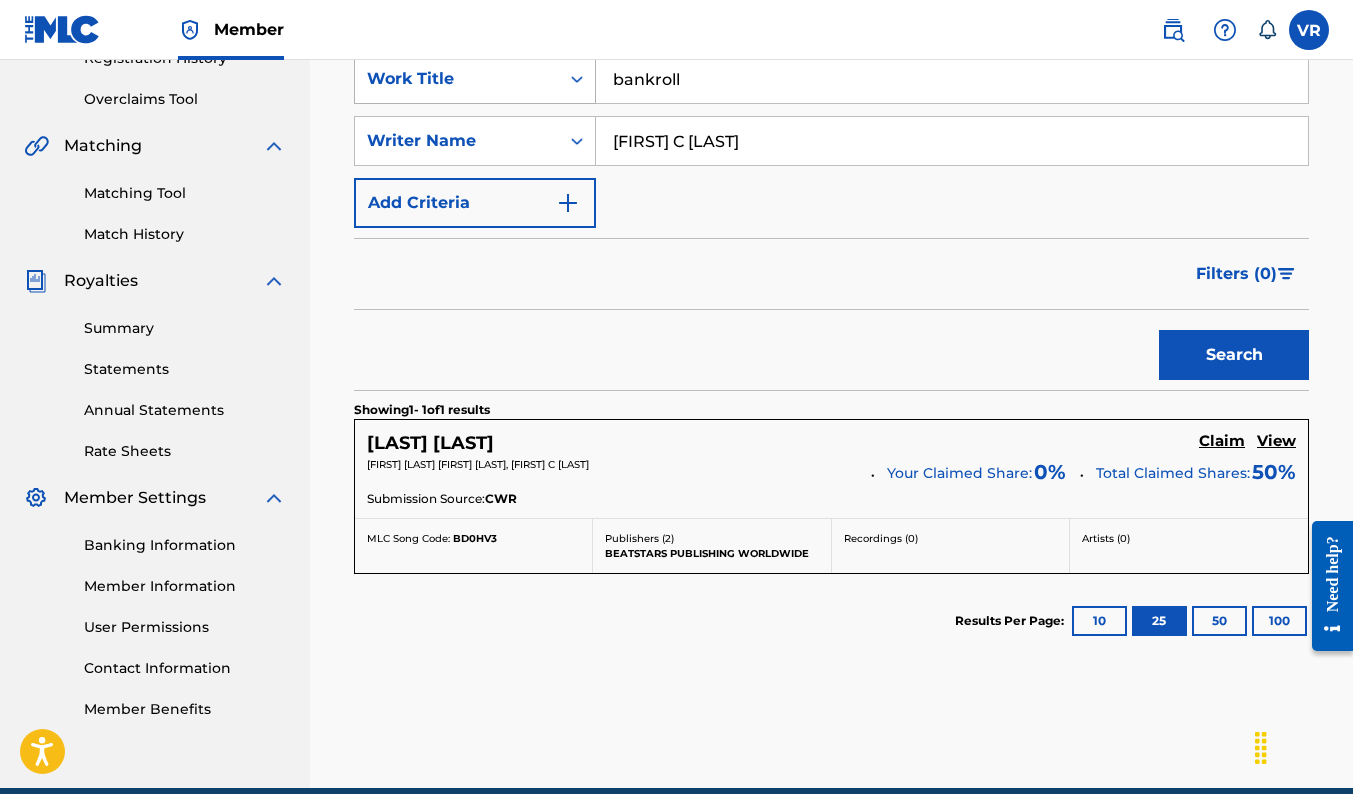 drag, startPoint x: 685, startPoint y: 73, endPoint x: 594, endPoint y: 74, distance: 91.00549 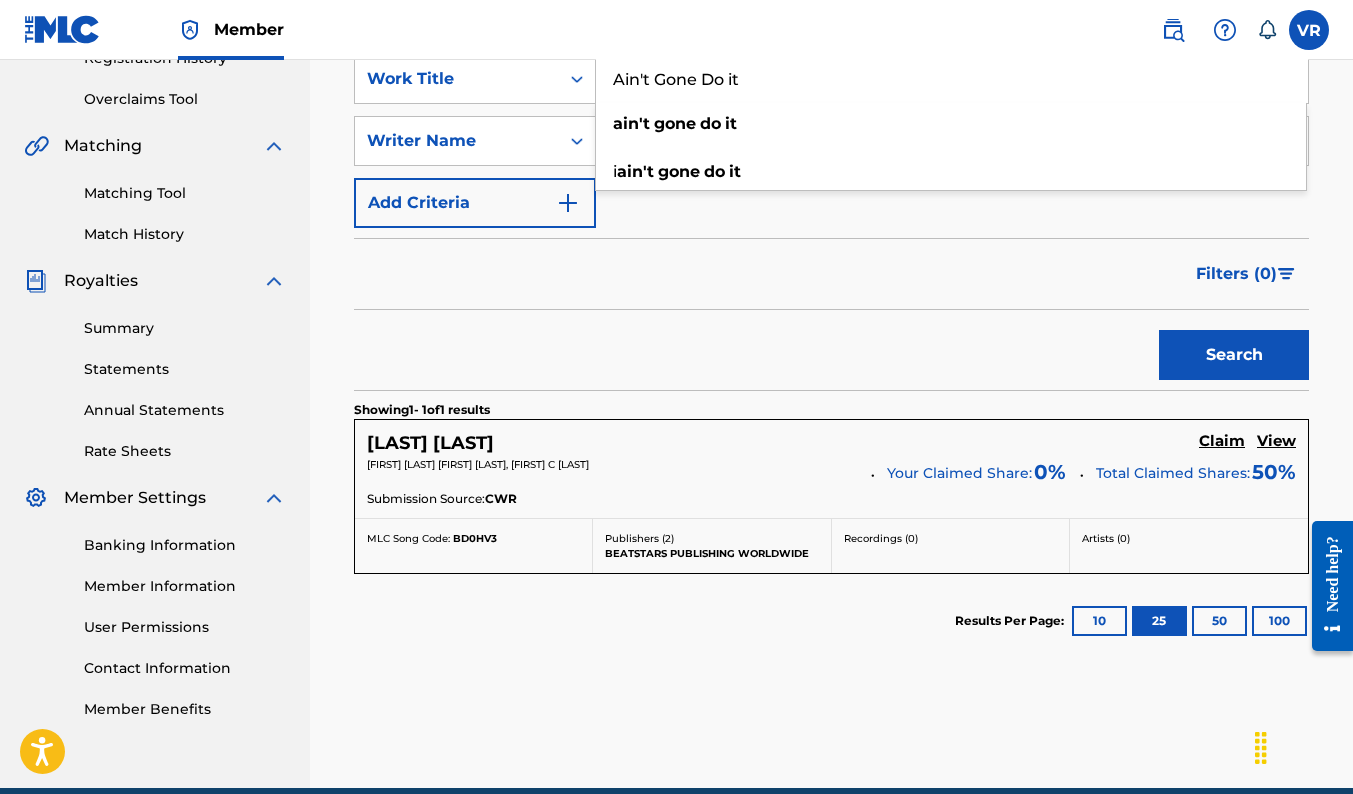 type on "Ain't Gone Do it" 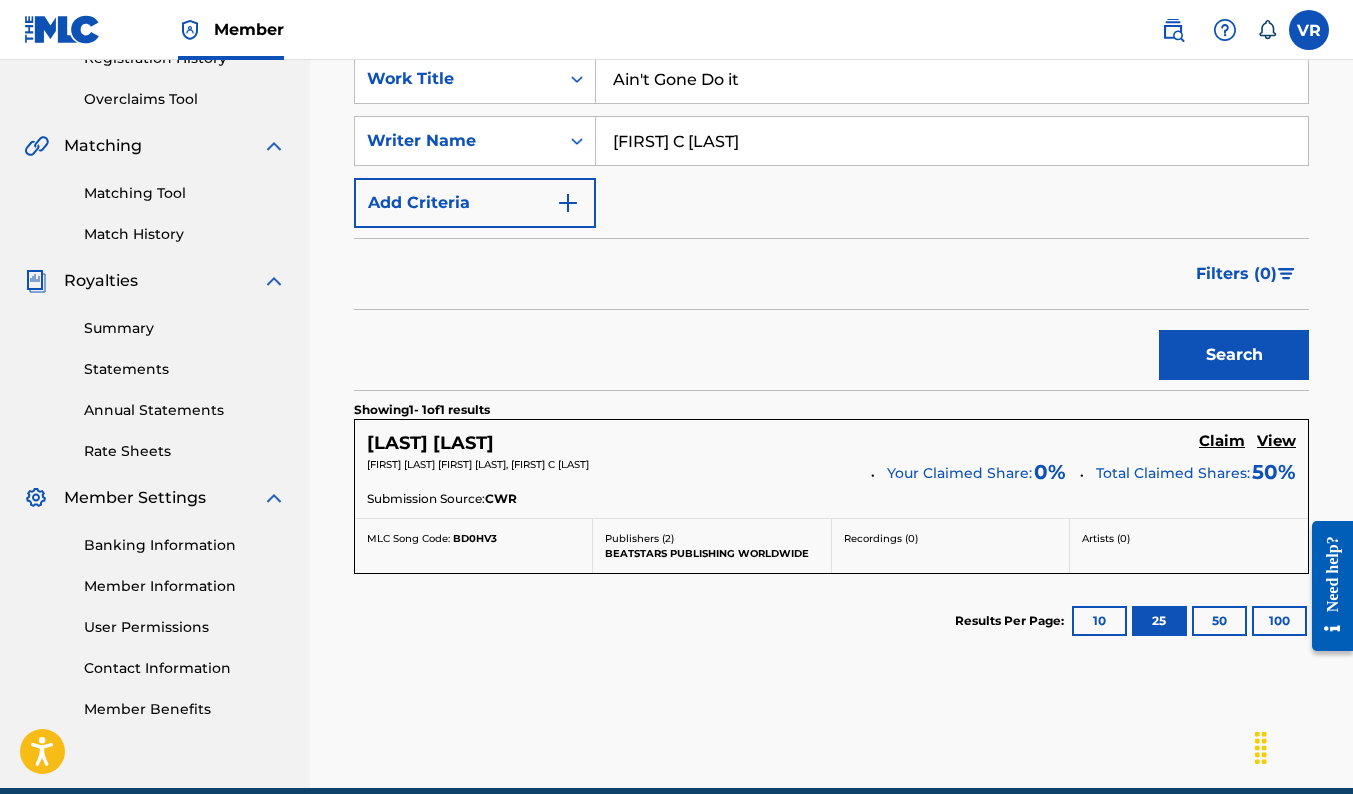 click on "Search" at bounding box center [1234, 355] 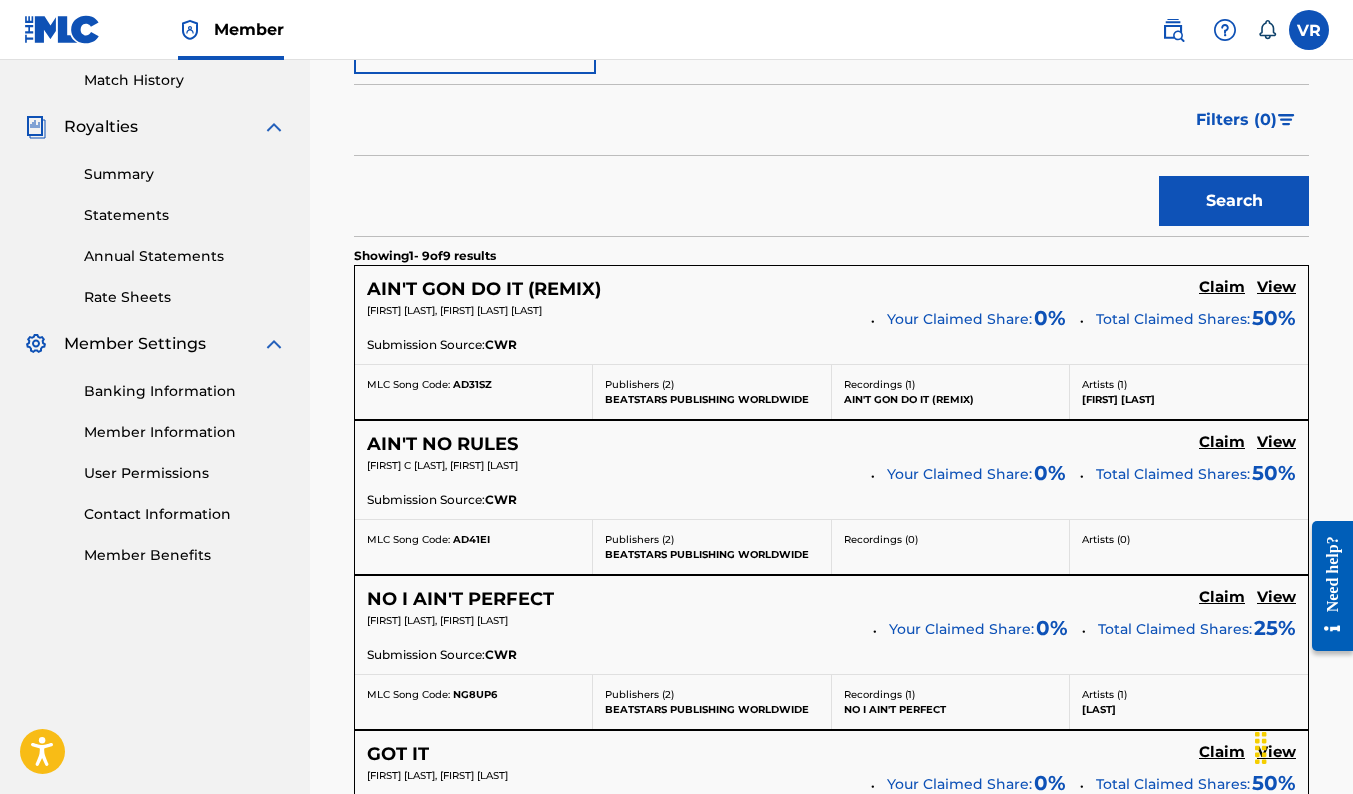 scroll, scrollTop: 600, scrollLeft: 0, axis: vertical 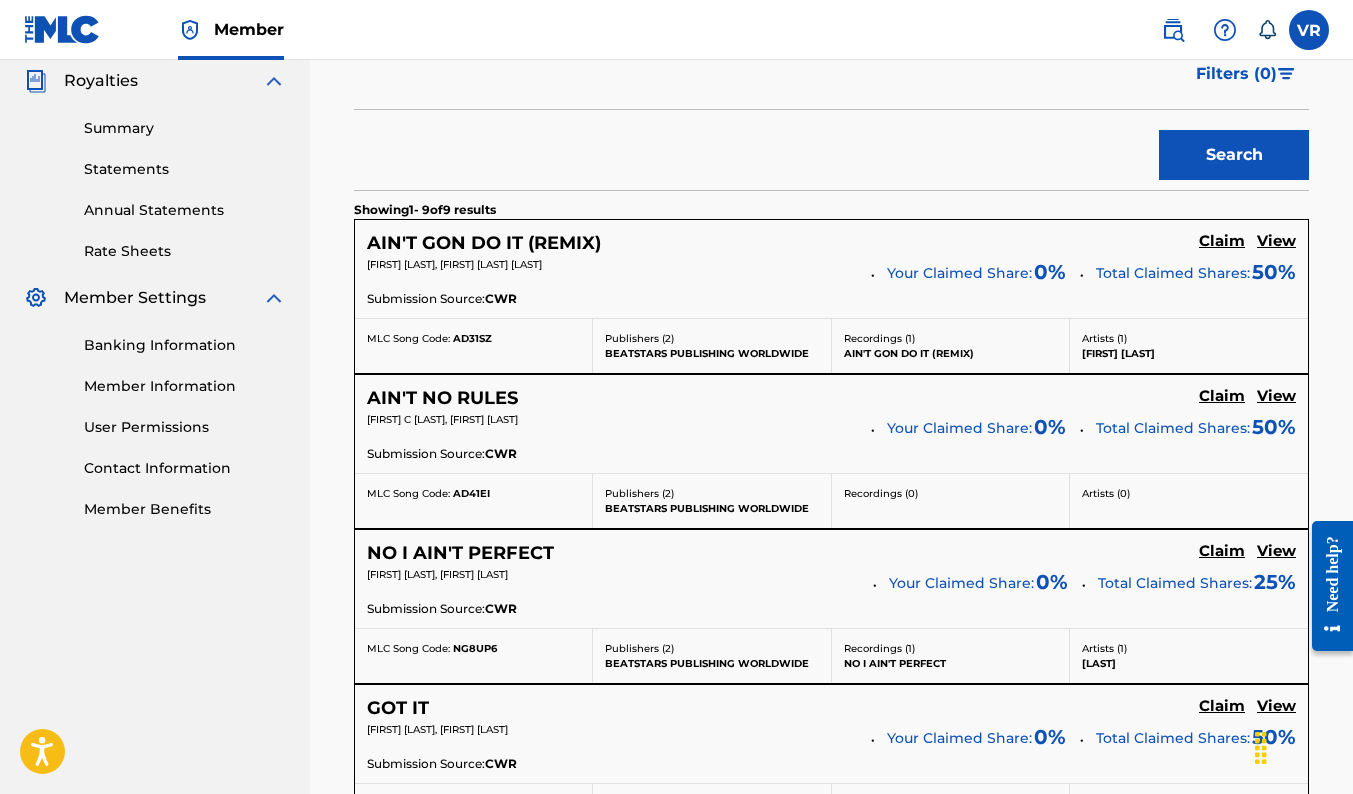 click on "View" at bounding box center [1276, 241] 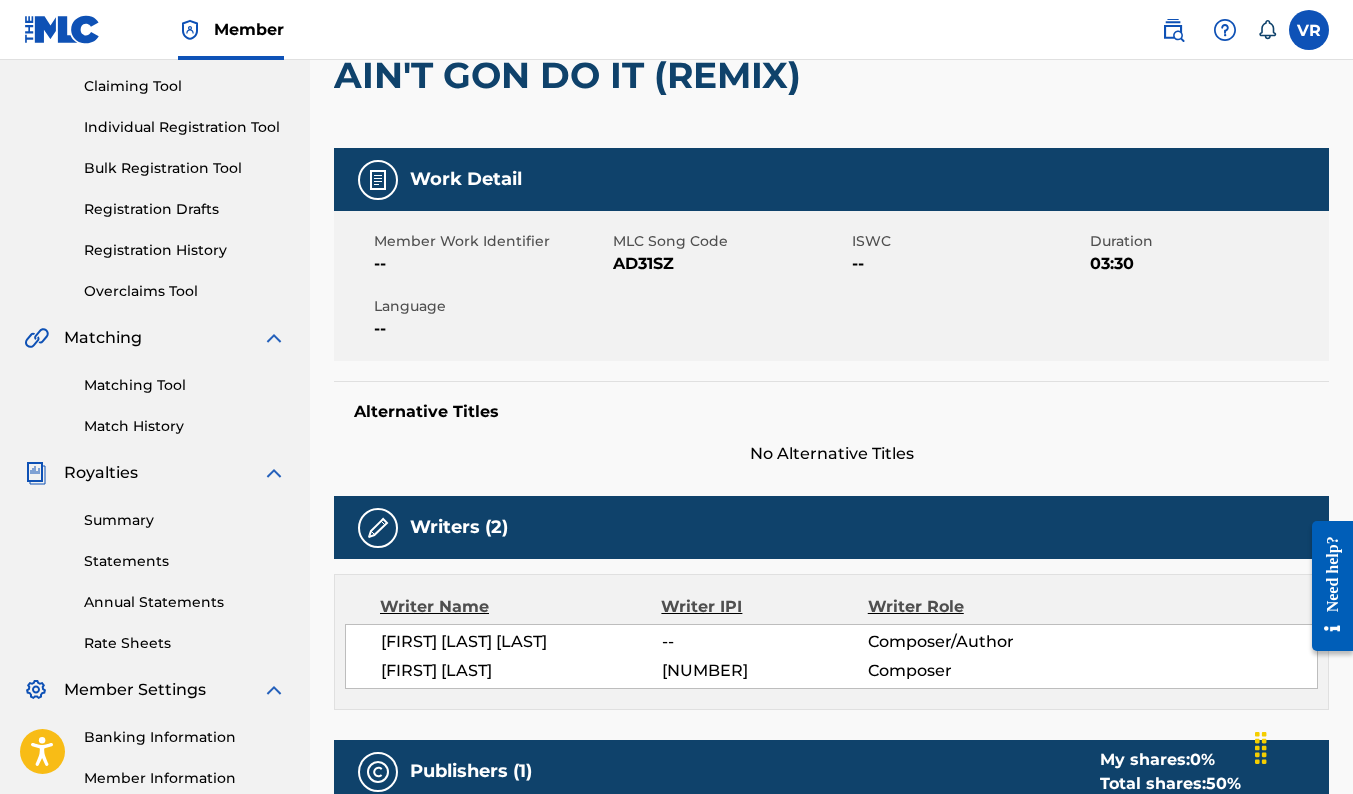 scroll, scrollTop: 100, scrollLeft: 0, axis: vertical 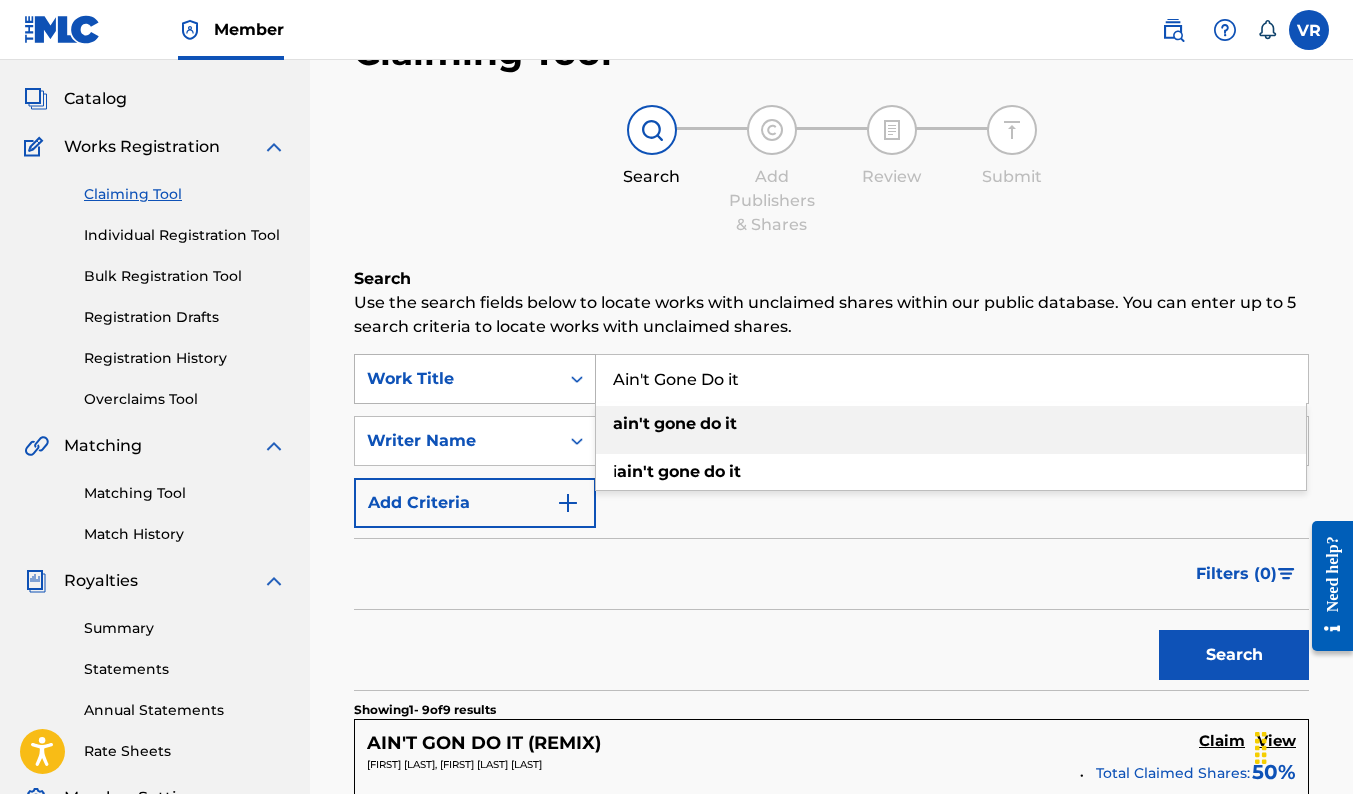 drag, startPoint x: 714, startPoint y: 376, endPoint x: 555, endPoint y: 376, distance: 159 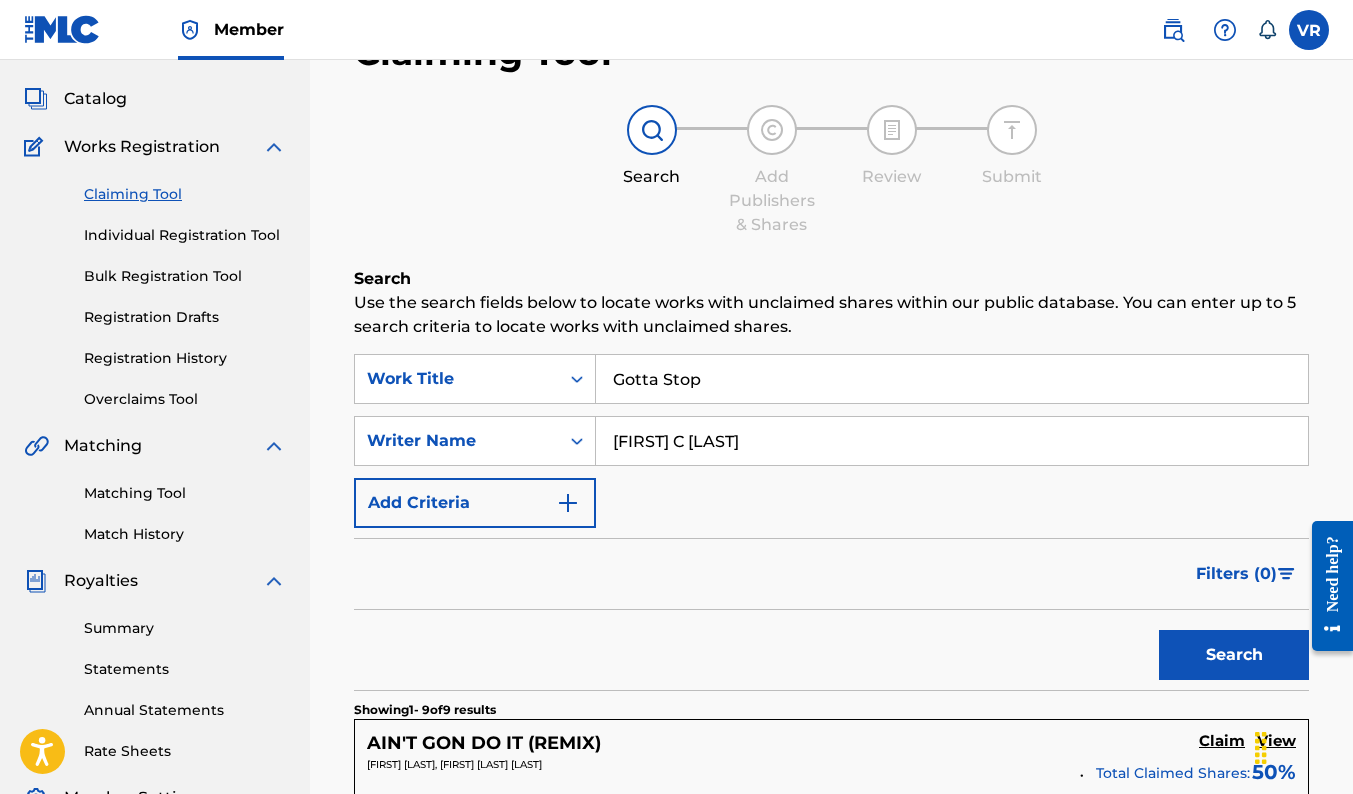 click on "Filters ( 0 )" at bounding box center (831, 574) 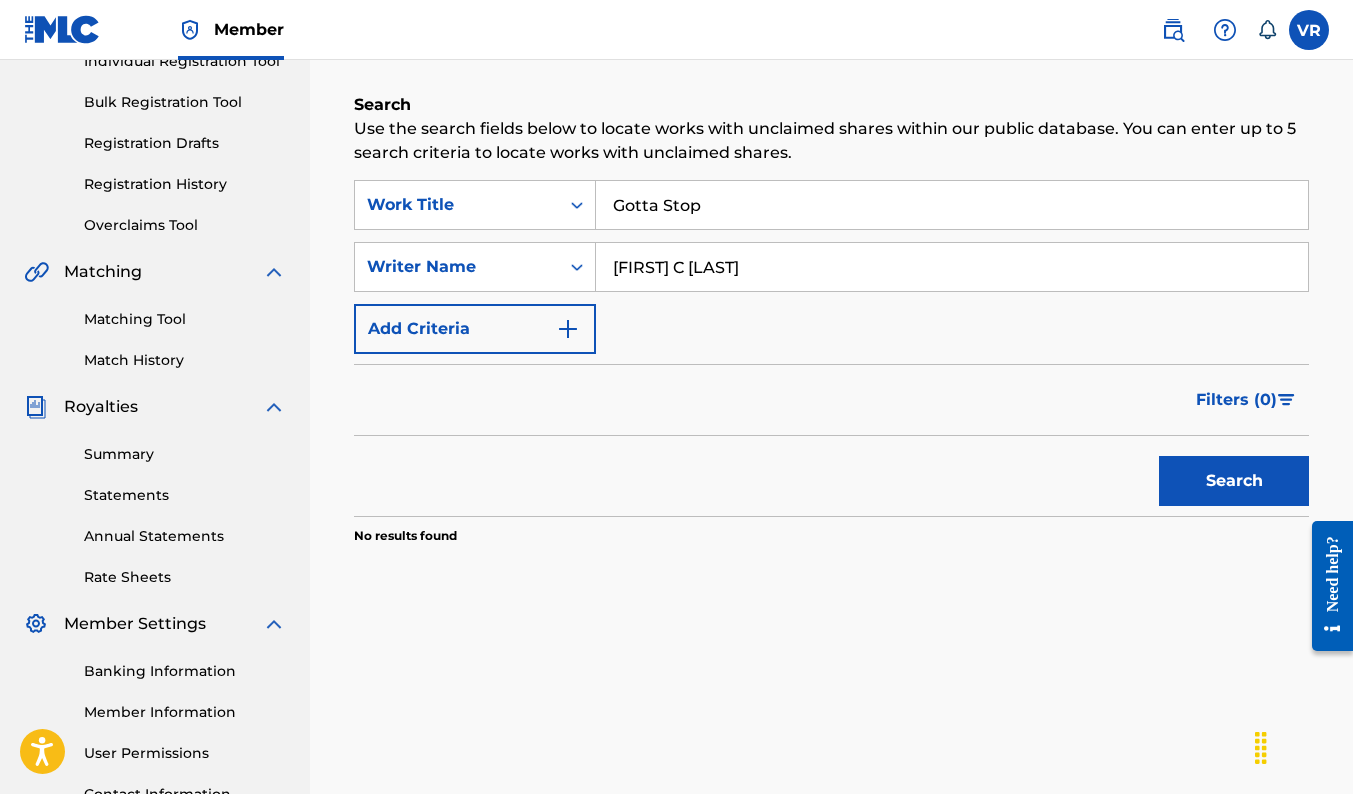 scroll, scrollTop: 300, scrollLeft: 0, axis: vertical 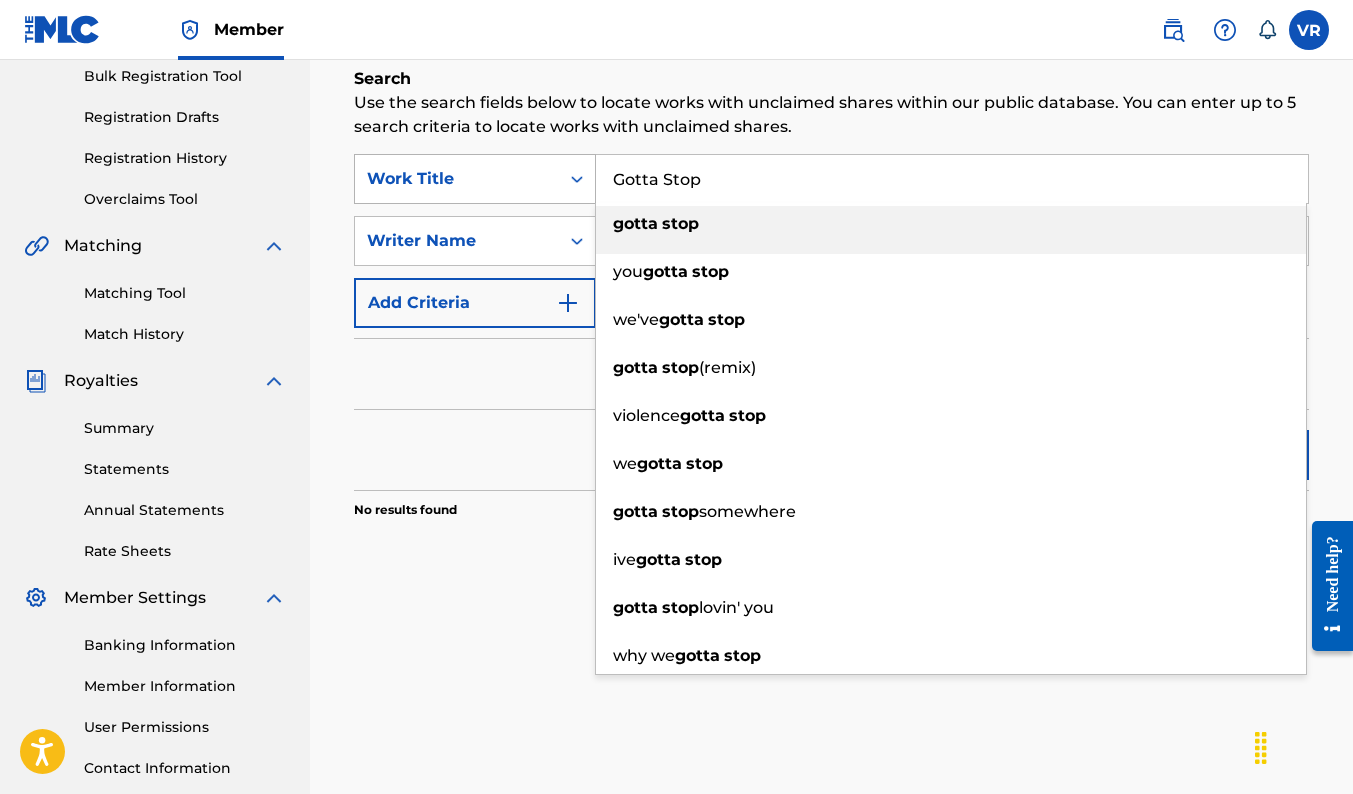 drag, startPoint x: 753, startPoint y: 192, endPoint x: 563, endPoint y: 154, distance: 193.76274 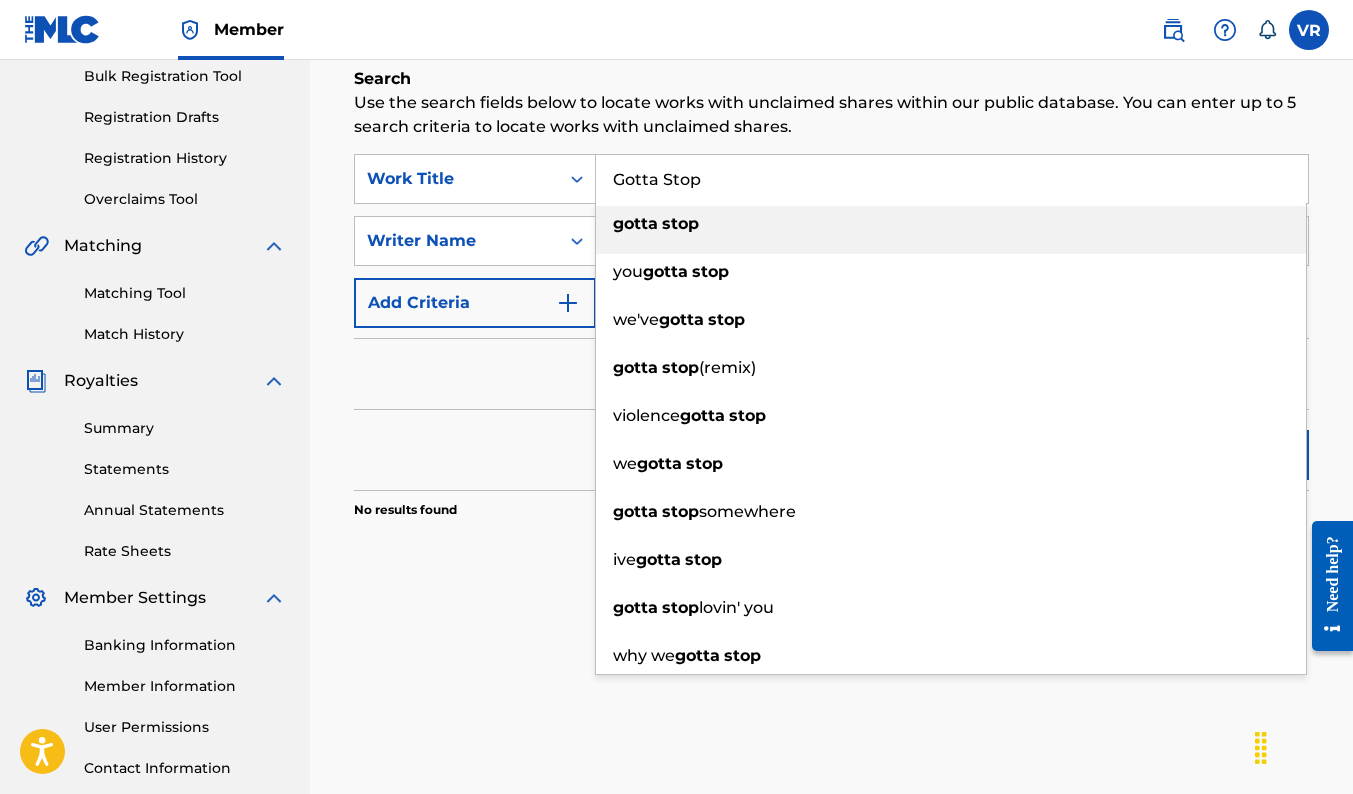 click on "stop" at bounding box center (680, 223) 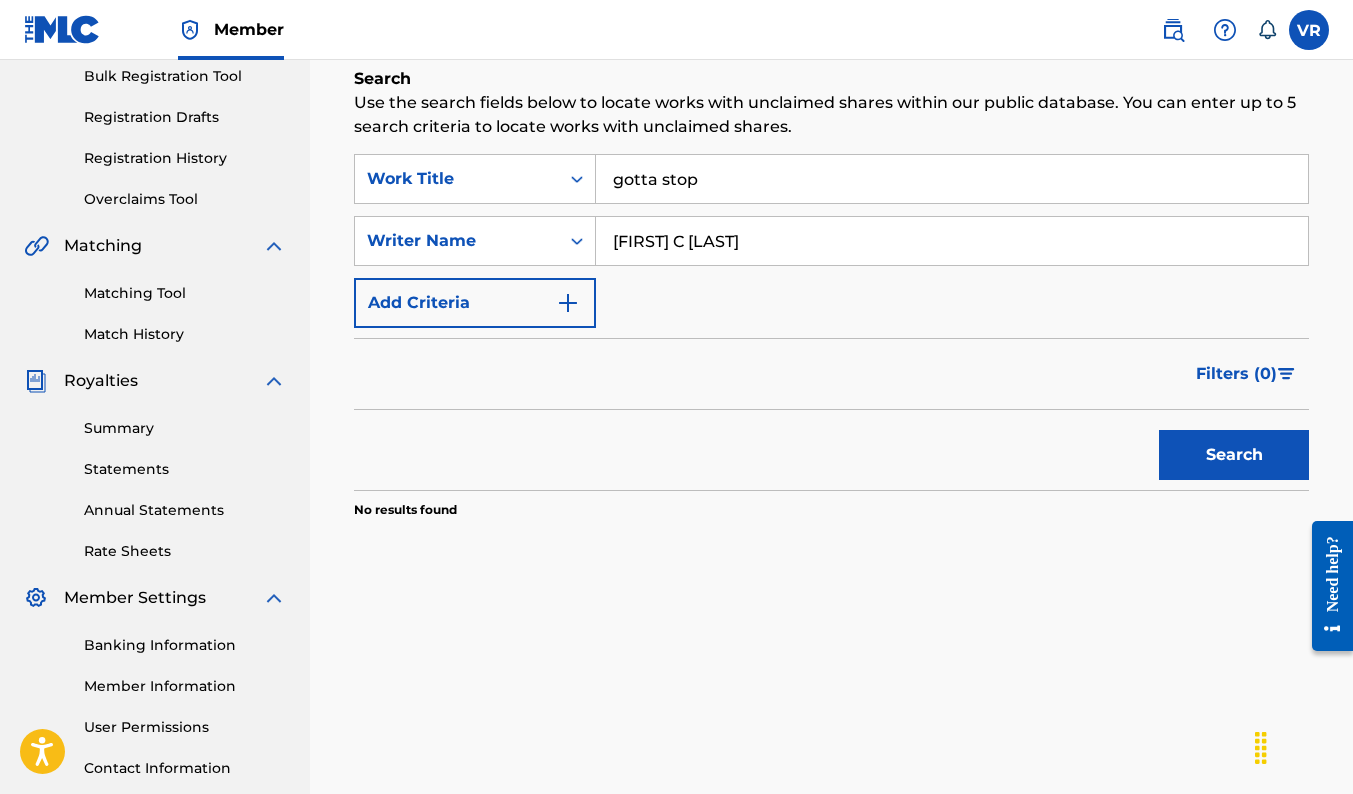 click on "Search" at bounding box center [1234, 455] 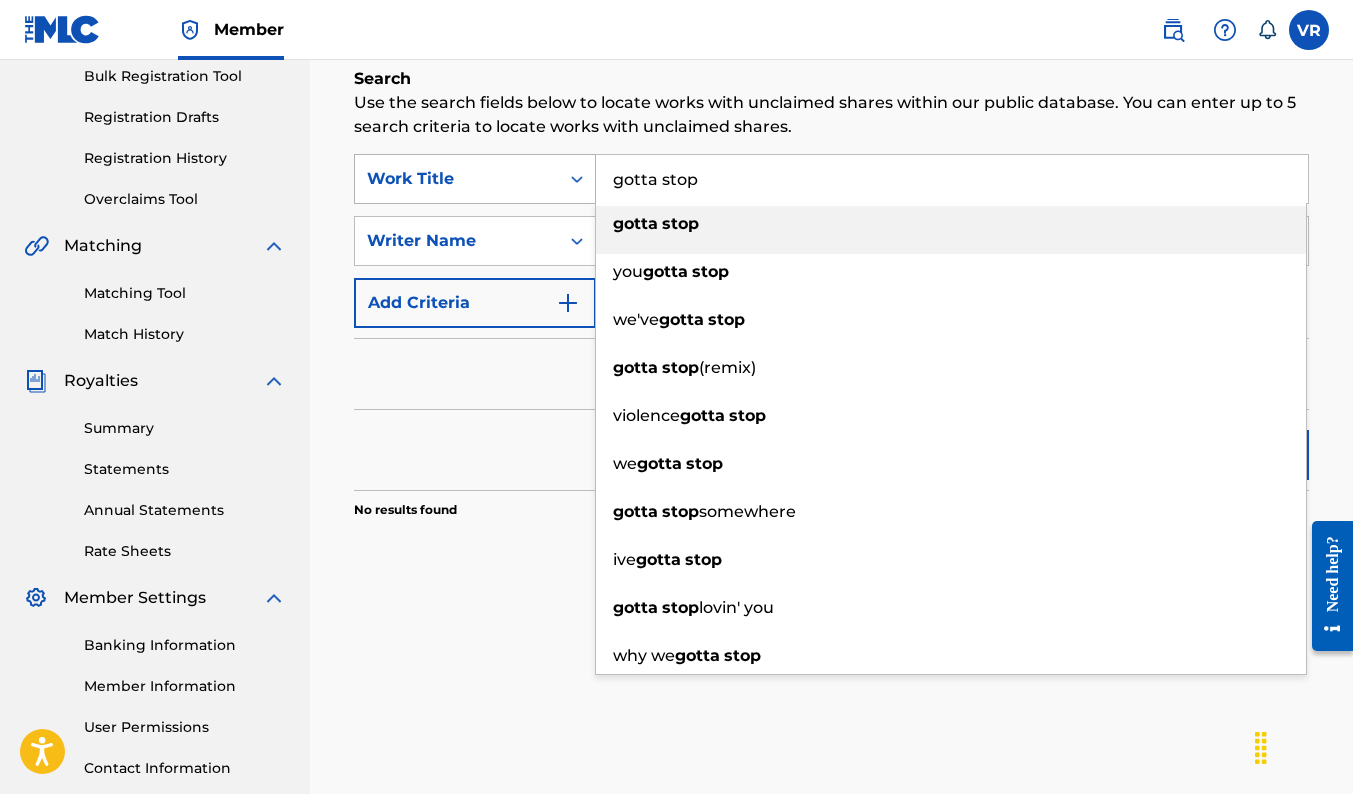 drag, startPoint x: 709, startPoint y: 170, endPoint x: 565, endPoint y: 157, distance: 144.58562 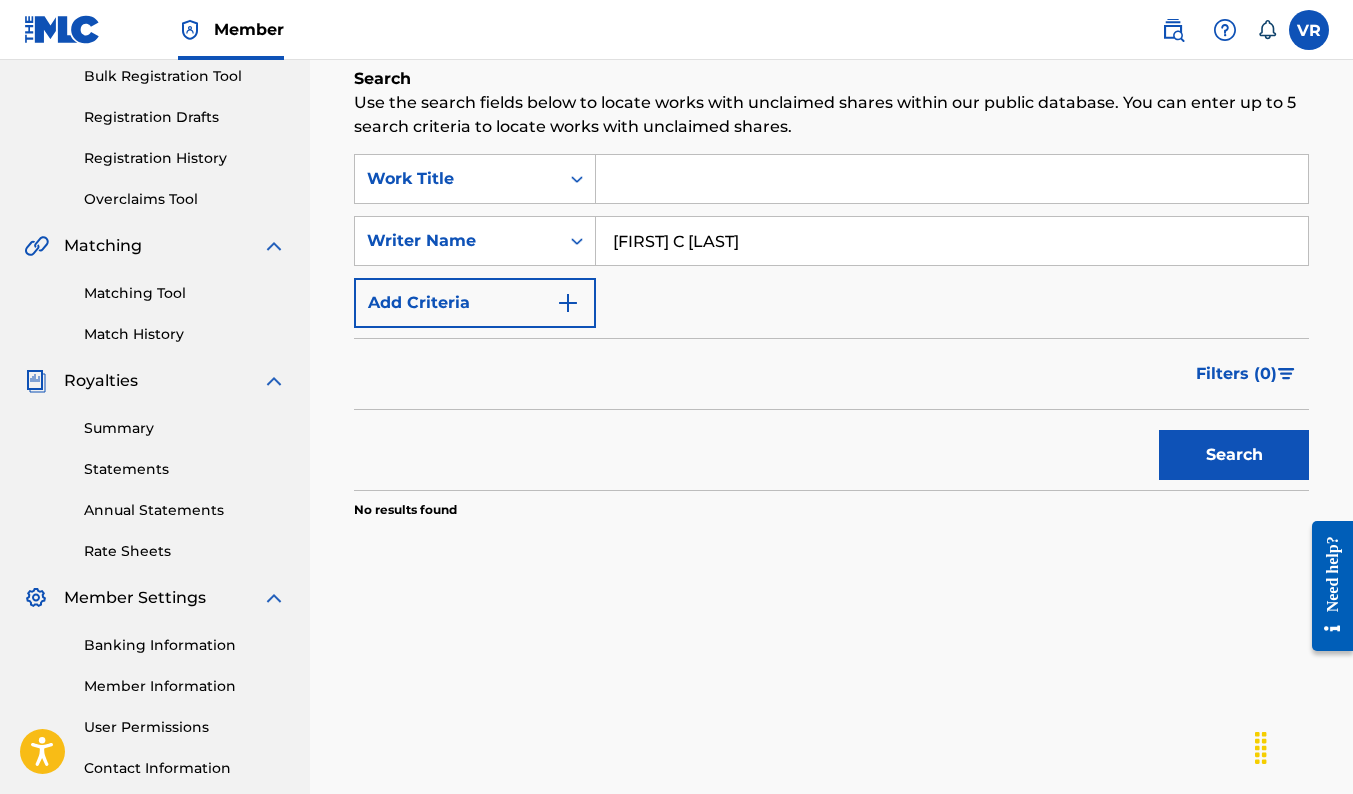 click on "Search" at bounding box center [1234, 455] 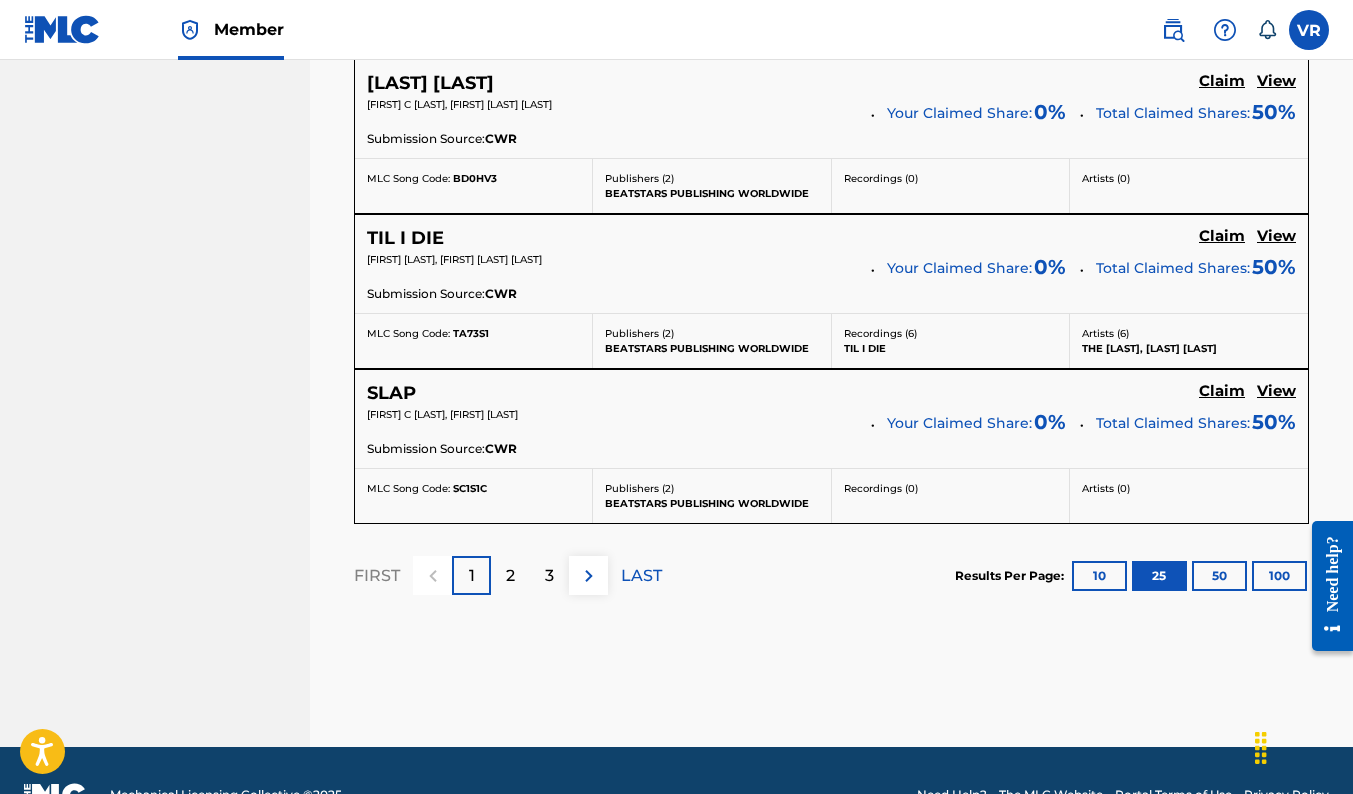 scroll, scrollTop: 4221, scrollLeft: 0, axis: vertical 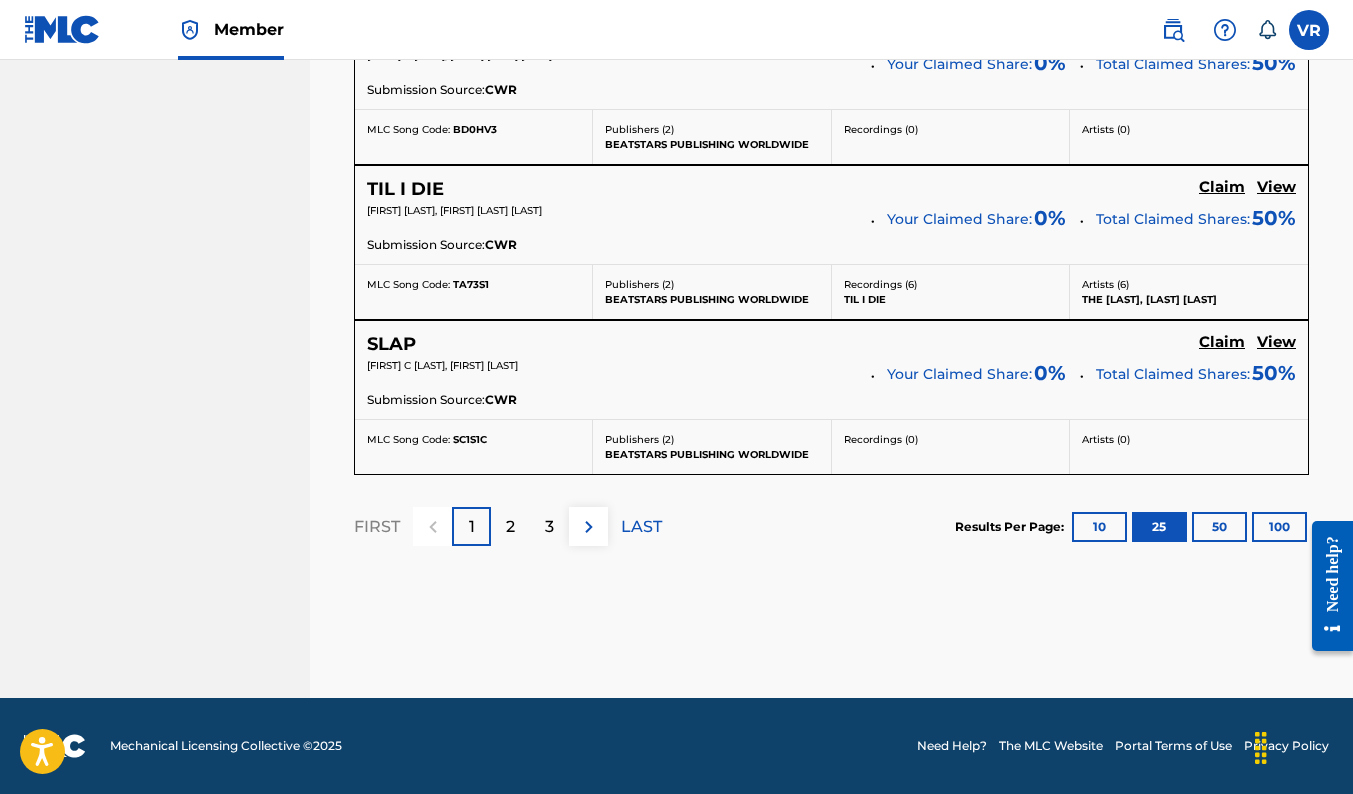 drag, startPoint x: 503, startPoint y: 521, endPoint x: 515, endPoint y: 508, distance: 17.691807 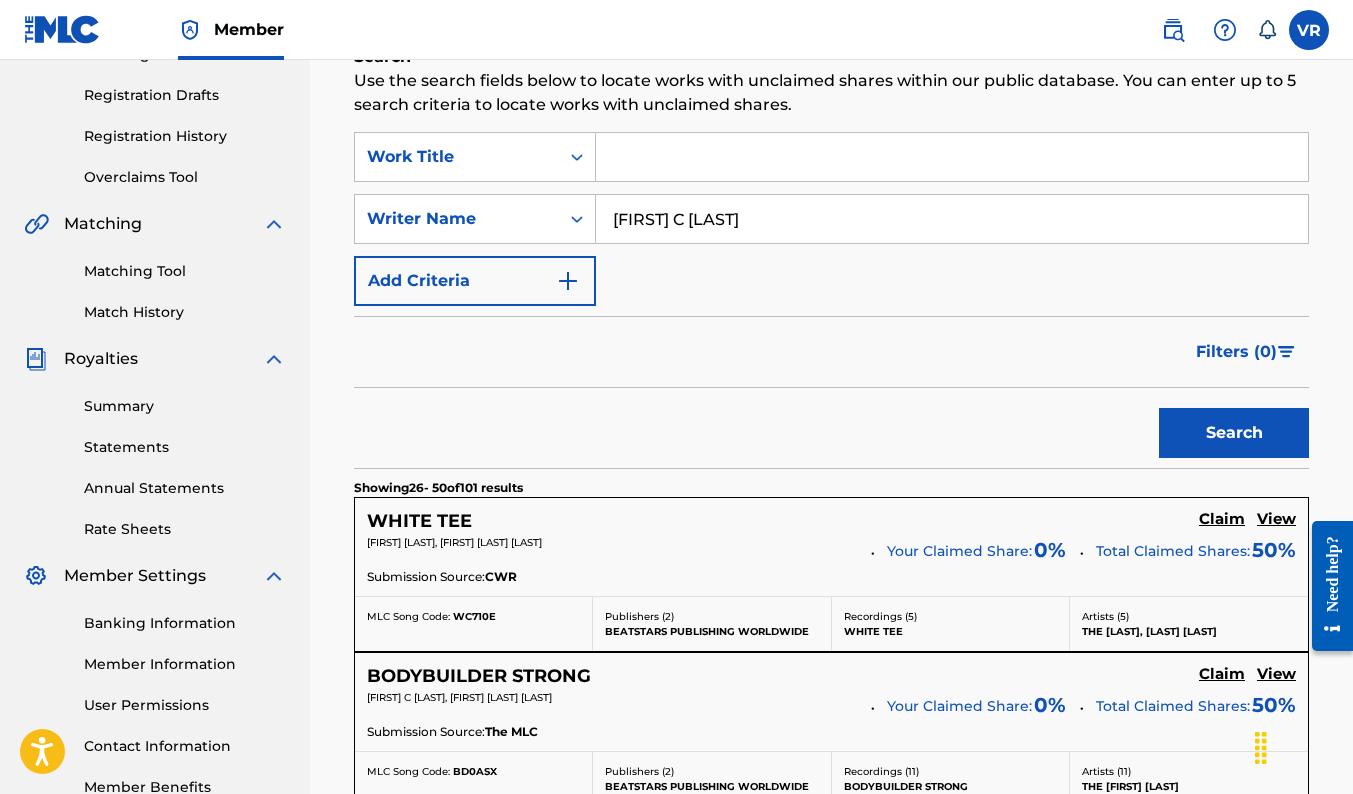 scroll, scrollTop: 321, scrollLeft: 0, axis: vertical 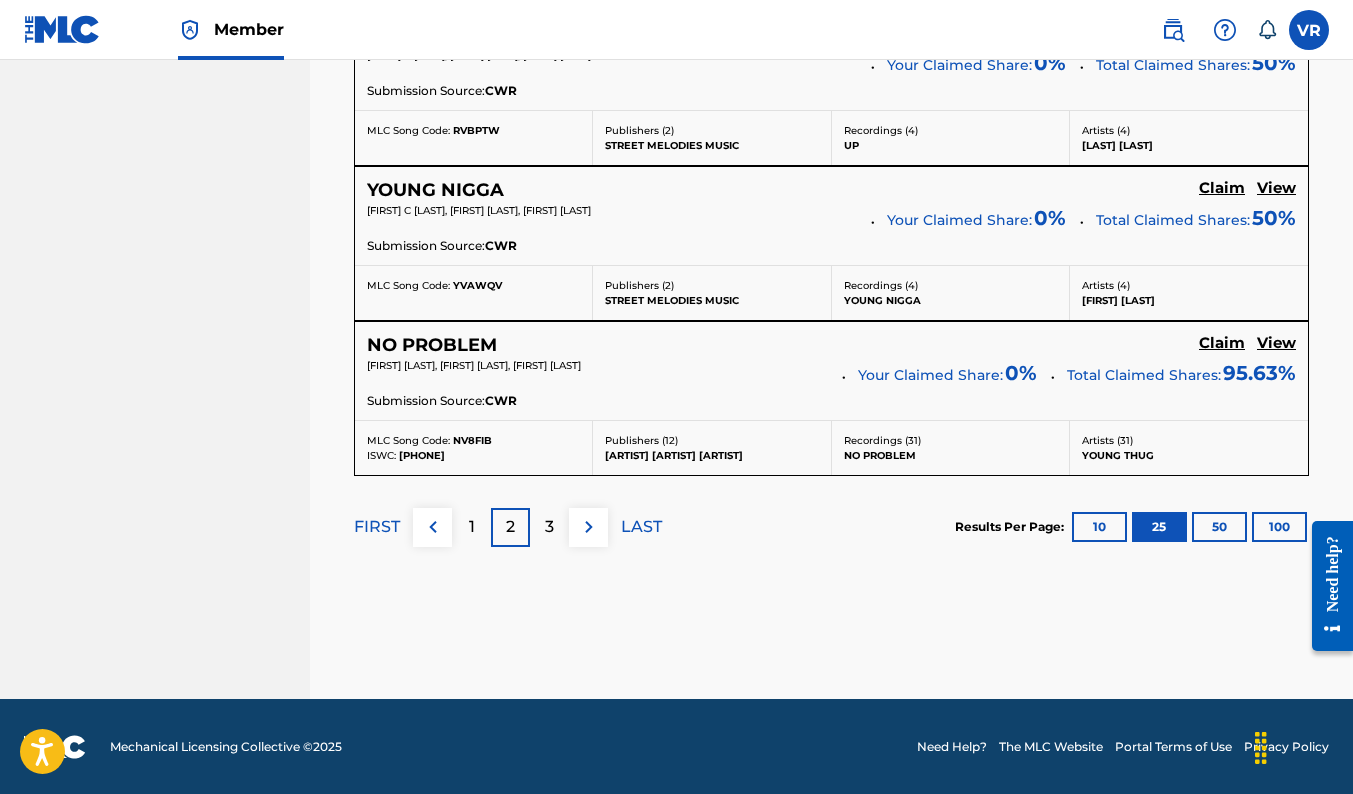 click on "3" at bounding box center [549, 527] 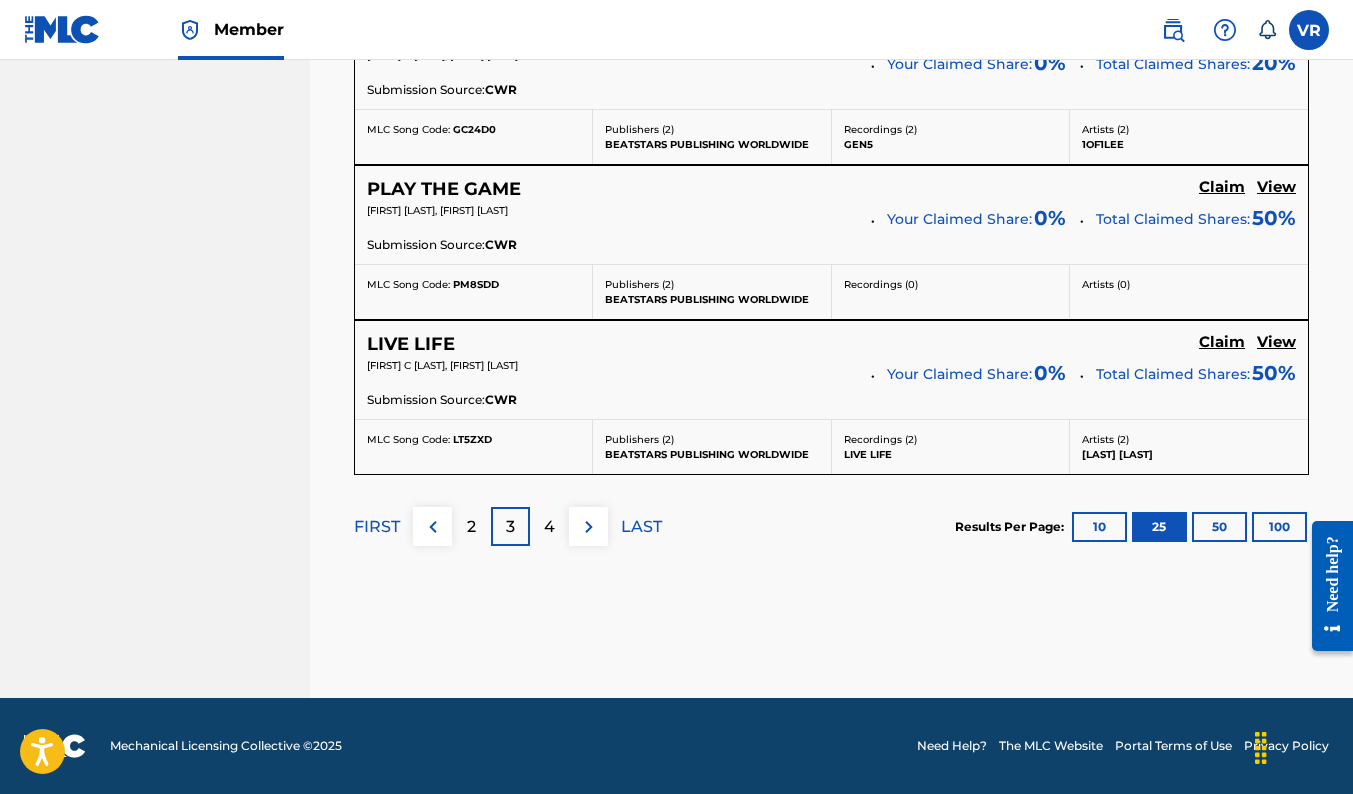 scroll, scrollTop: 3921, scrollLeft: 0, axis: vertical 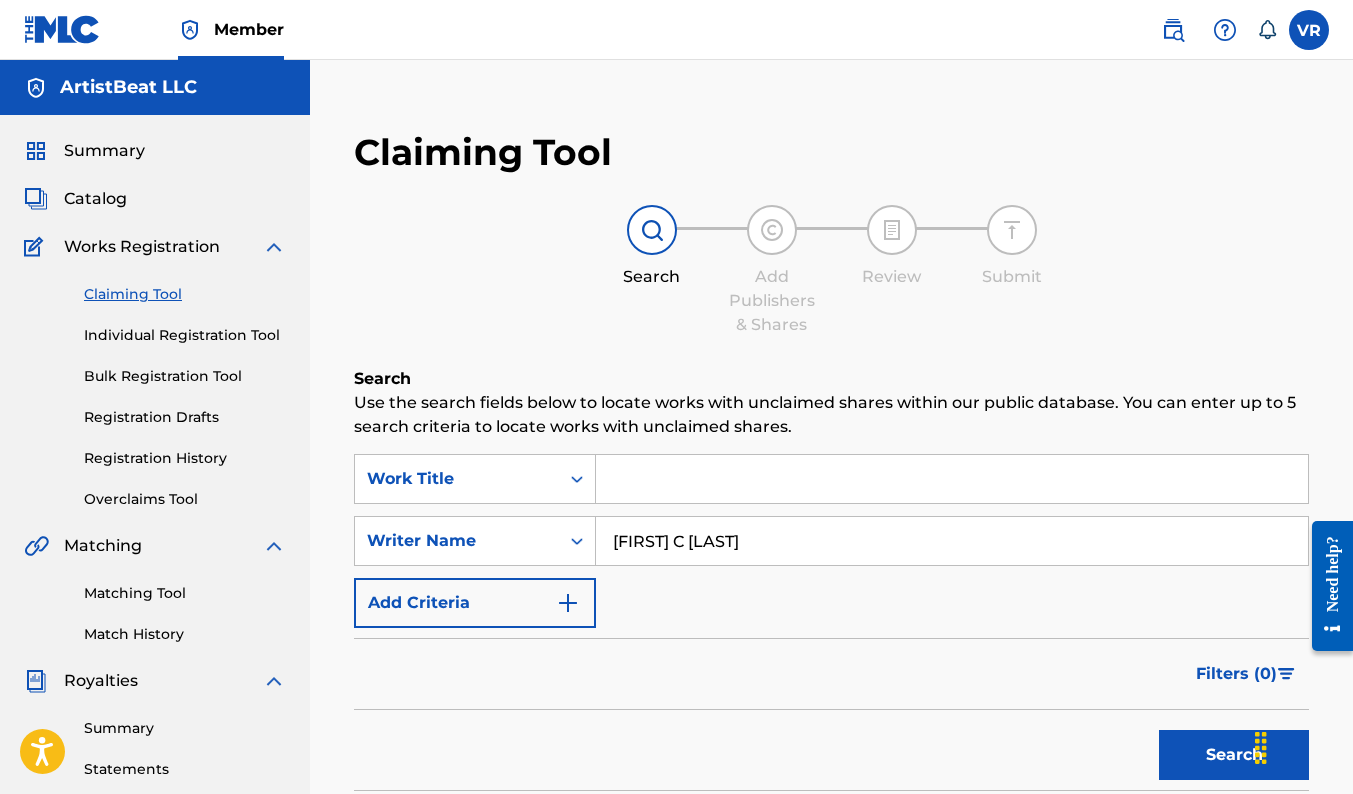 click at bounding box center (952, 479) 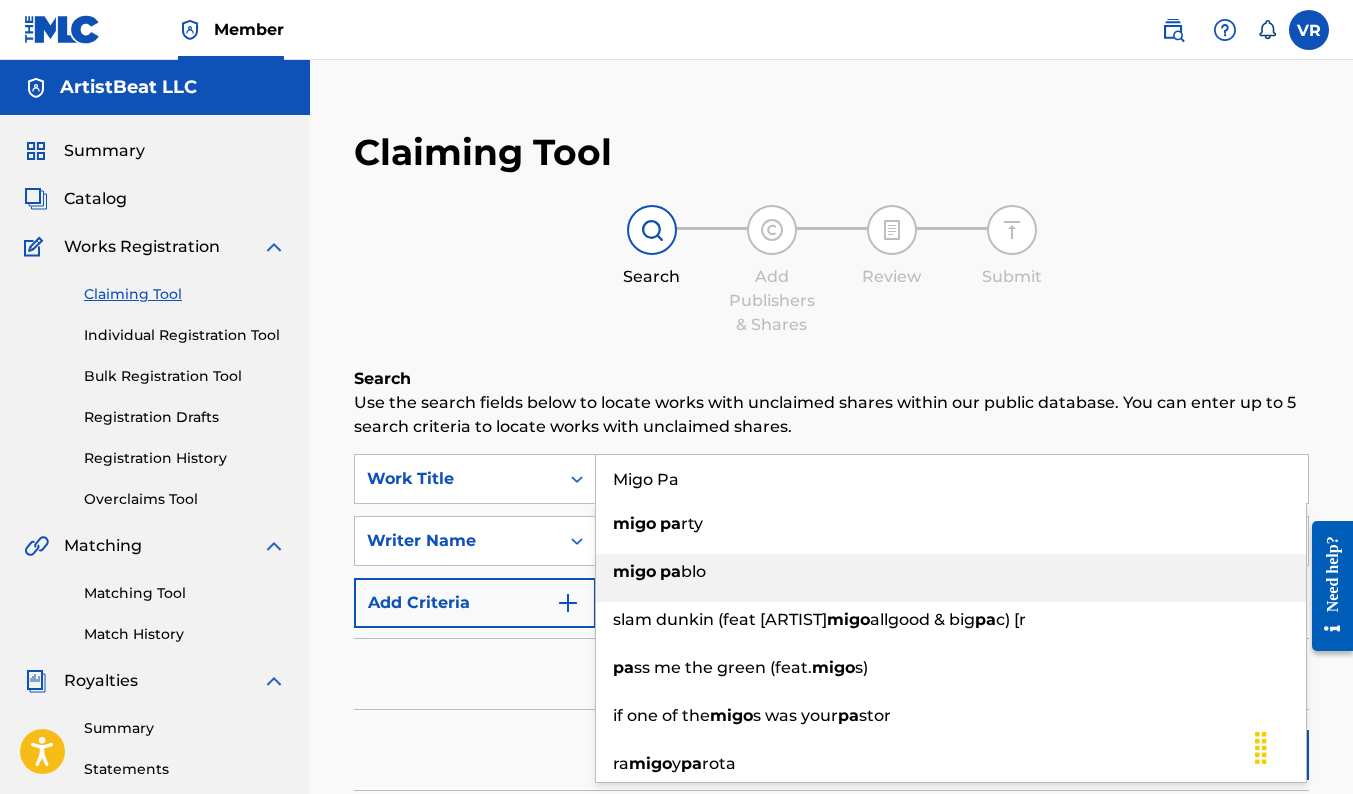 click on "[LAST] [LAST]" at bounding box center [951, 572] 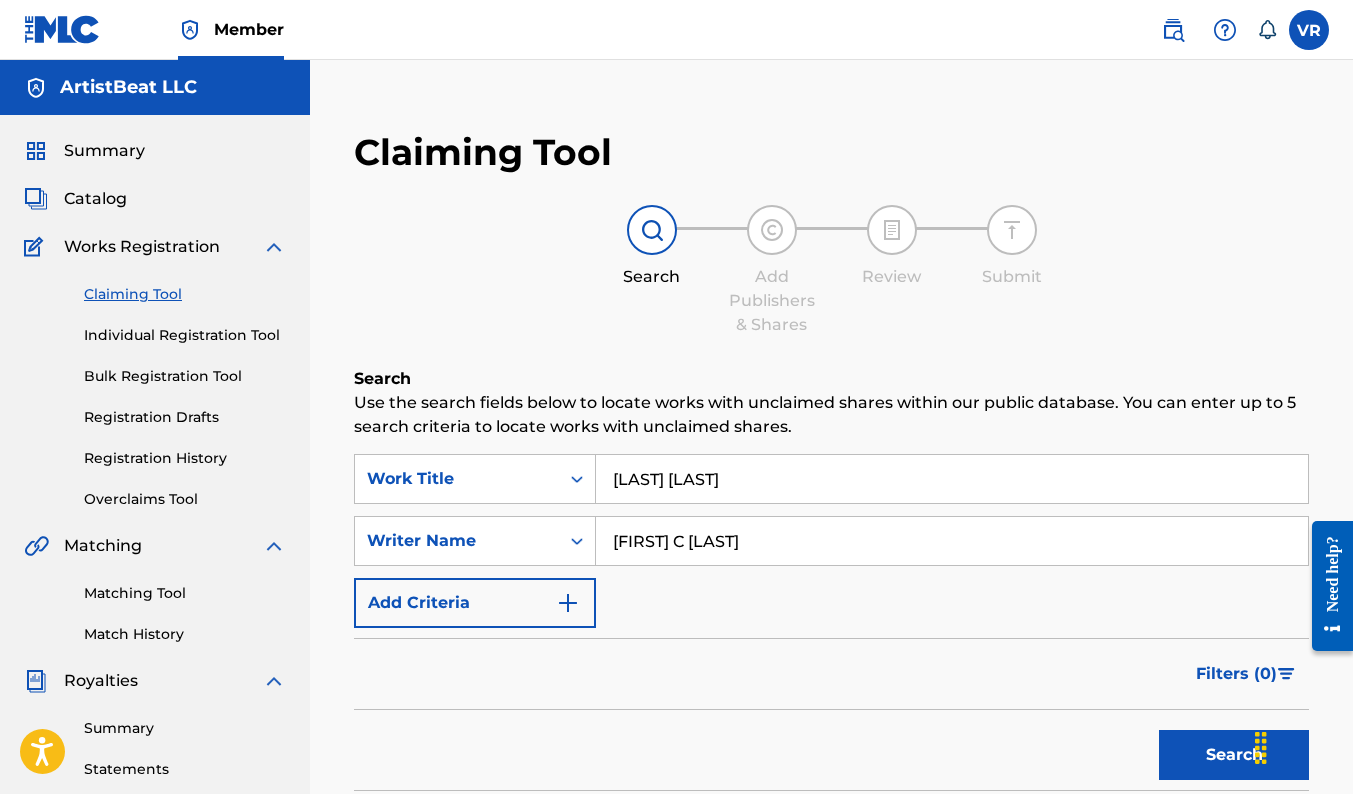 click on "Filters ( 0 )" at bounding box center (831, 674) 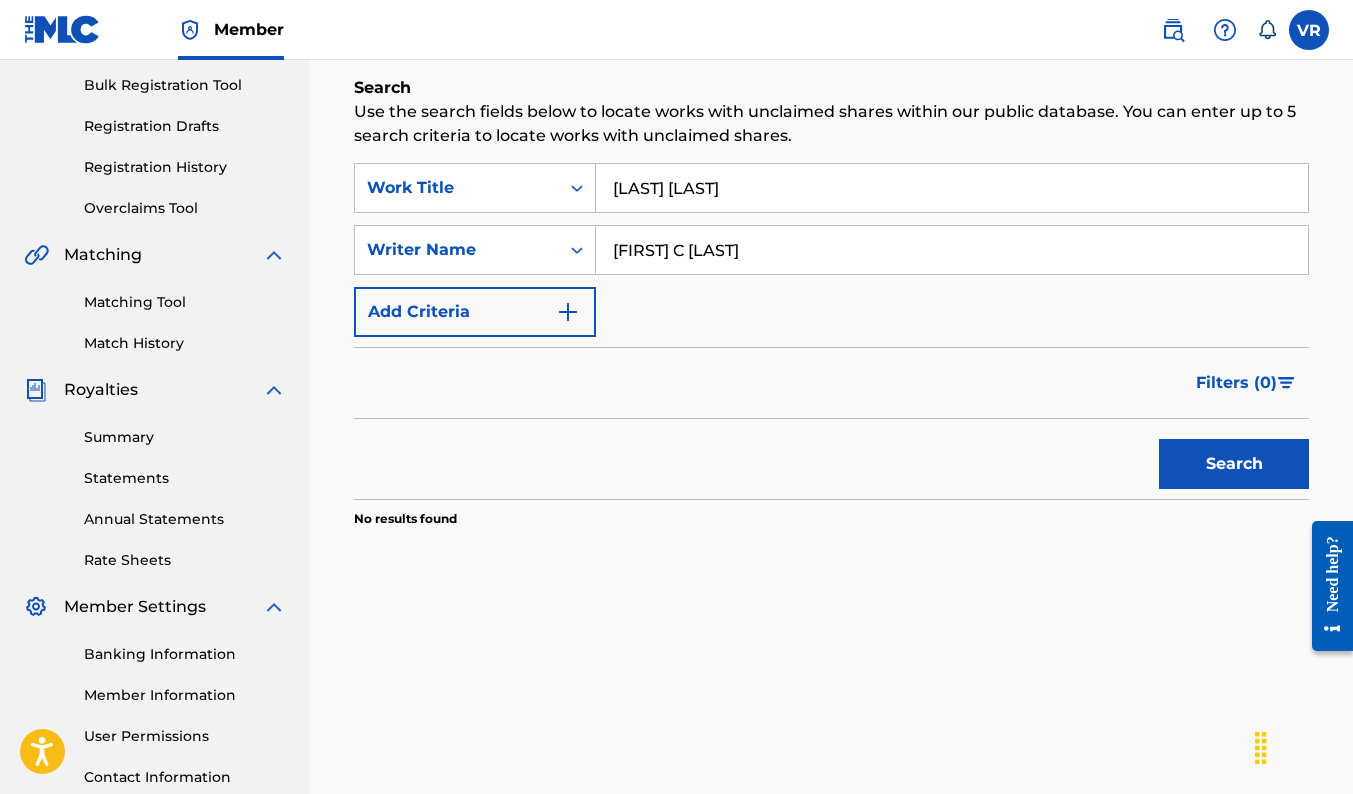 scroll, scrollTop: 300, scrollLeft: 0, axis: vertical 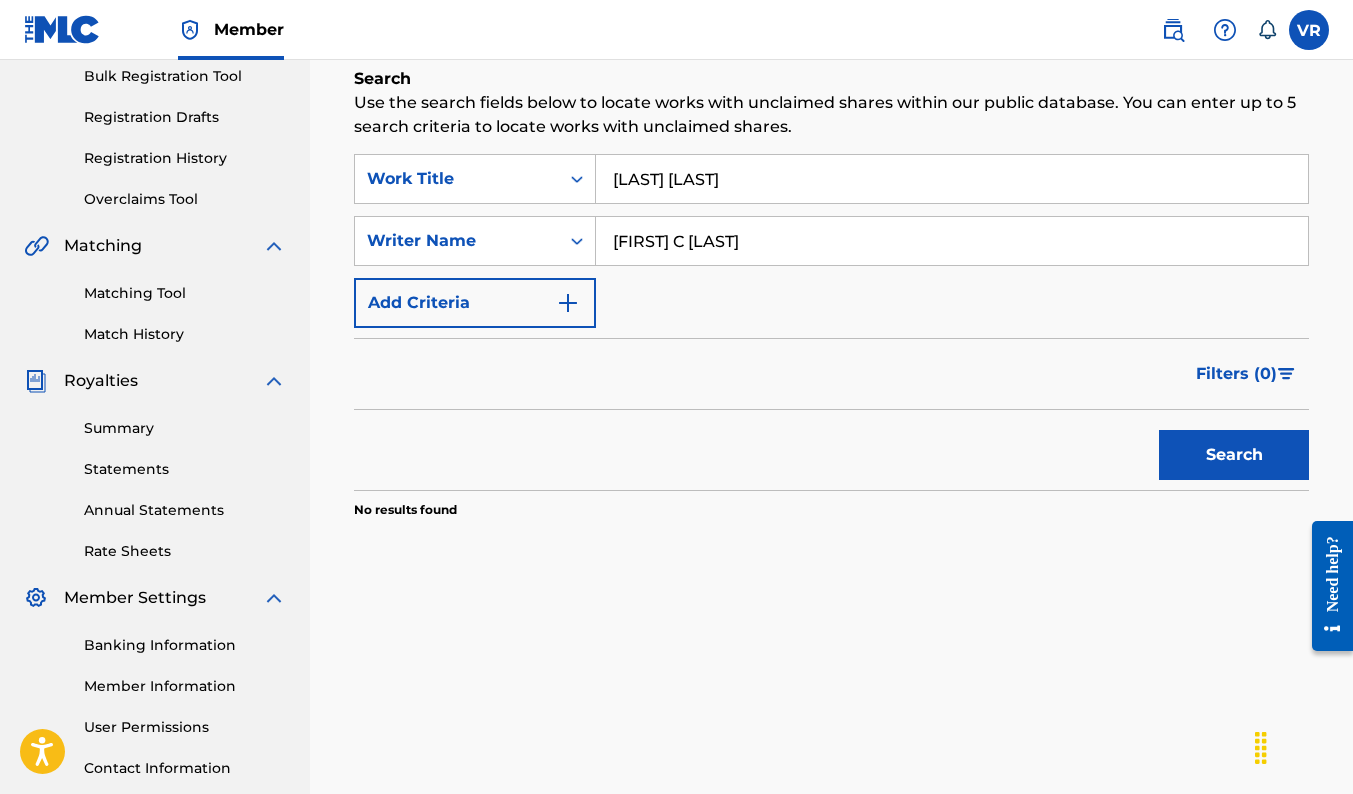 click on "Search" at bounding box center [1234, 455] 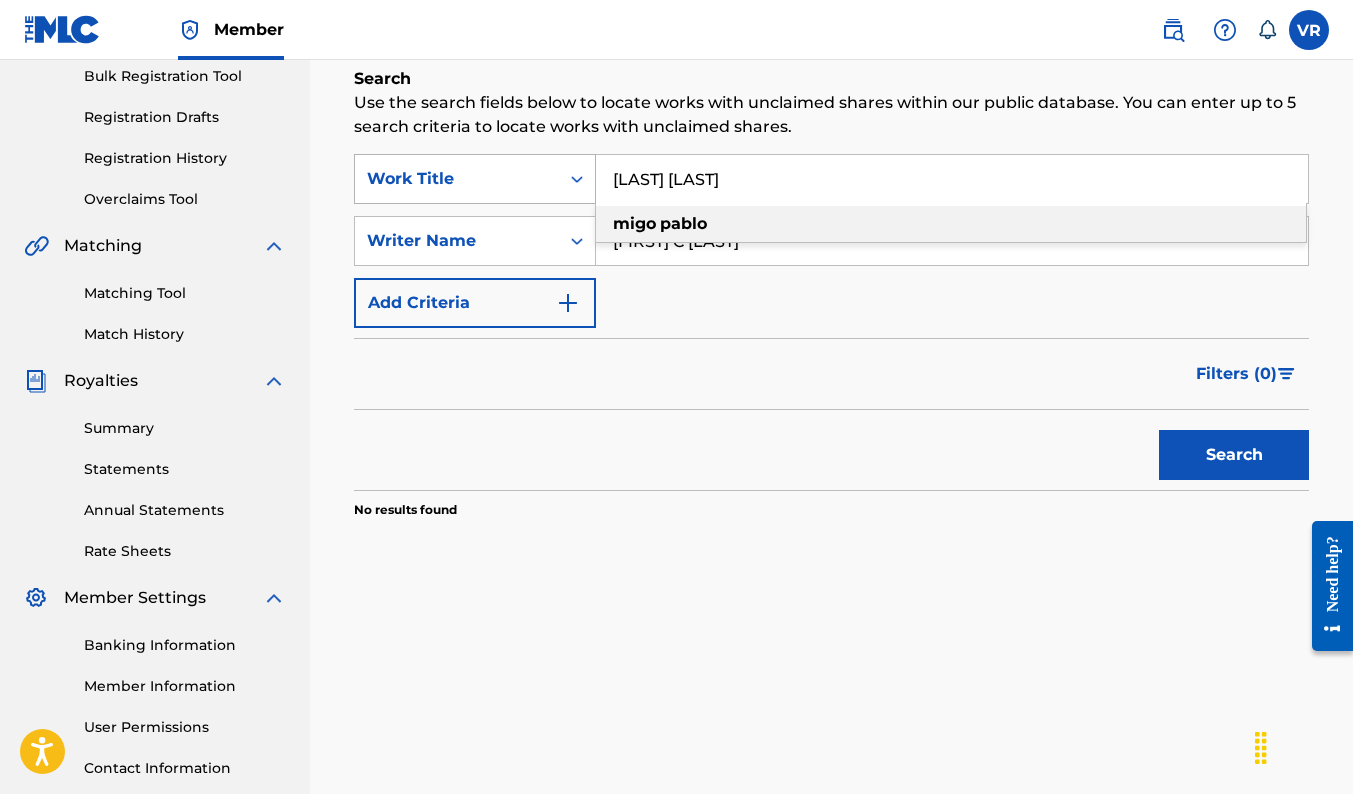 drag, startPoint x: 724, startPoint y: 192, endPoint x: 573, endPoint y: 157, distance: 155.00322 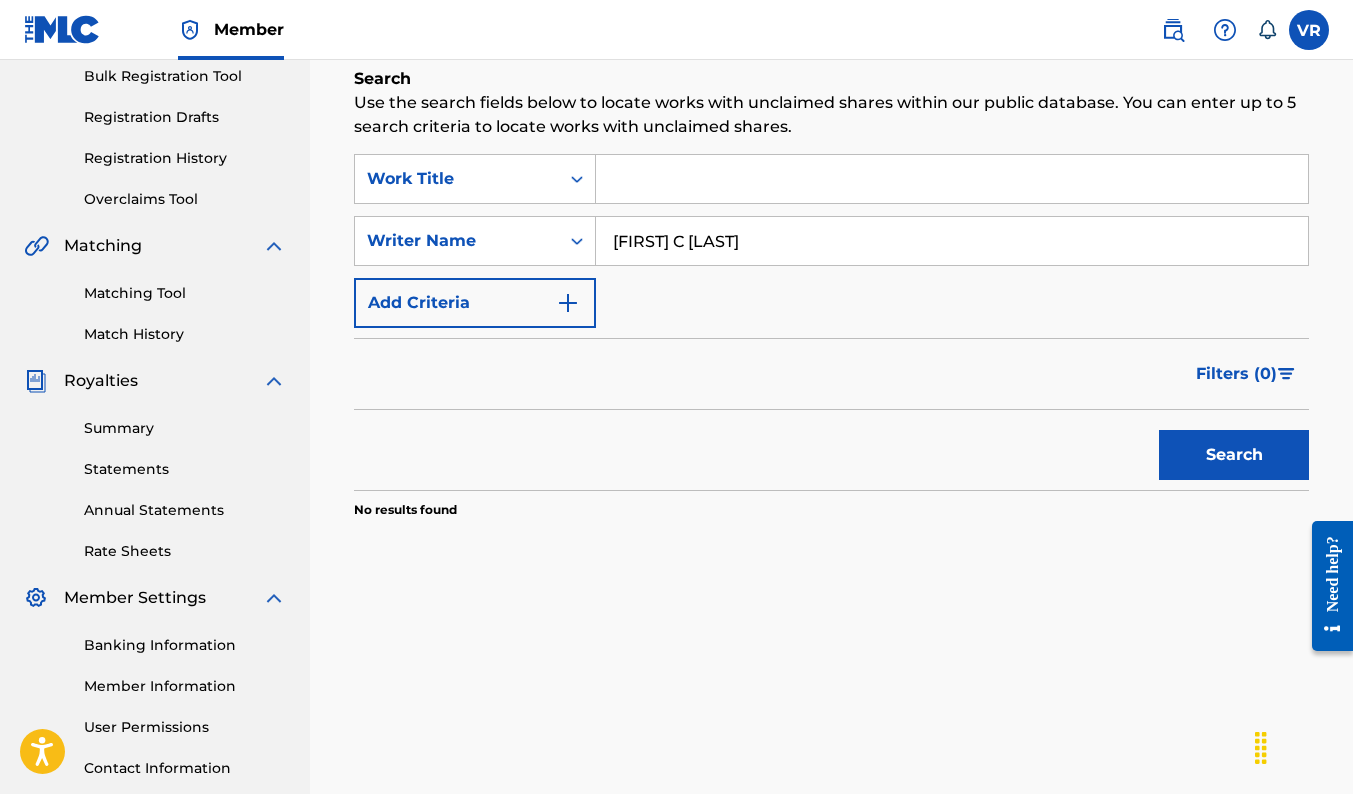drag, startPoint x: 1229, startPoint y: 433, endPoint x: 1215, endPoint y: 421, distance: 18.439089 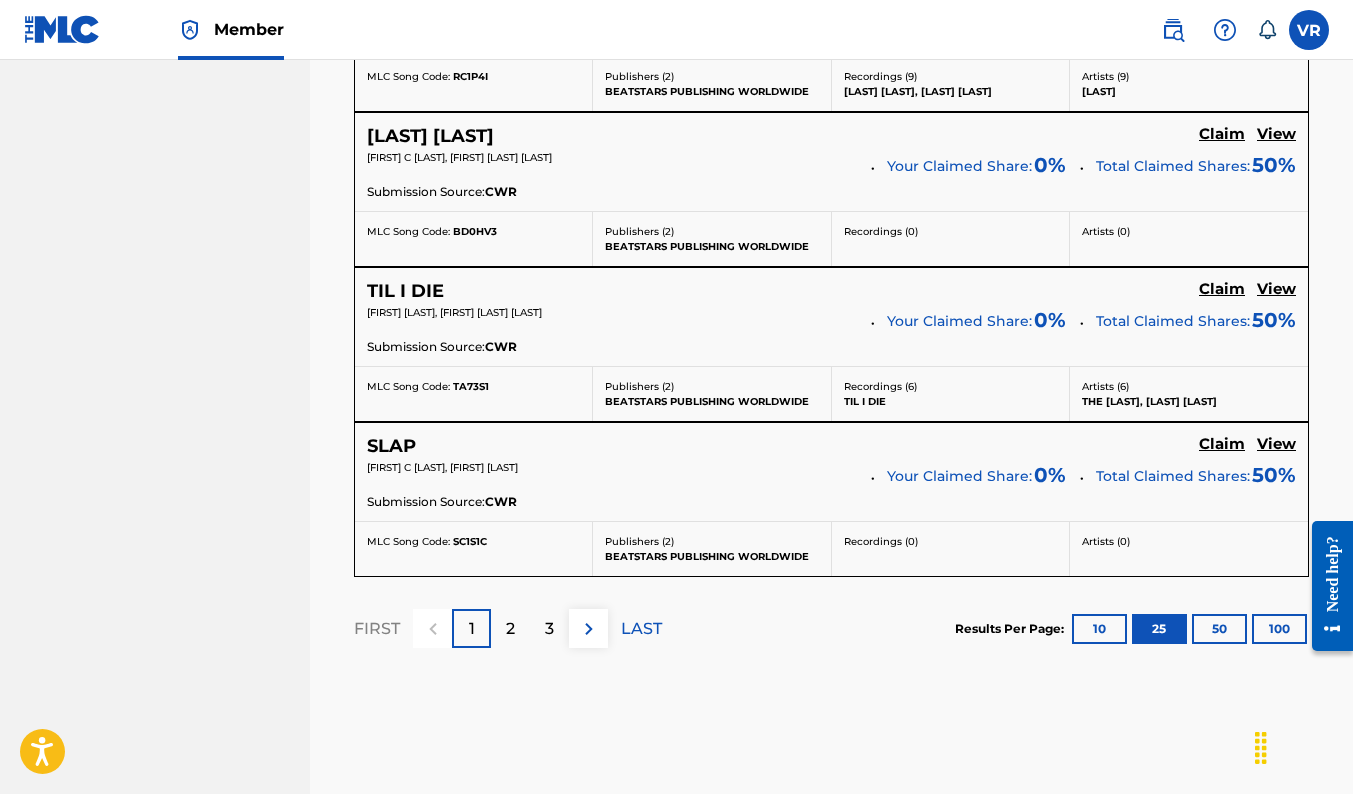 scroll, scrollTop: 4123, scrollLeft: 0, axis: vertical 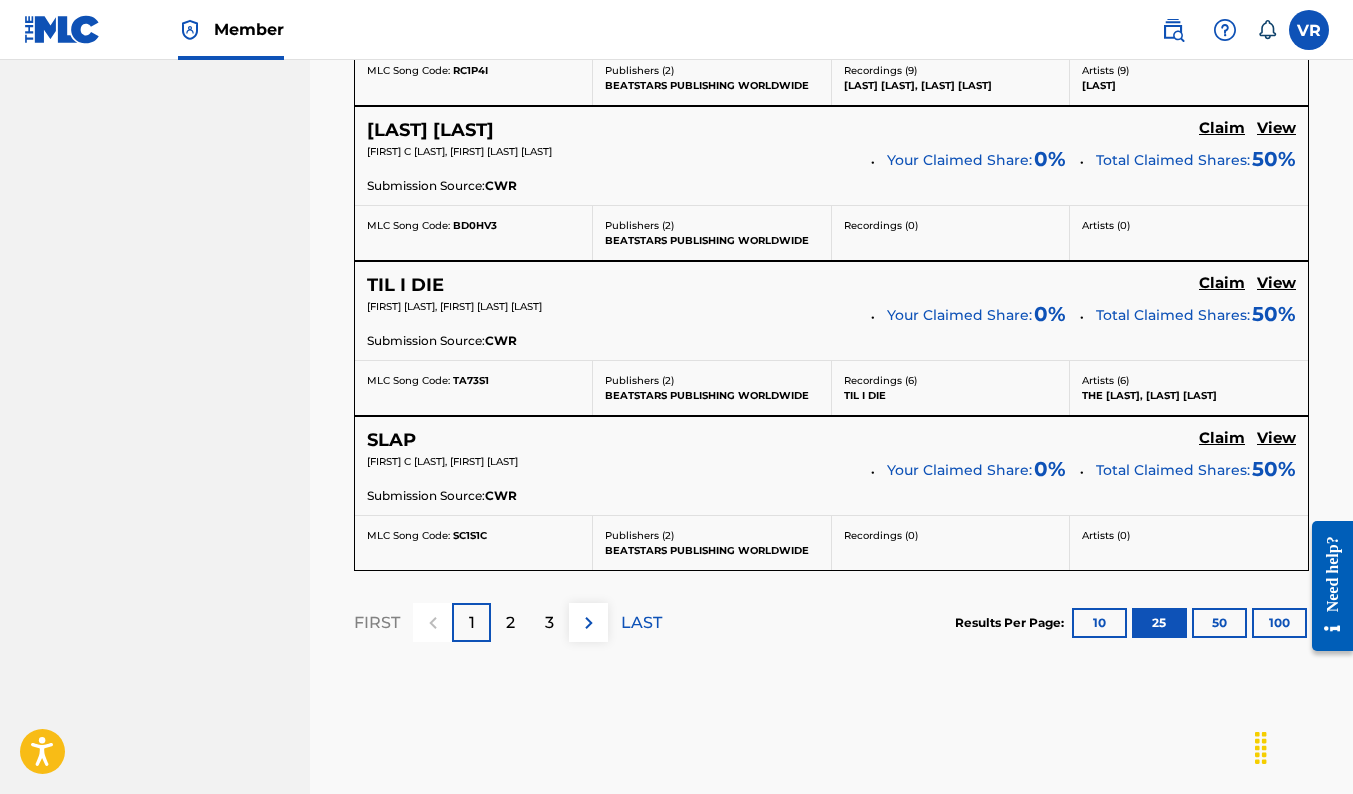 click on "100" at bounding box center (1279, 623) 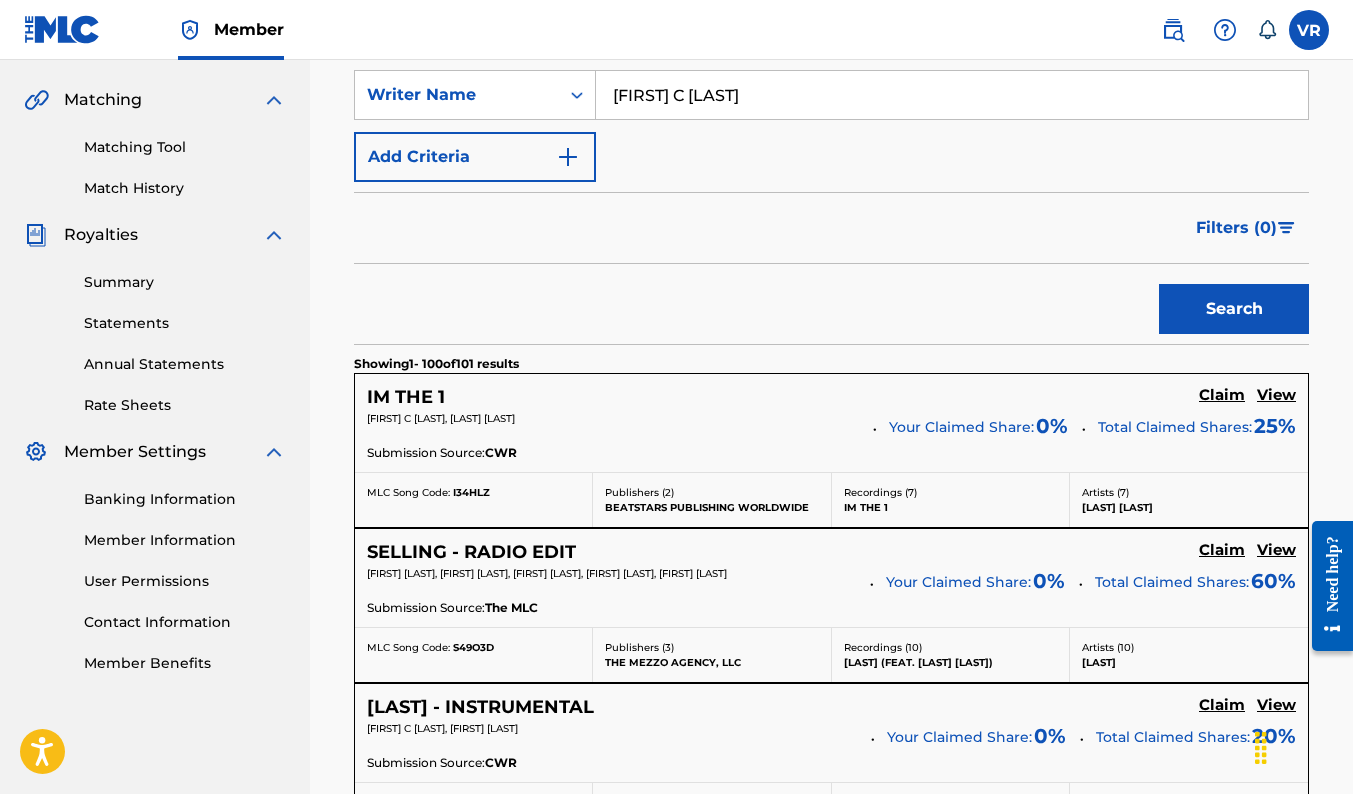 scroll, scrollTop: 4123, scrollLeft: 0, axis: vertical 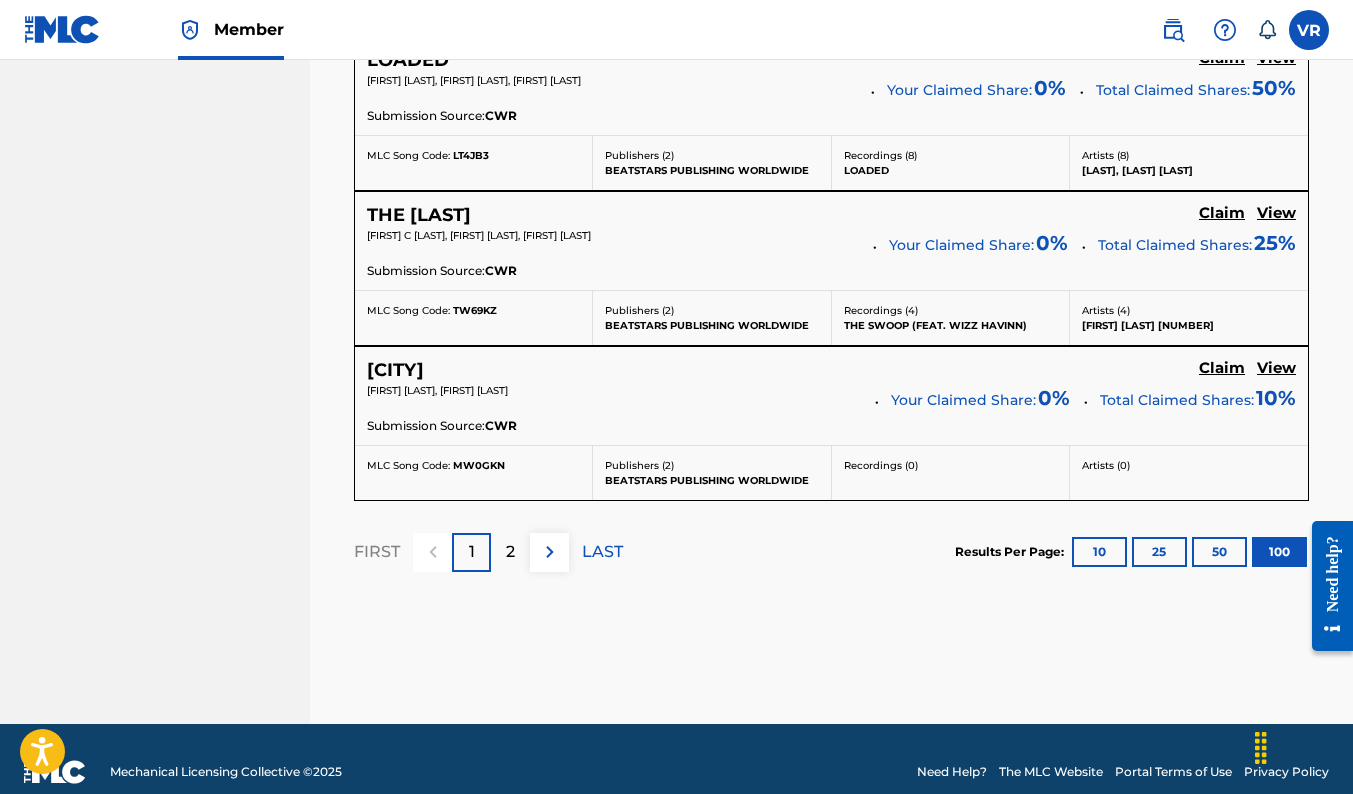 click on "2" at bounding box center [510, 552] 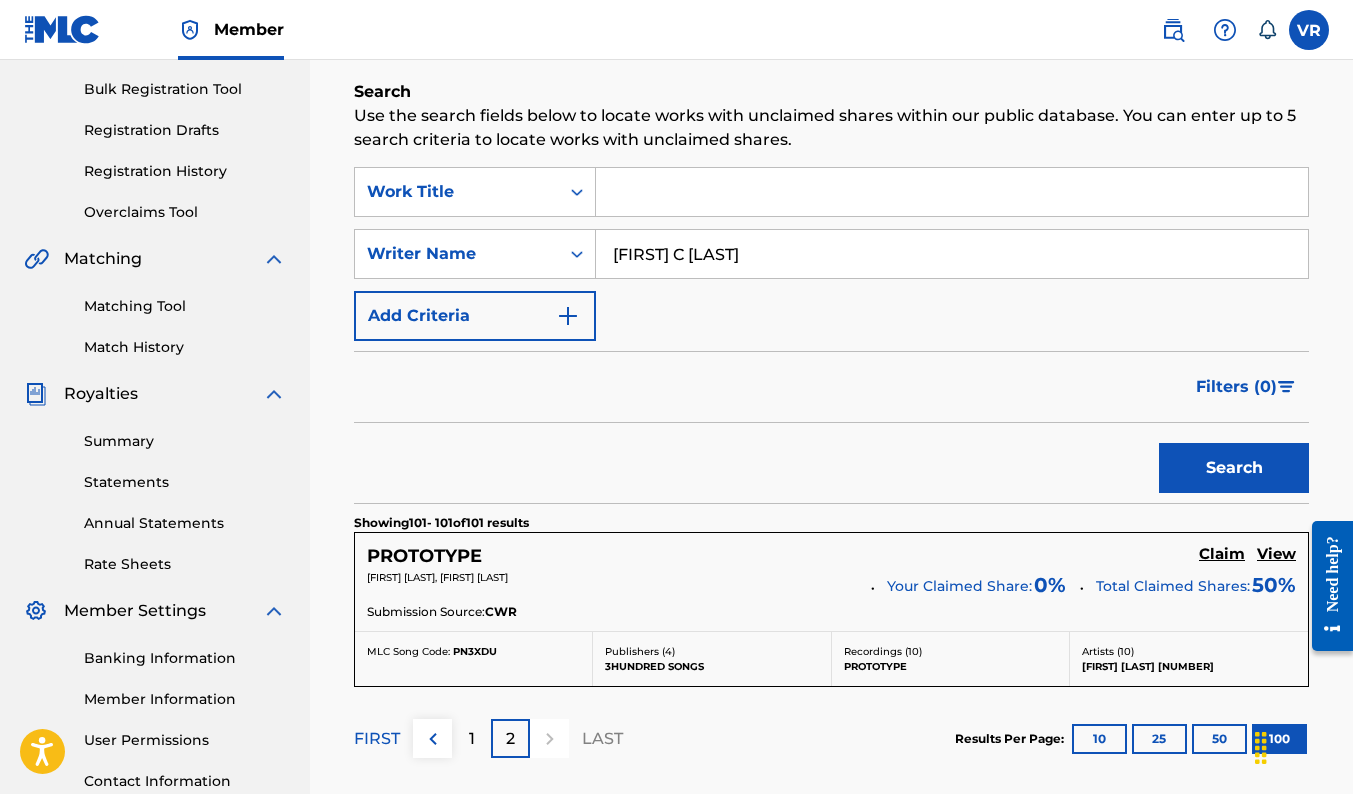 scroll, scrollTop: 199, scrollLeft: 0, axis: vertical 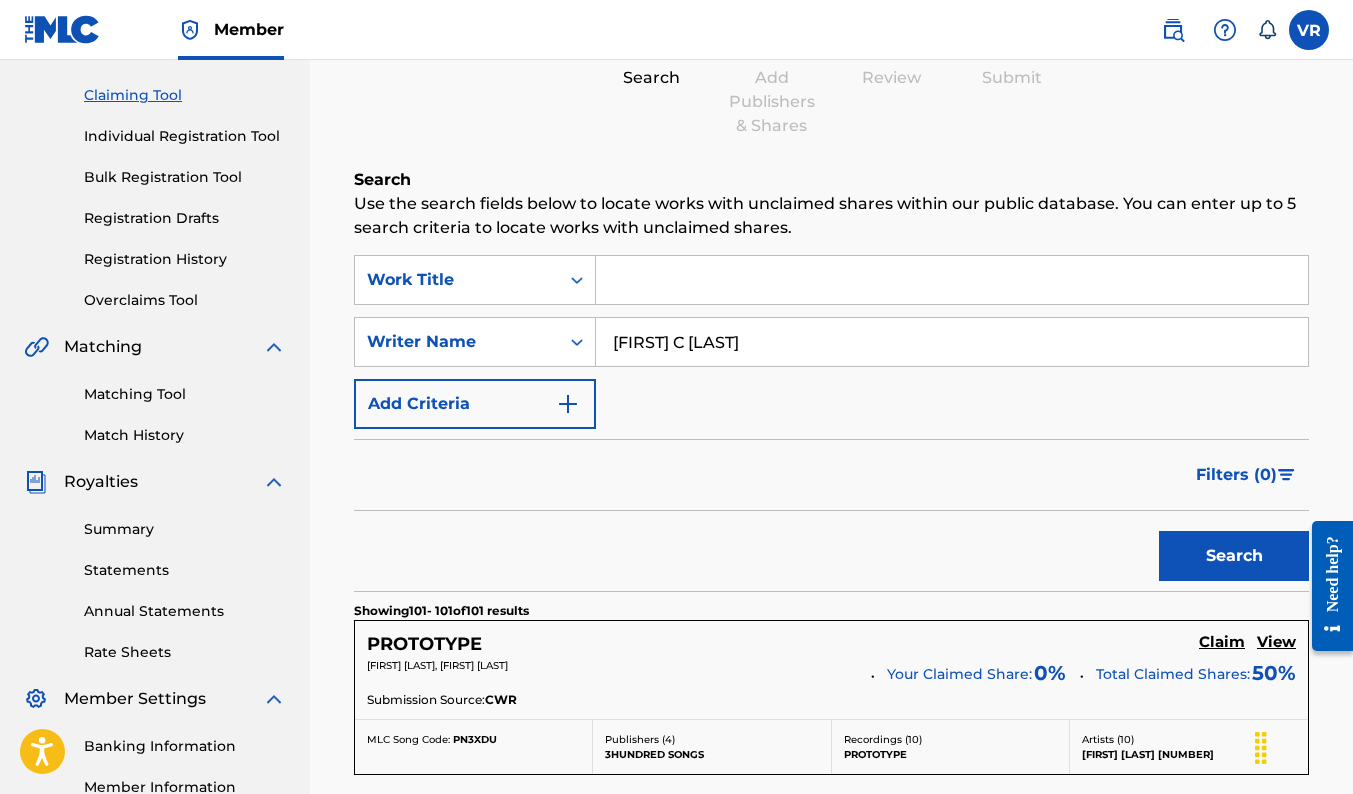 click at bounding box center (952, 280) 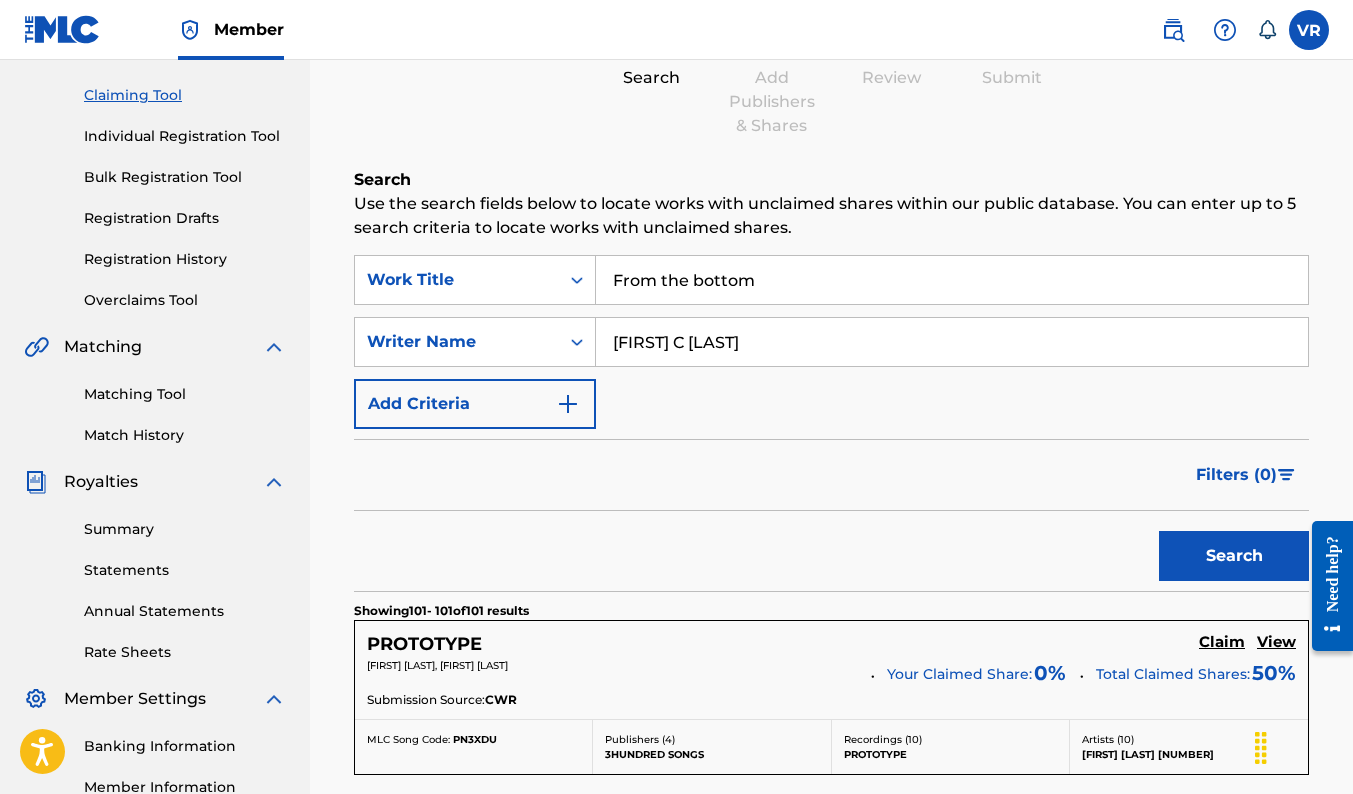 click on "Filters ( 0 )" at bounding box center (831, 475) 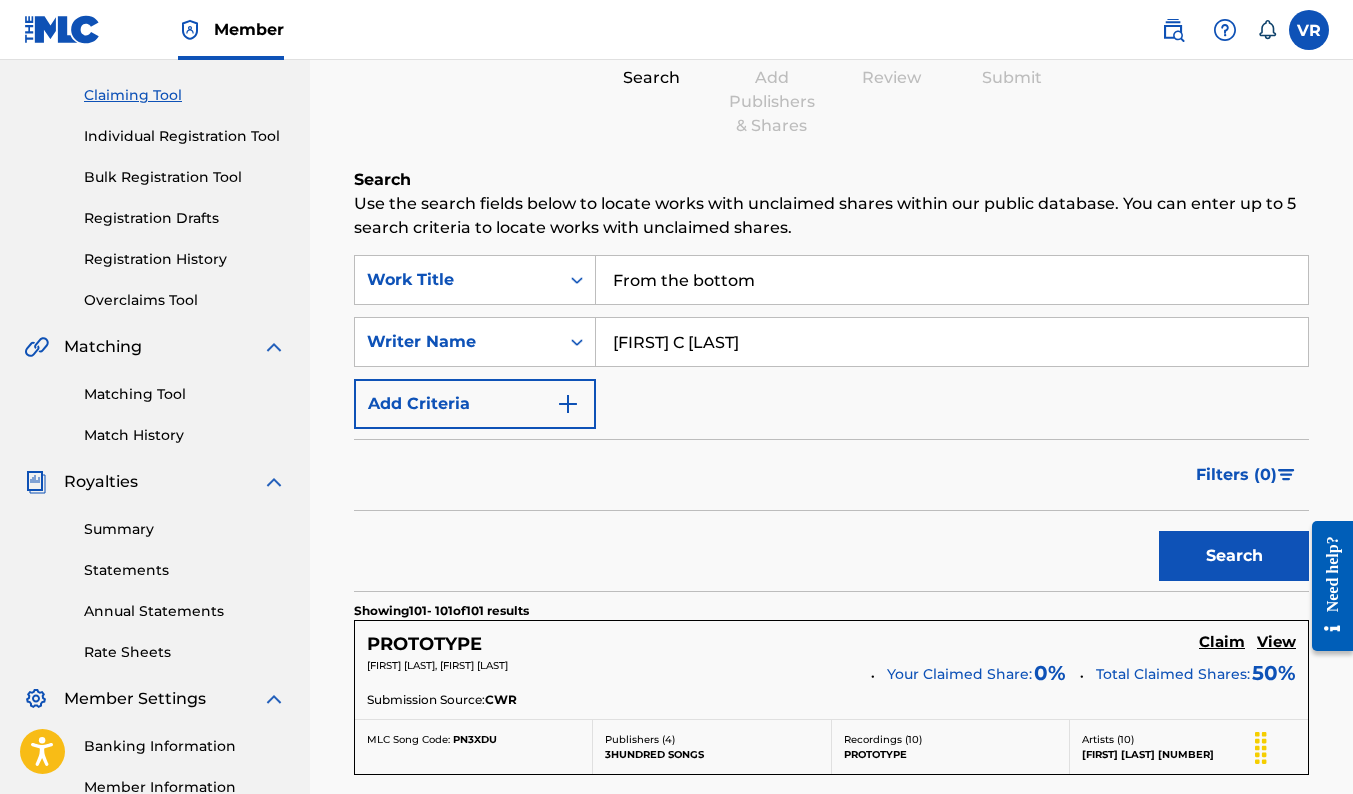 click on "Search" at bounding box center [1234, 556] 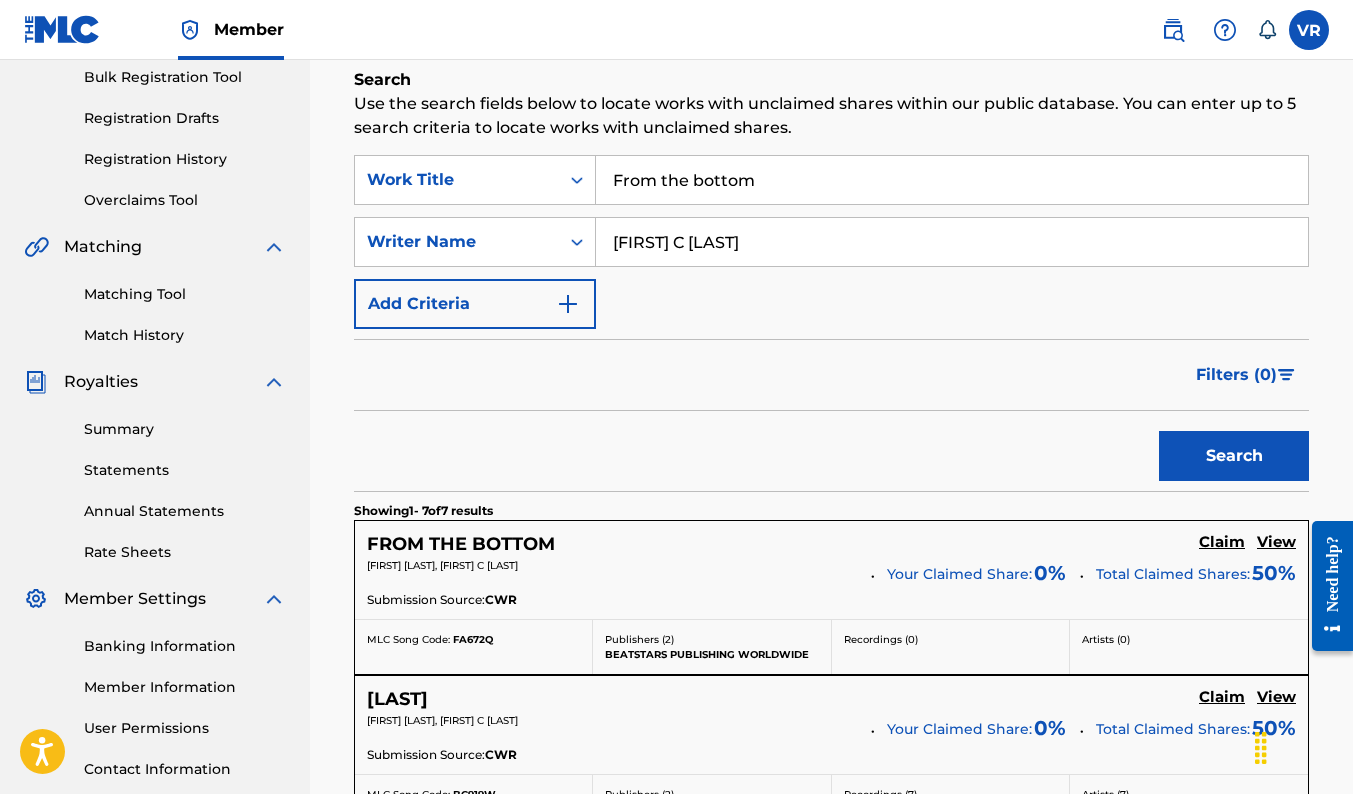 scroll, scrollTop: 399, scrollLeft: 0, axis: vertical 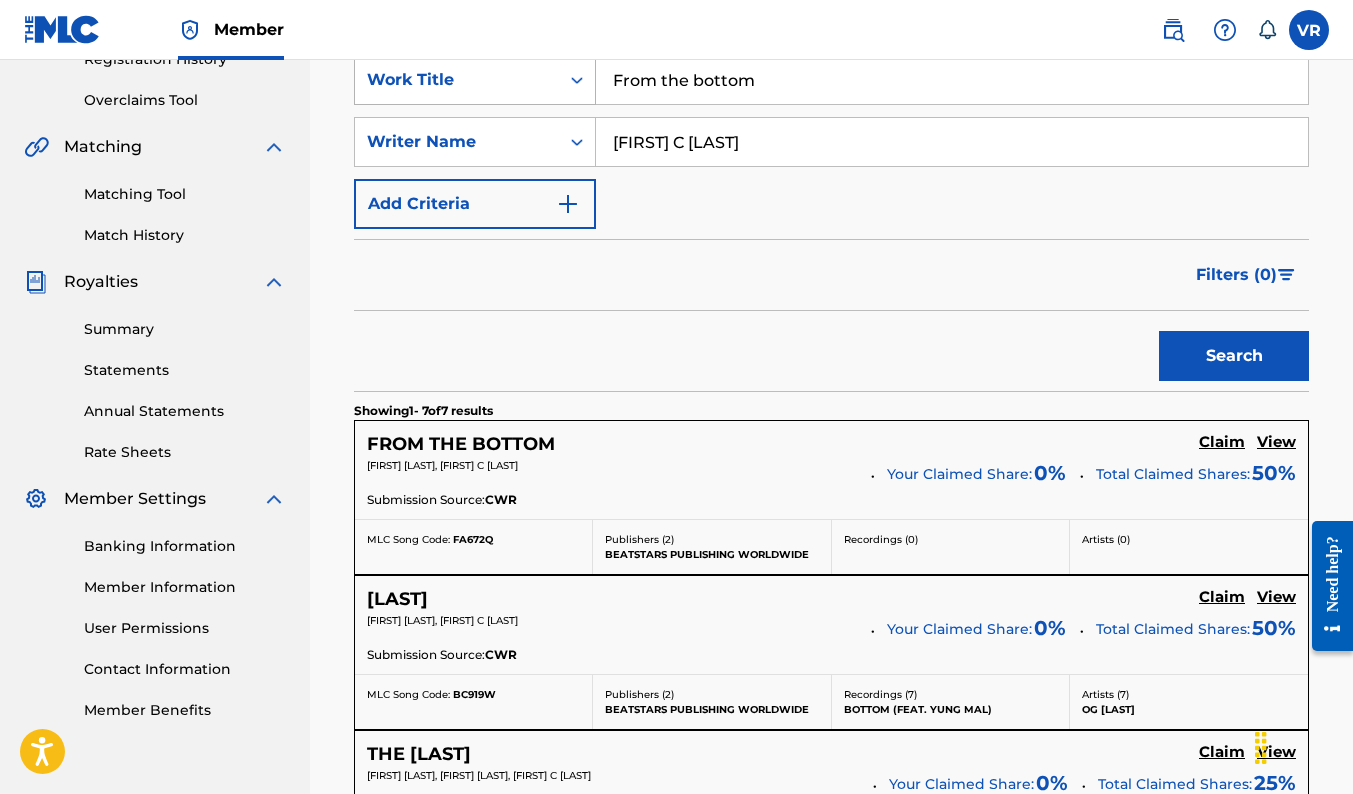 drag, startPoint x: 774, startPoint y: 73, endPoint x: 441, endPoint y: 94, distance: 333.6615 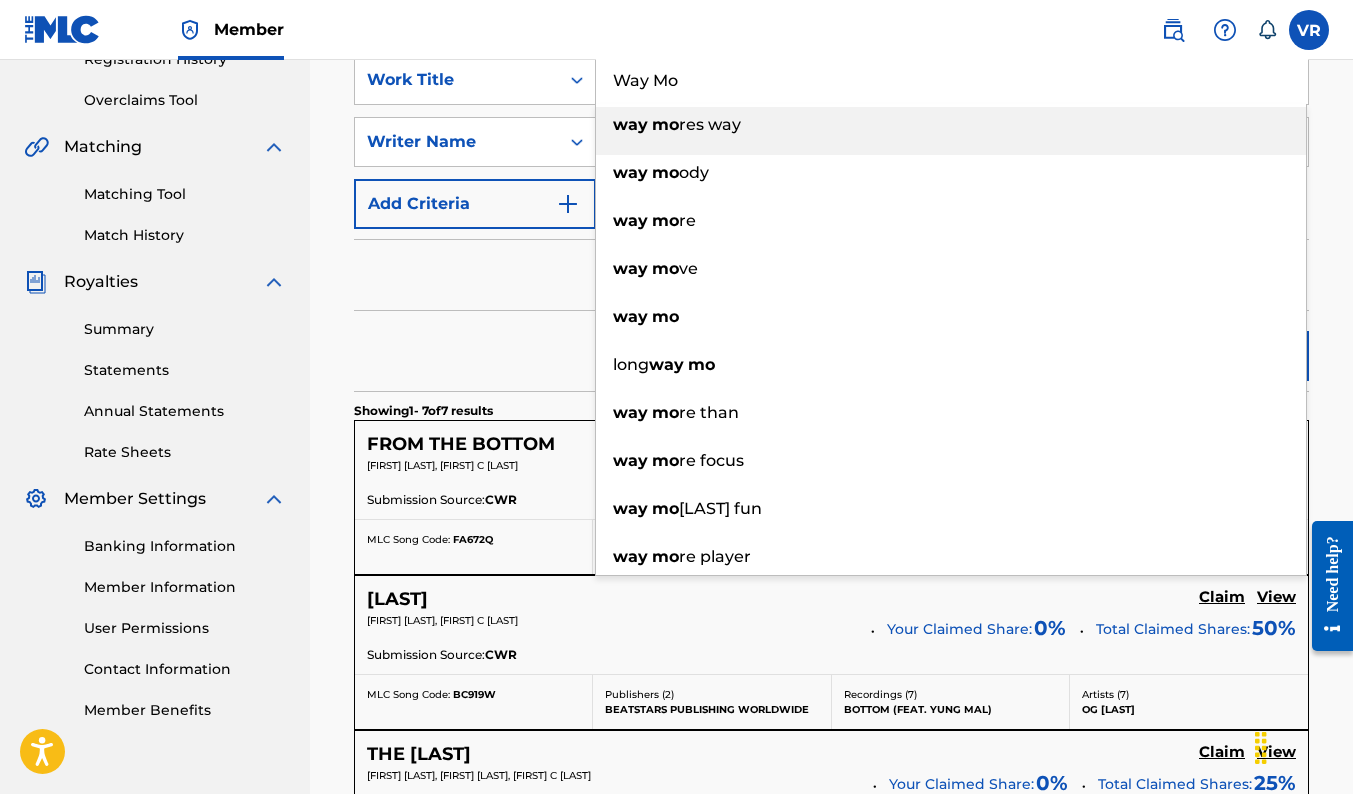 click on "Filters ( 0 )" at bounding box center [831, 275] 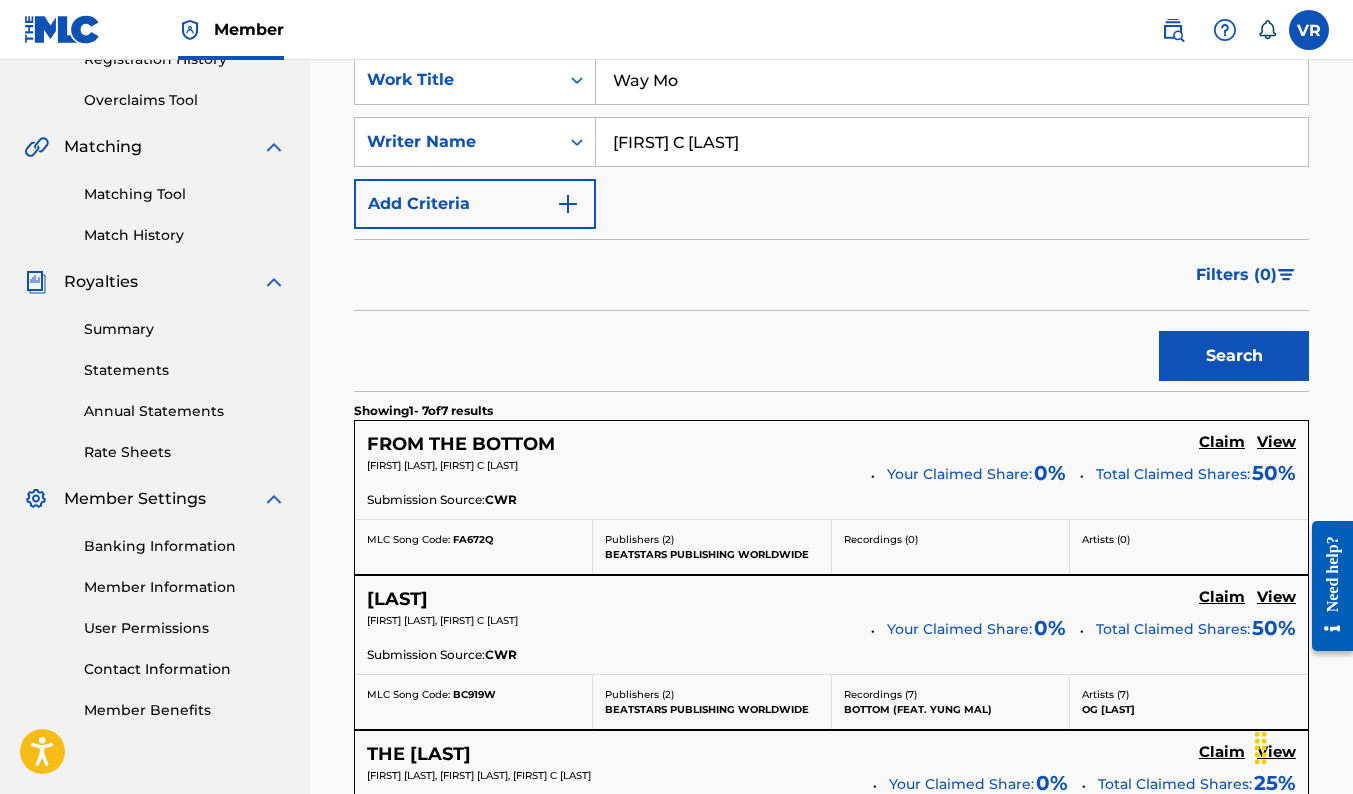 click on "Search" at bounding box center (1234, 356) 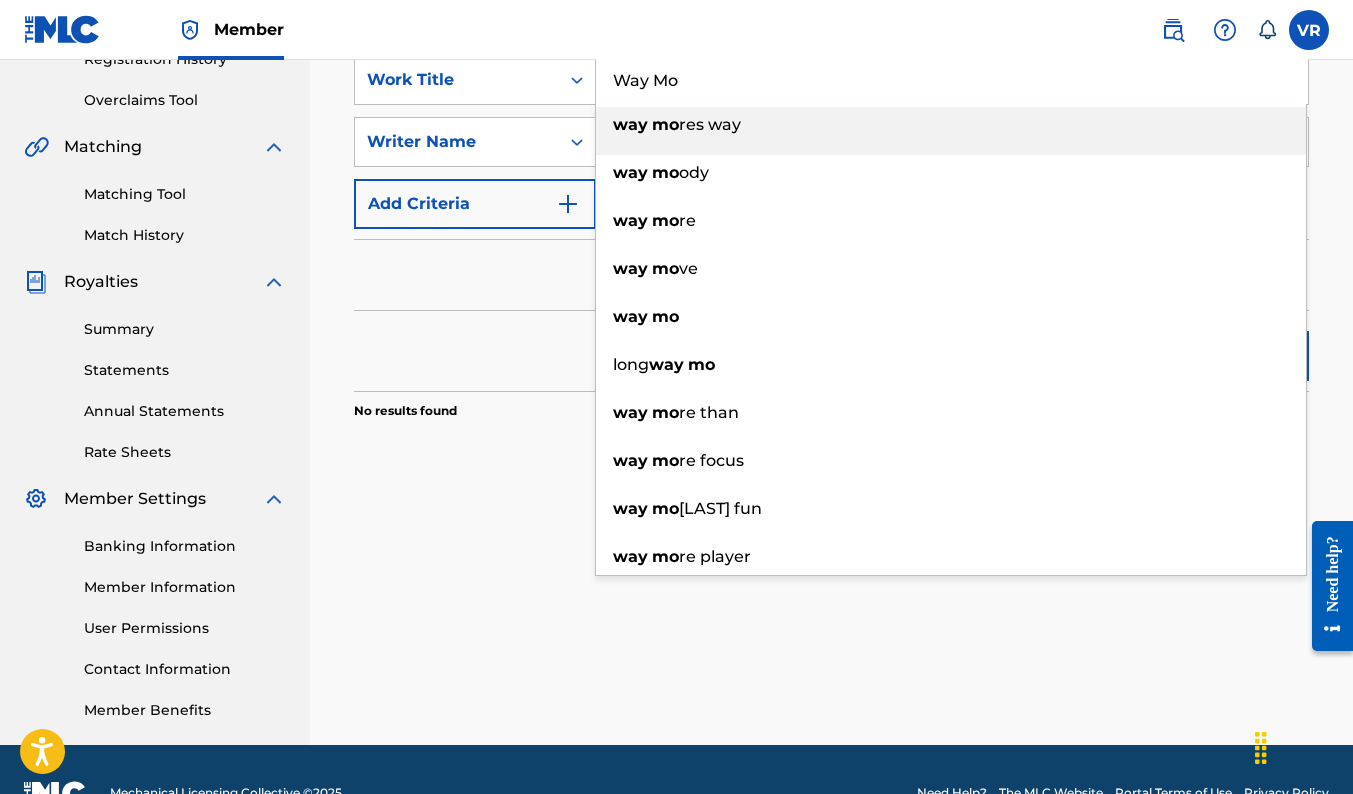 drag, startPoint x: 708, startPoint y: 86, endPoint x: 647, endPoint y: 73, distance: 62.369865 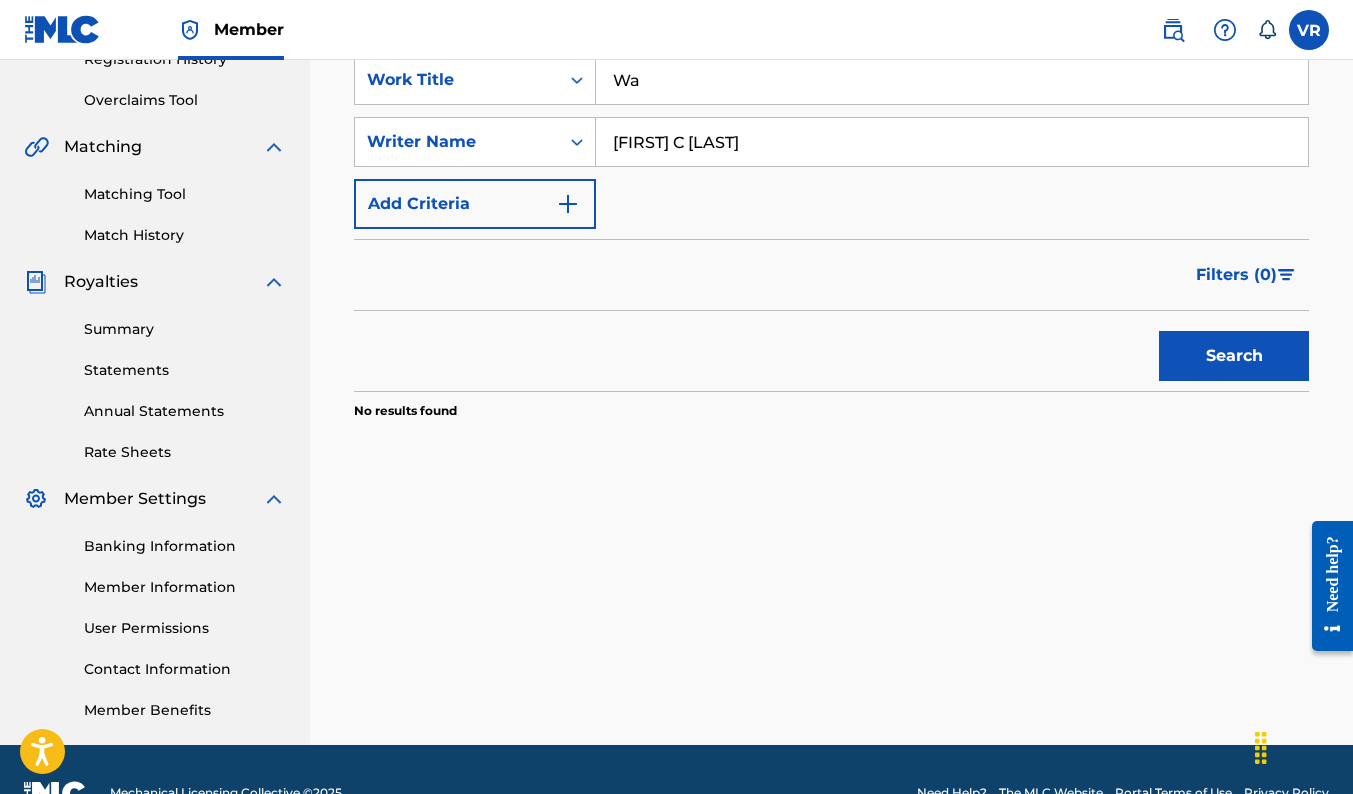 type on "W" 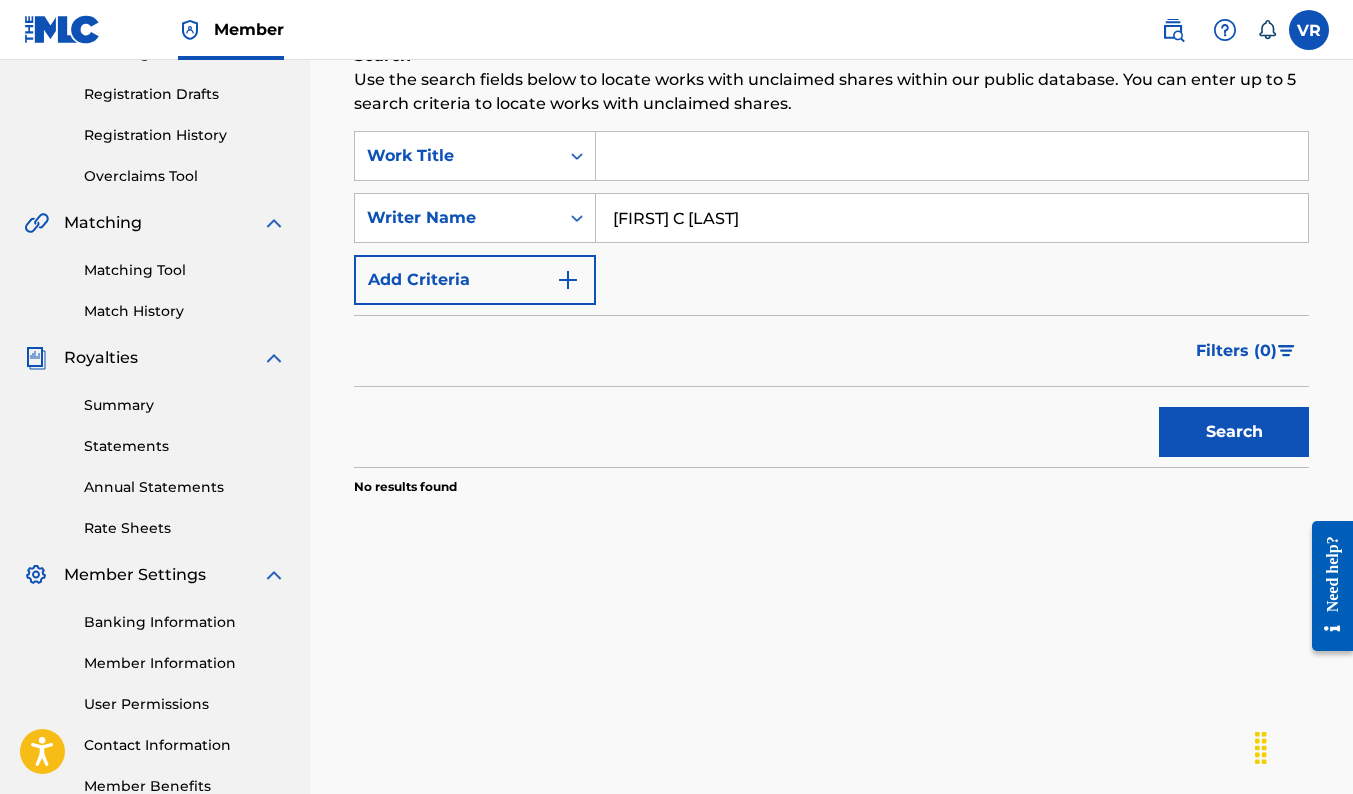 scroll, scrollTop: 299, scrollLeft: 0, axis: vertical 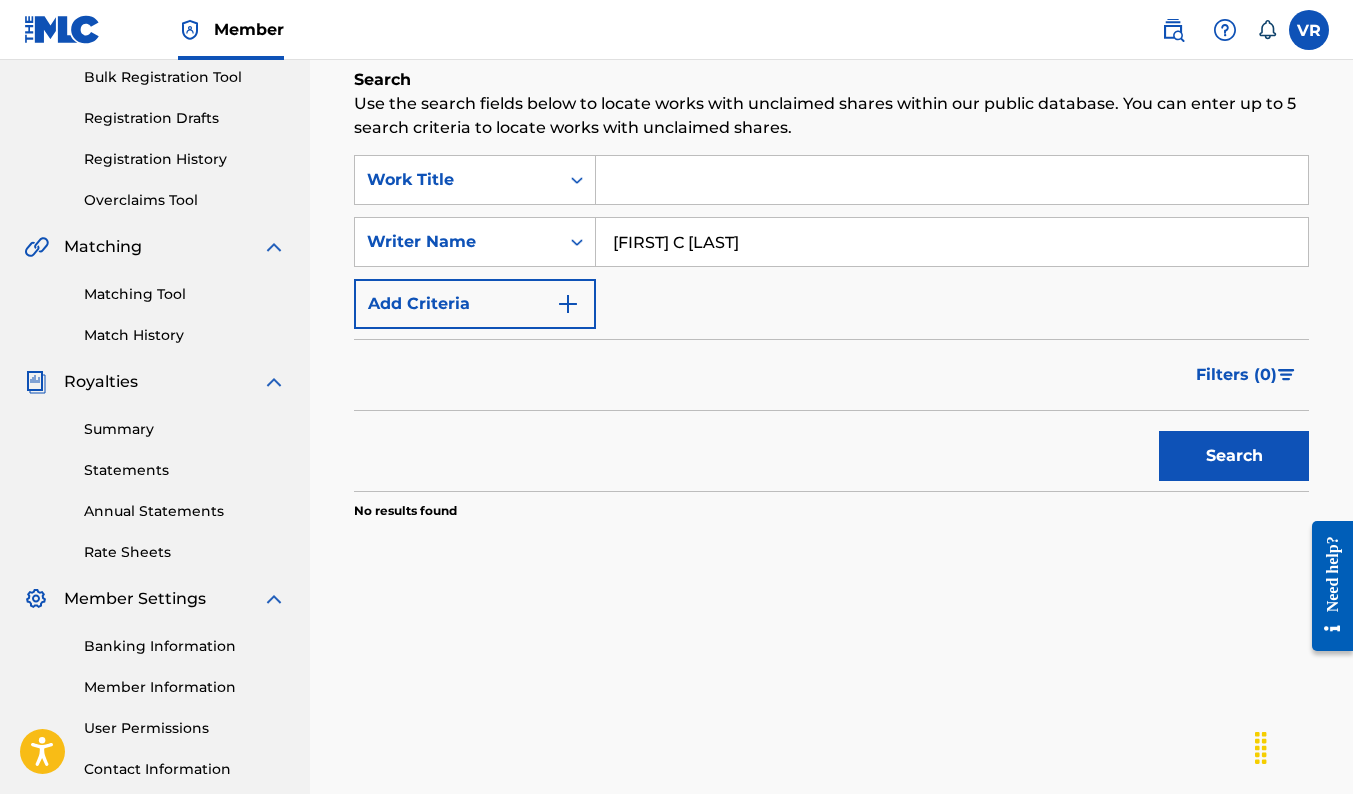 type 